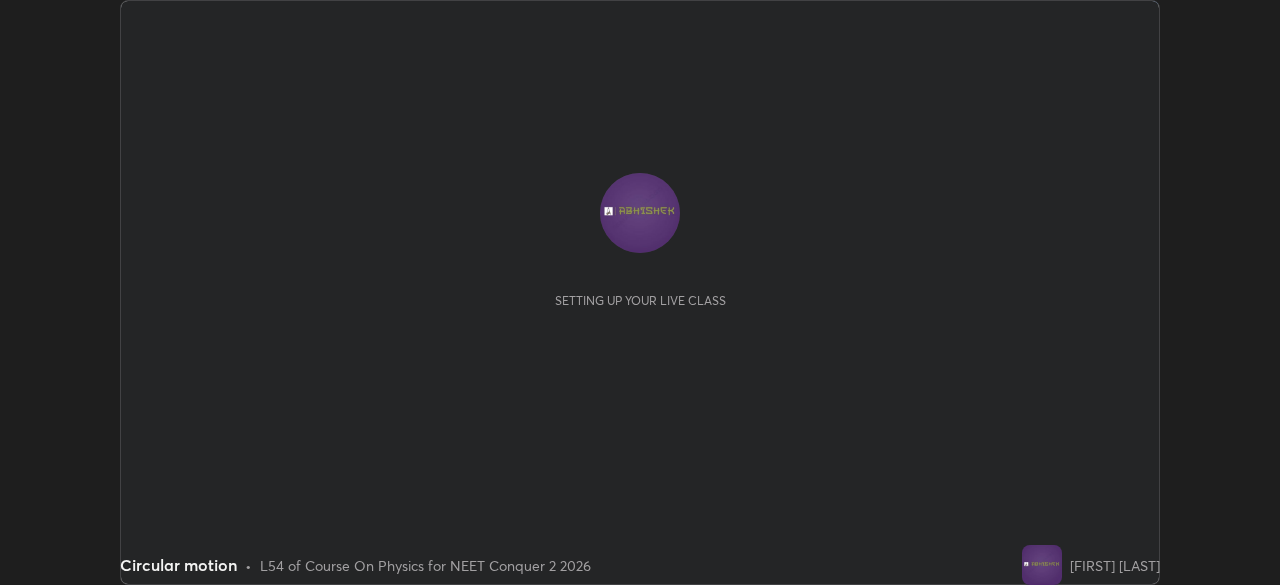 scroll, scrollTop: 0, scrollLeft: 0, axis: both 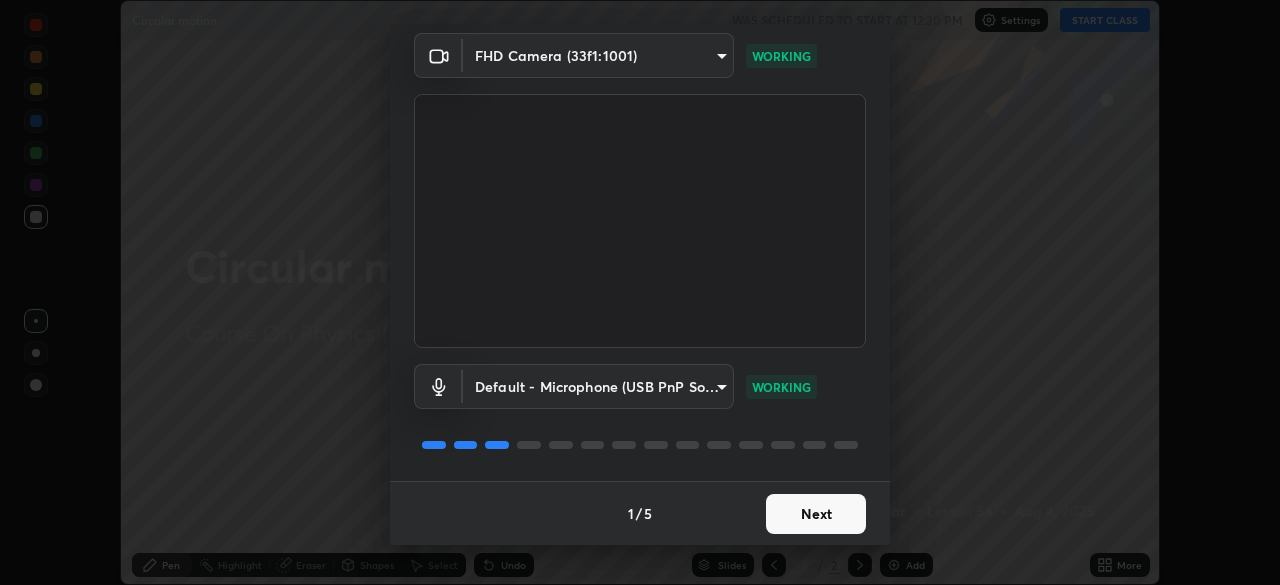click on "Next" at bounding box center [816, 514] 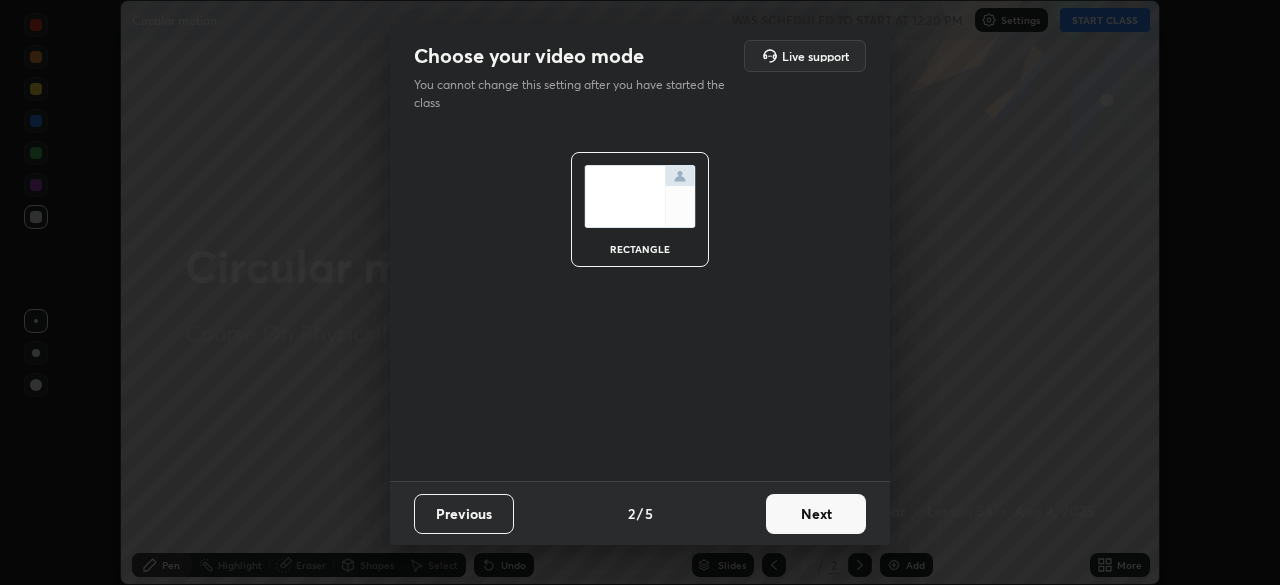 scroll, scrollTop: 0, scrollLeft: 0, axis: both 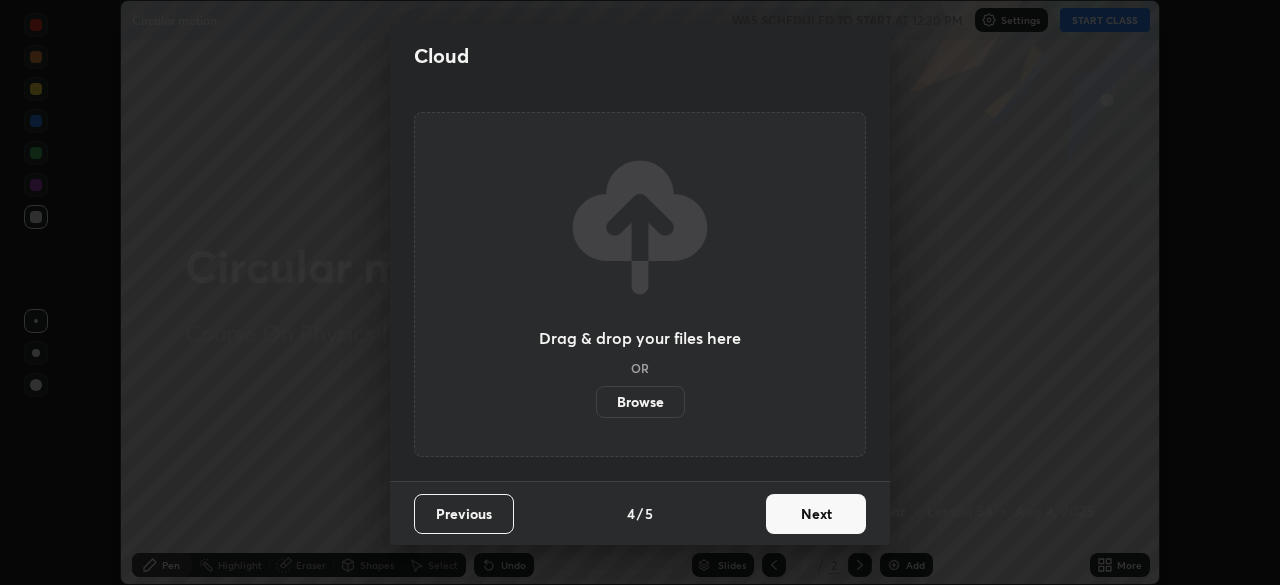click on "Next" at bounding box center (816, 514) 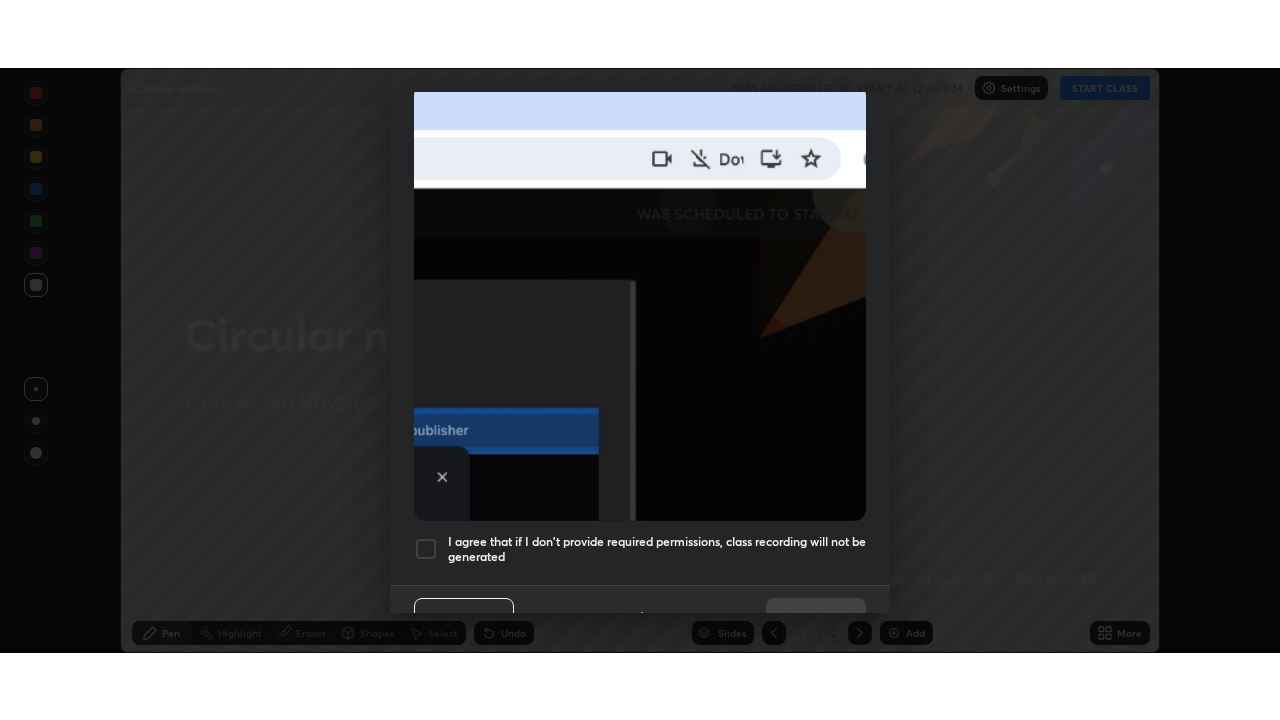 scroll, scrollTop: 479, scrollLeft: 0, axis: vertical 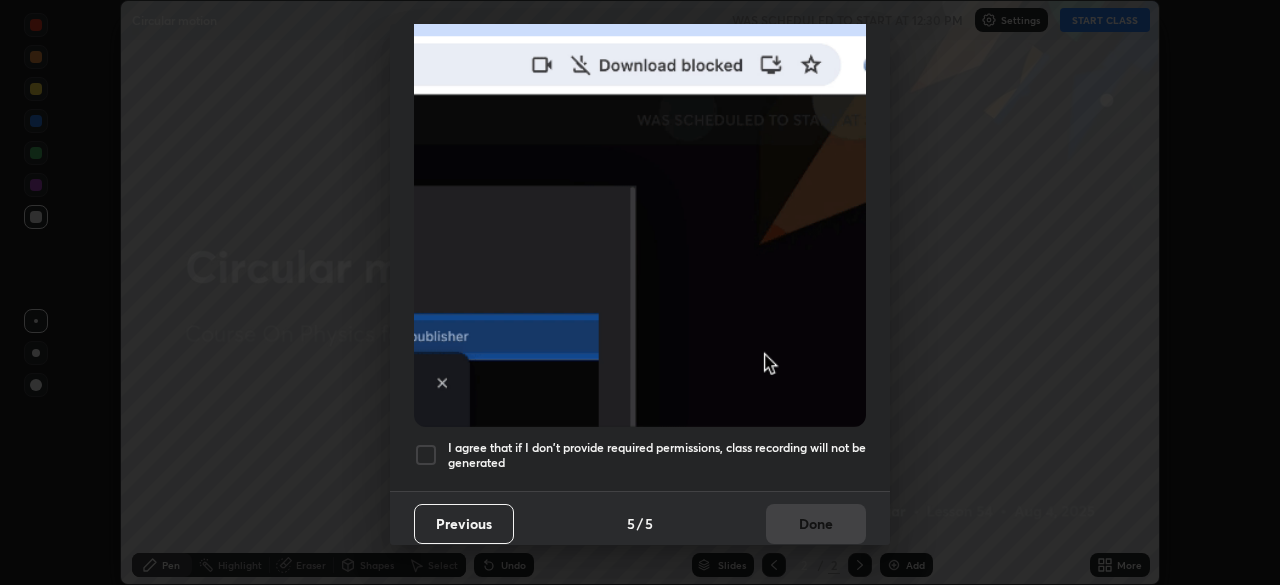 click at bounding box center [426, 455] 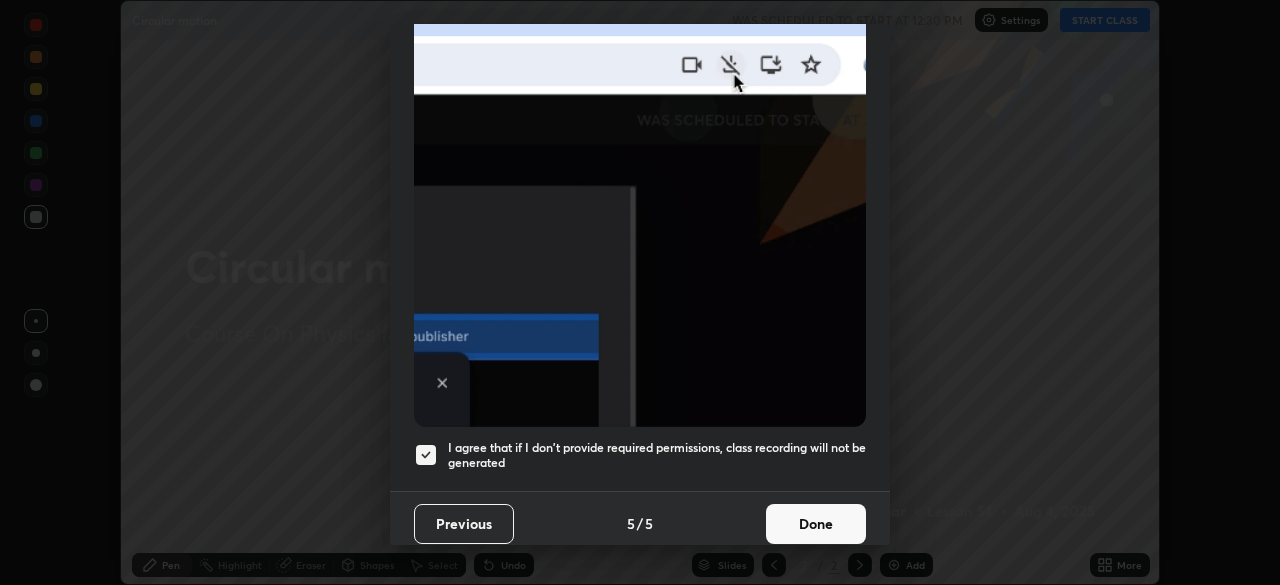 click on "Done" at bounding box center (816, 524) 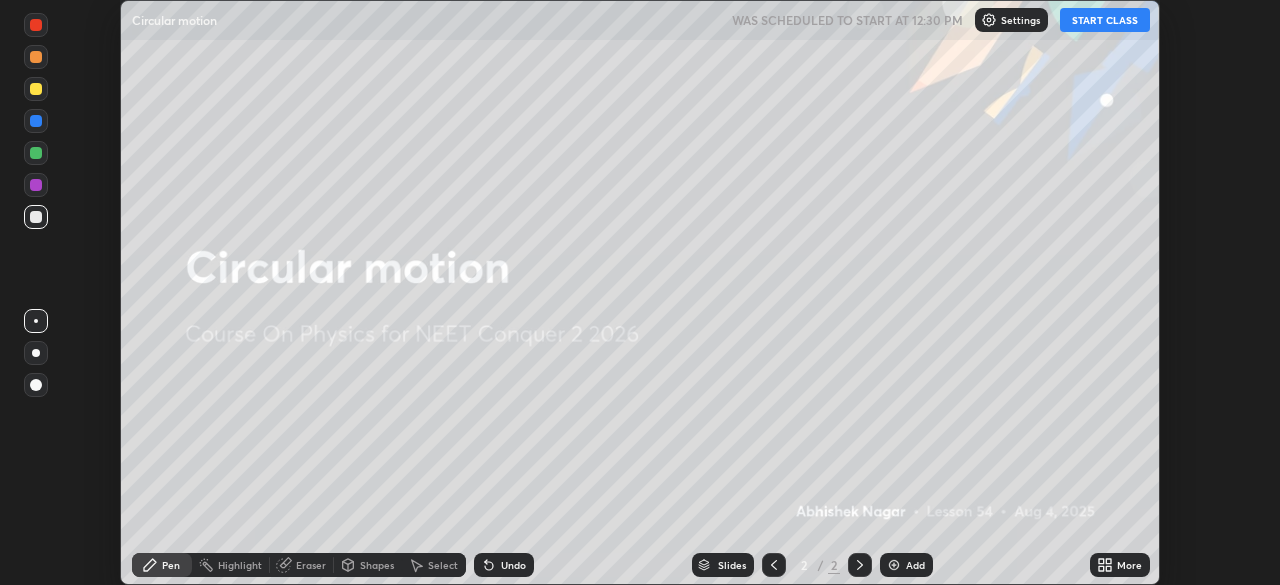 click on "START CLASS" at bounding box center (1105, 20) 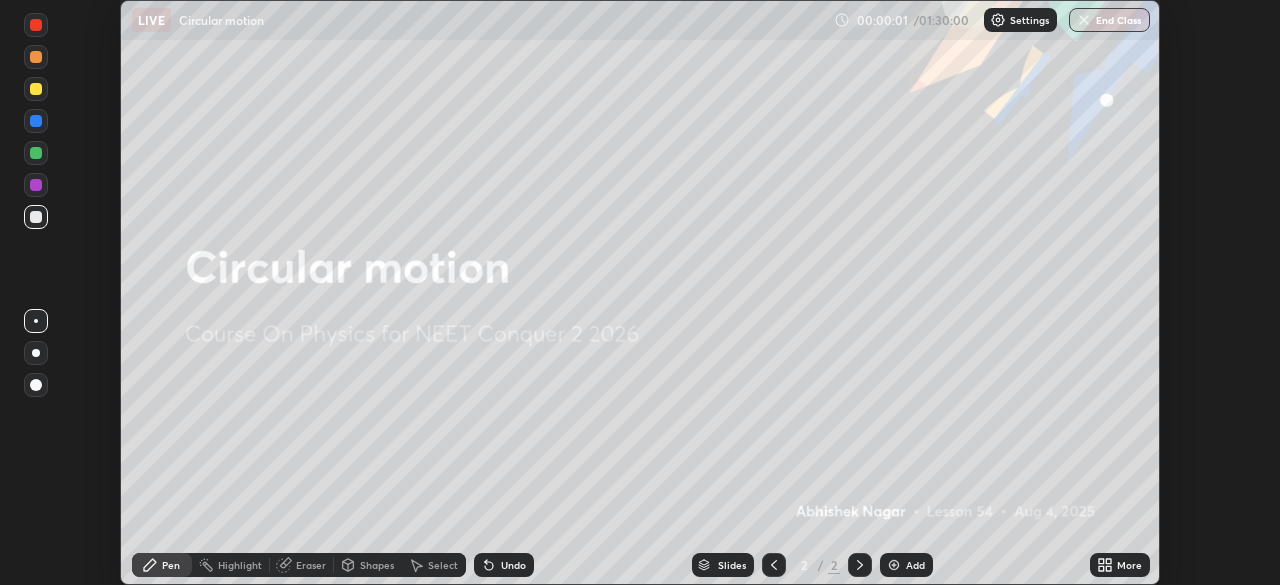 click on "More" at bounding box center (1129, 565) 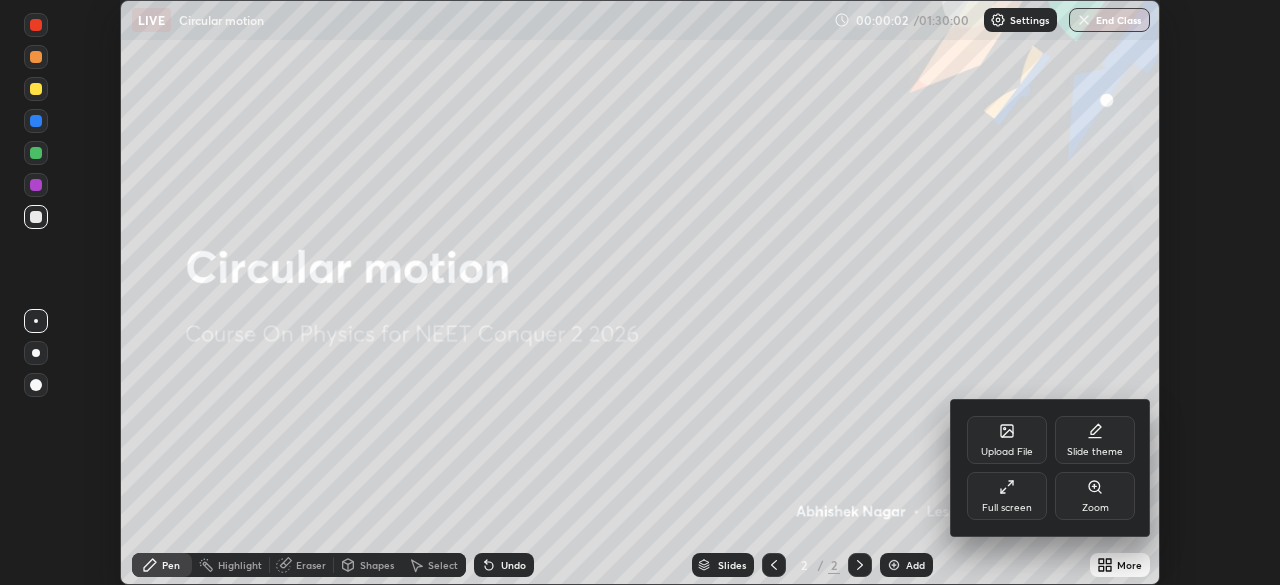 click on "Slide theme" at bounding box center (1095, 440) 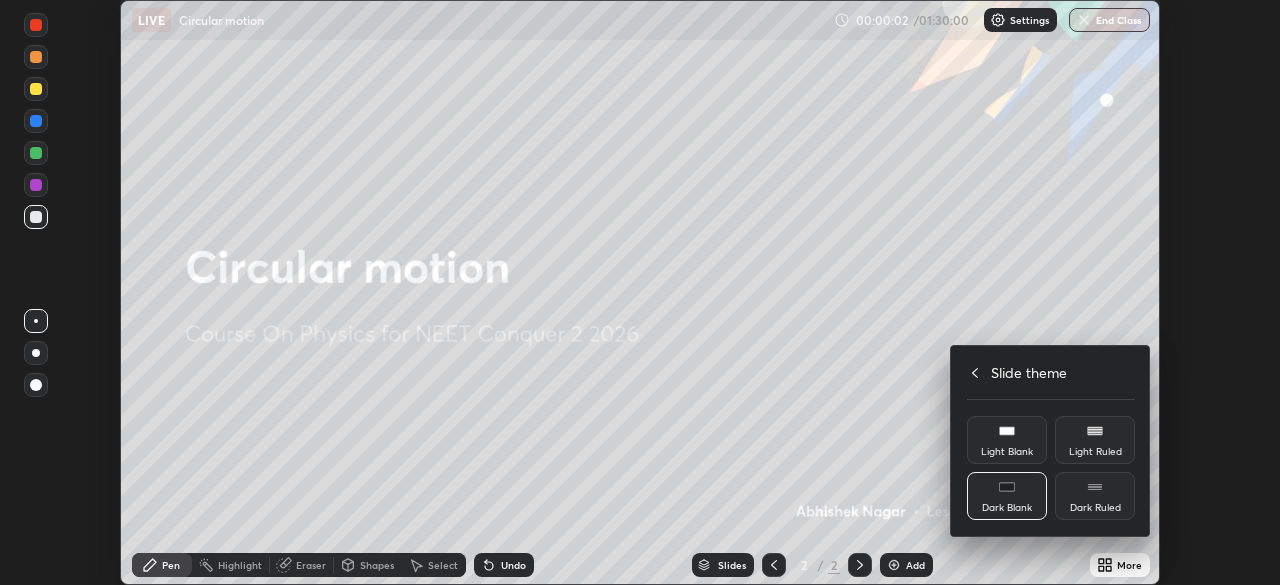 click on "Dark Ruled" at bounding box center (1095, 496) 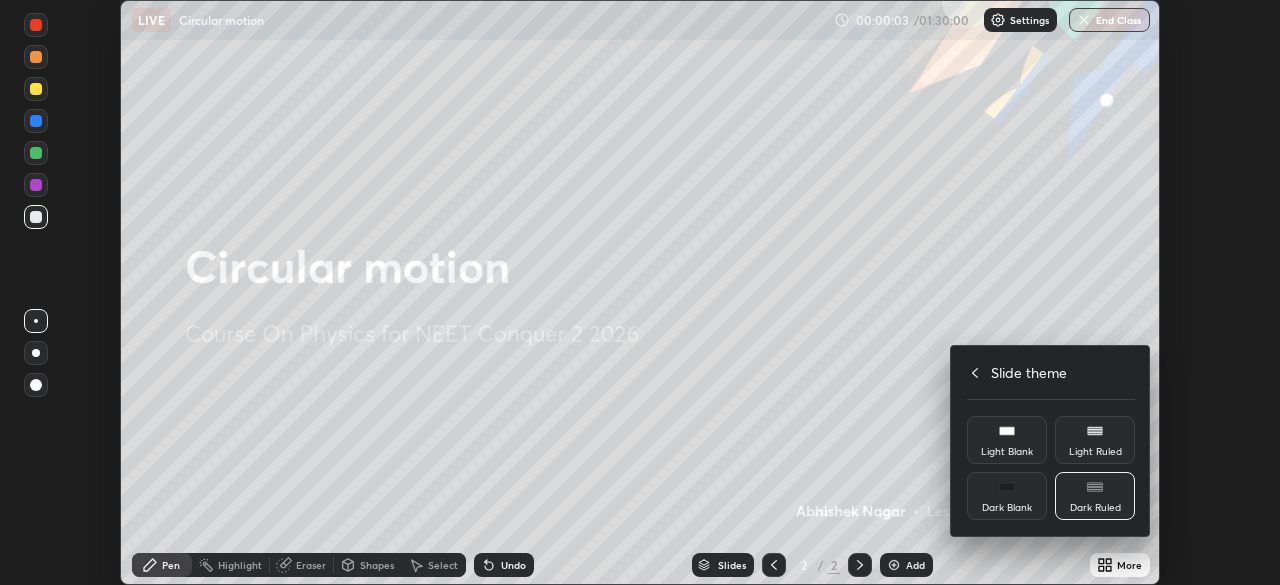 click 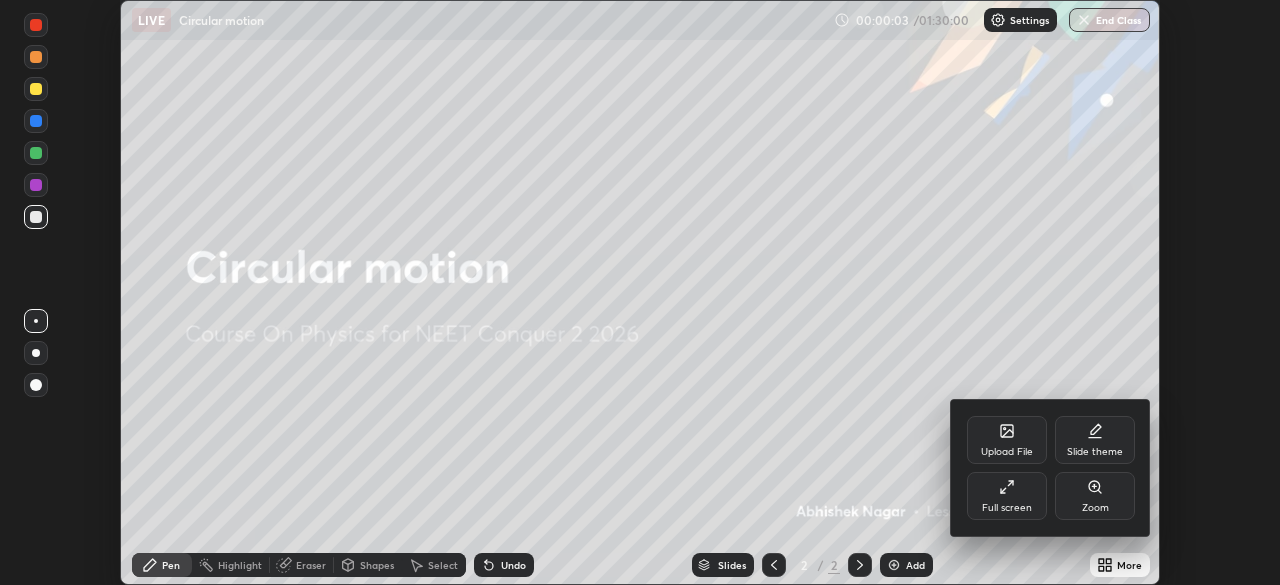 click on "Full screen" at bounding box center (1007, 496) 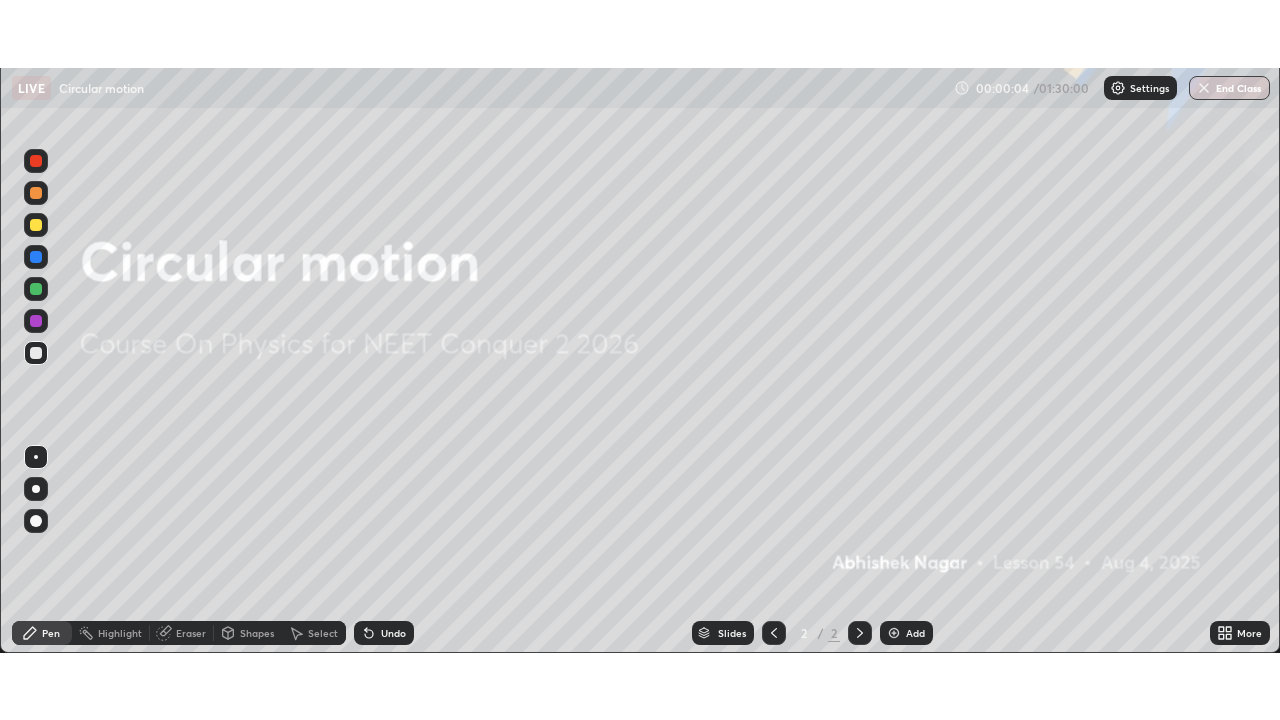 scroll, scrollTop: 99280, scrollLeft: 98720, axis: both 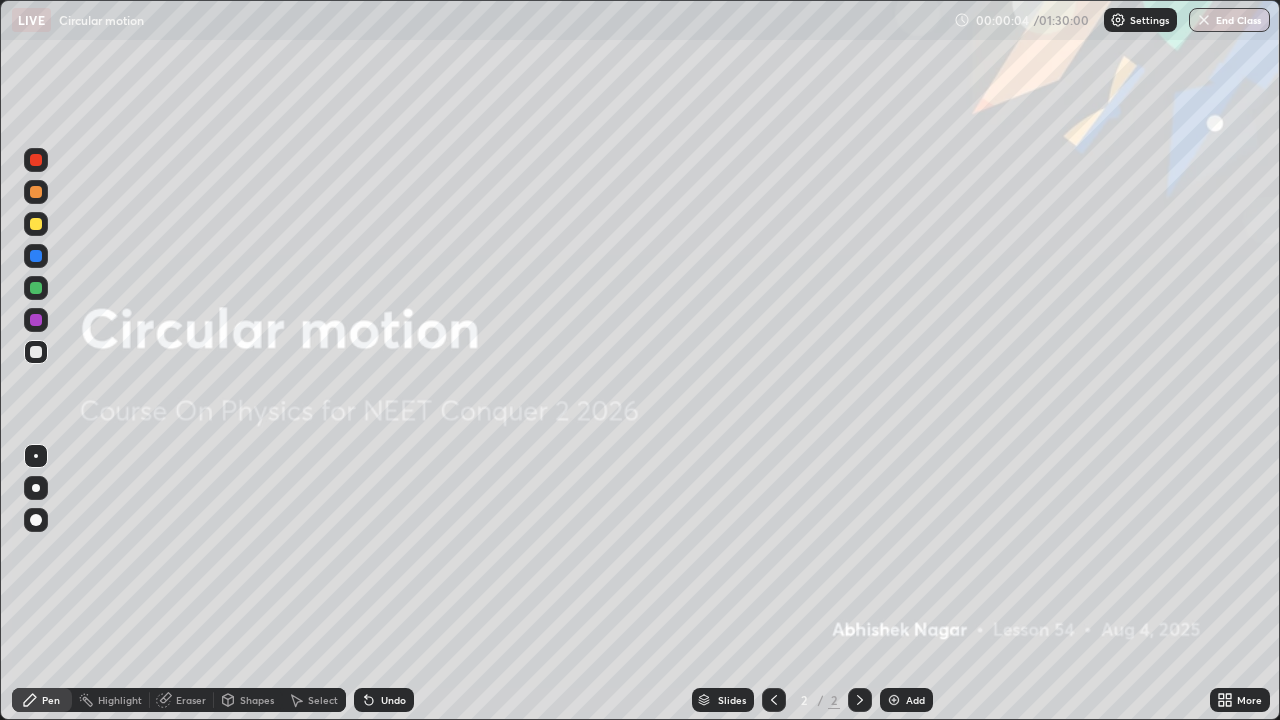 click at bounding box center [894, 700] 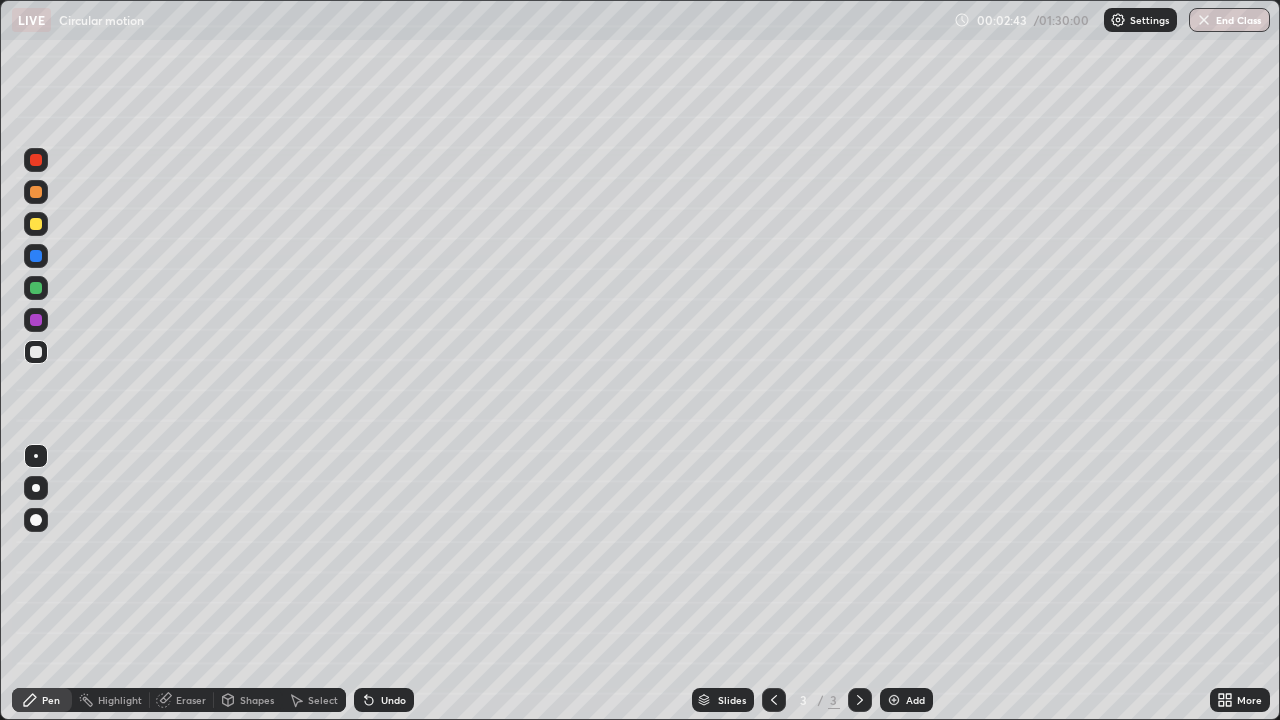 click on "Shapes" at bounding box center [257, 700] 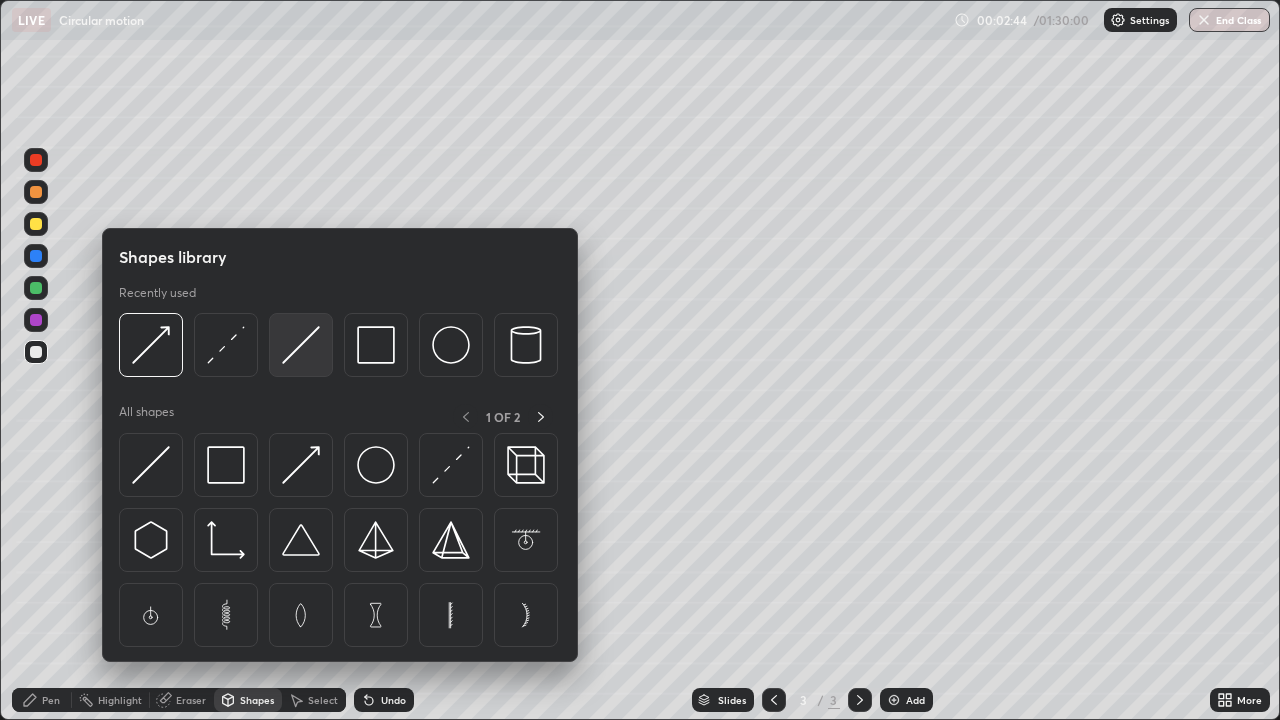 click at bounding box center [301, 345] 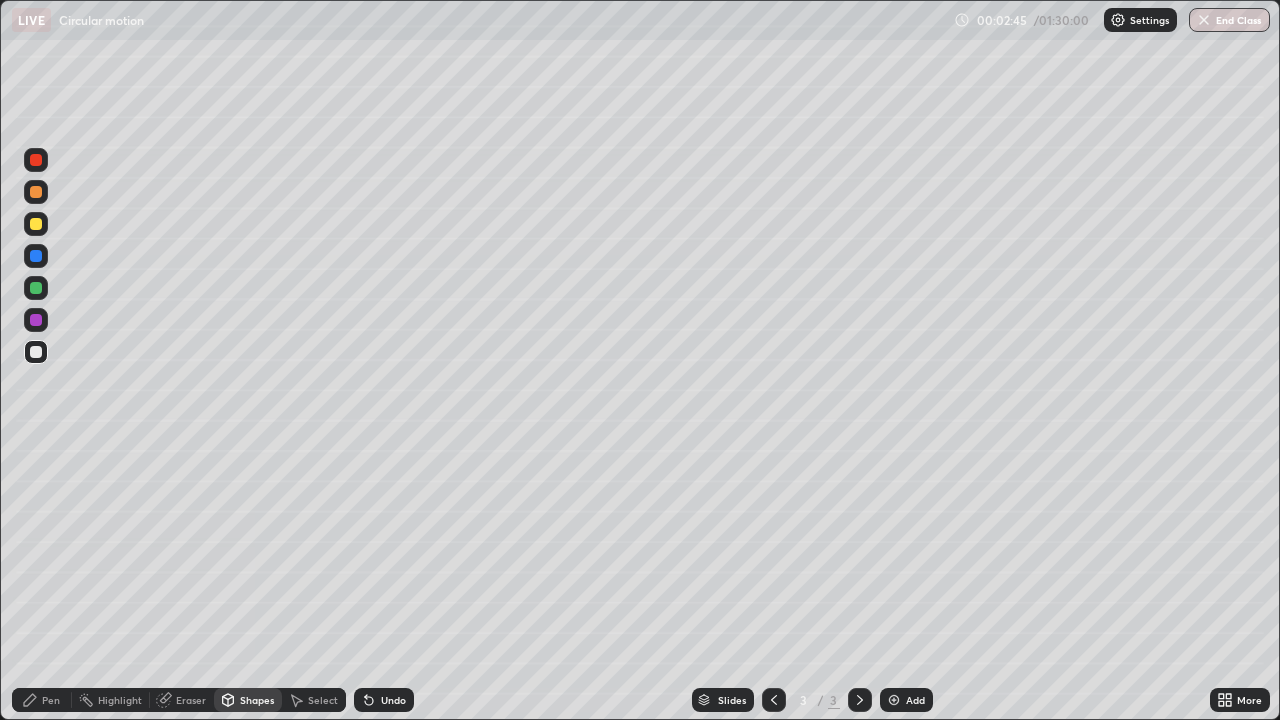 click on "Pen" at bounding box center [51, 700] 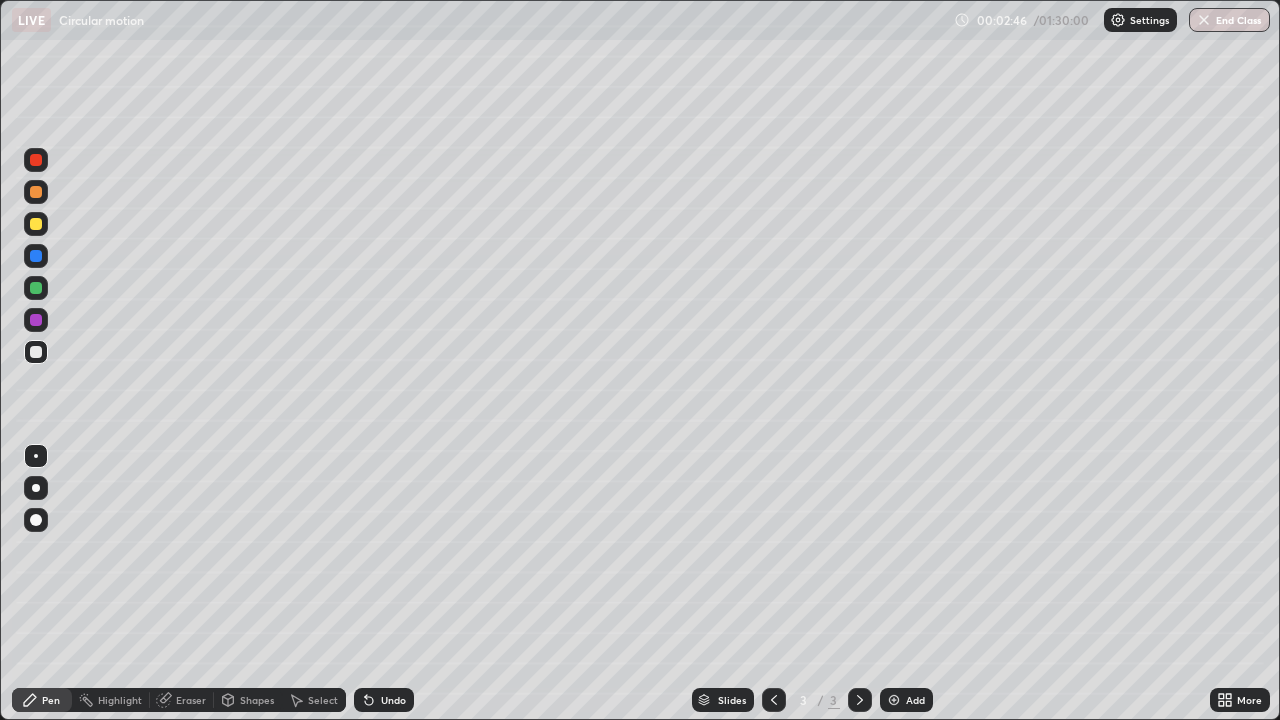 click at bounding box center [36, 224] 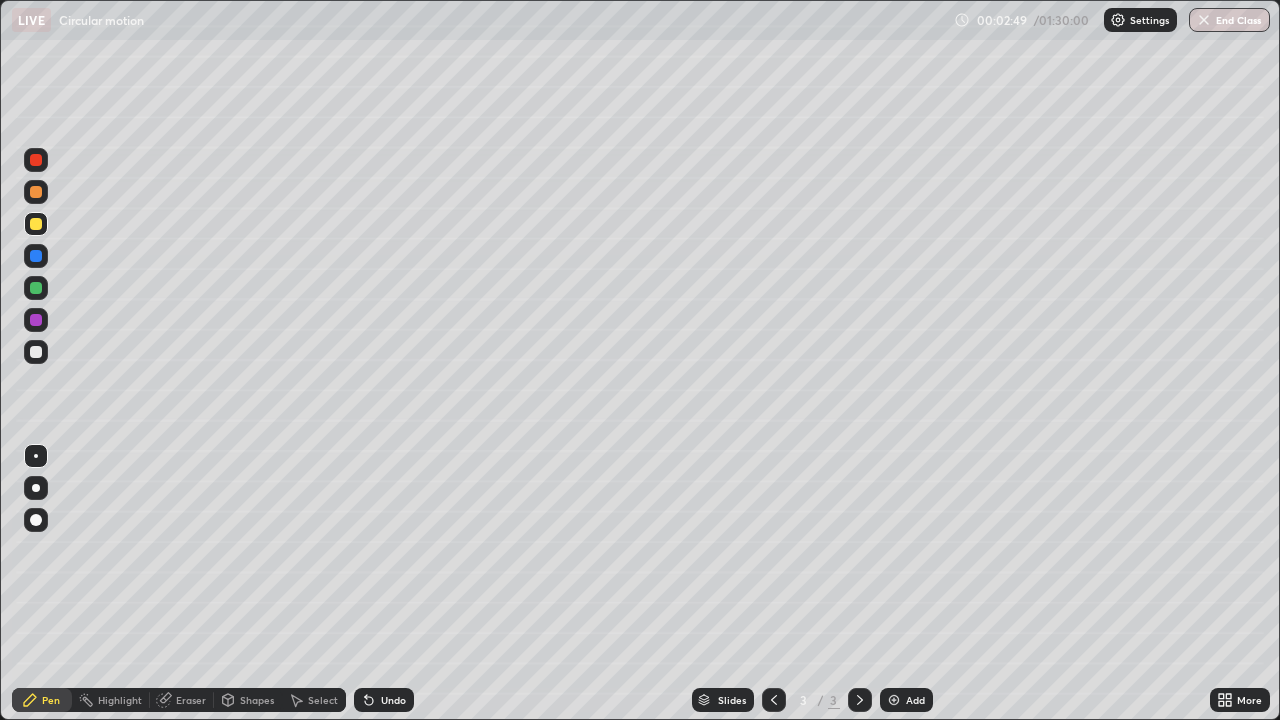 click at bounding box center [36, 488] 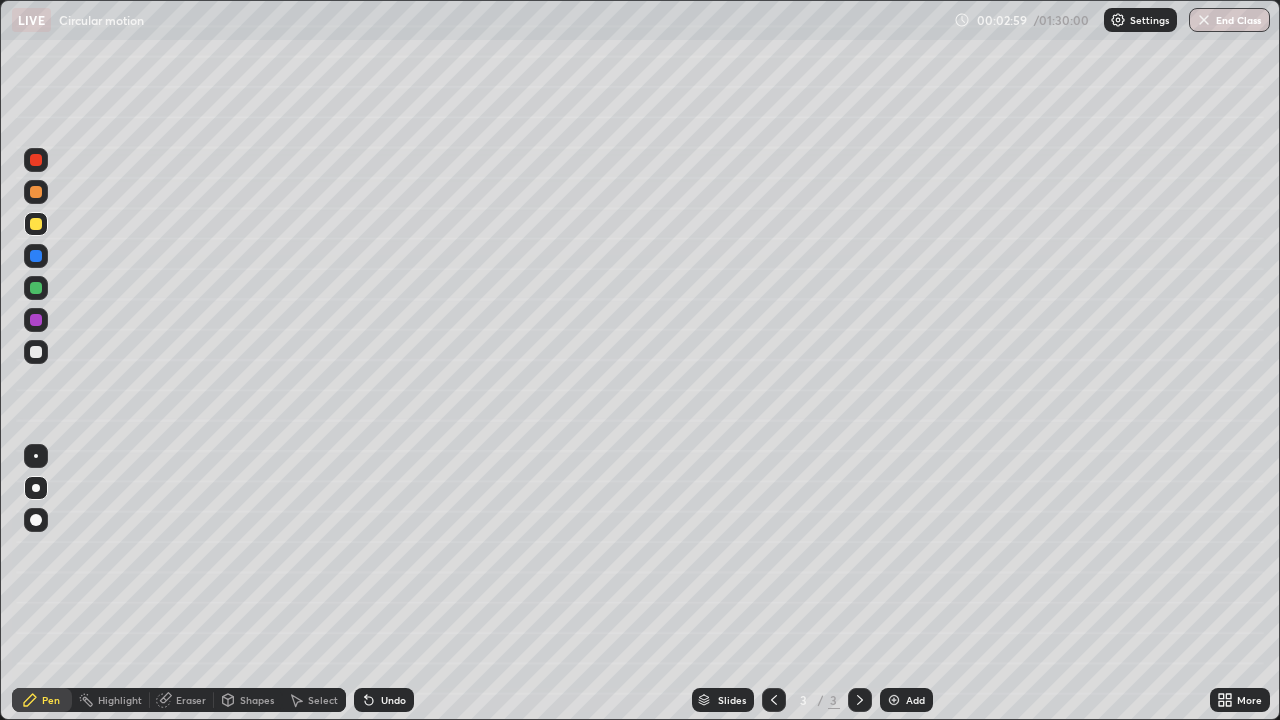 click at bounding box center (36, 352) 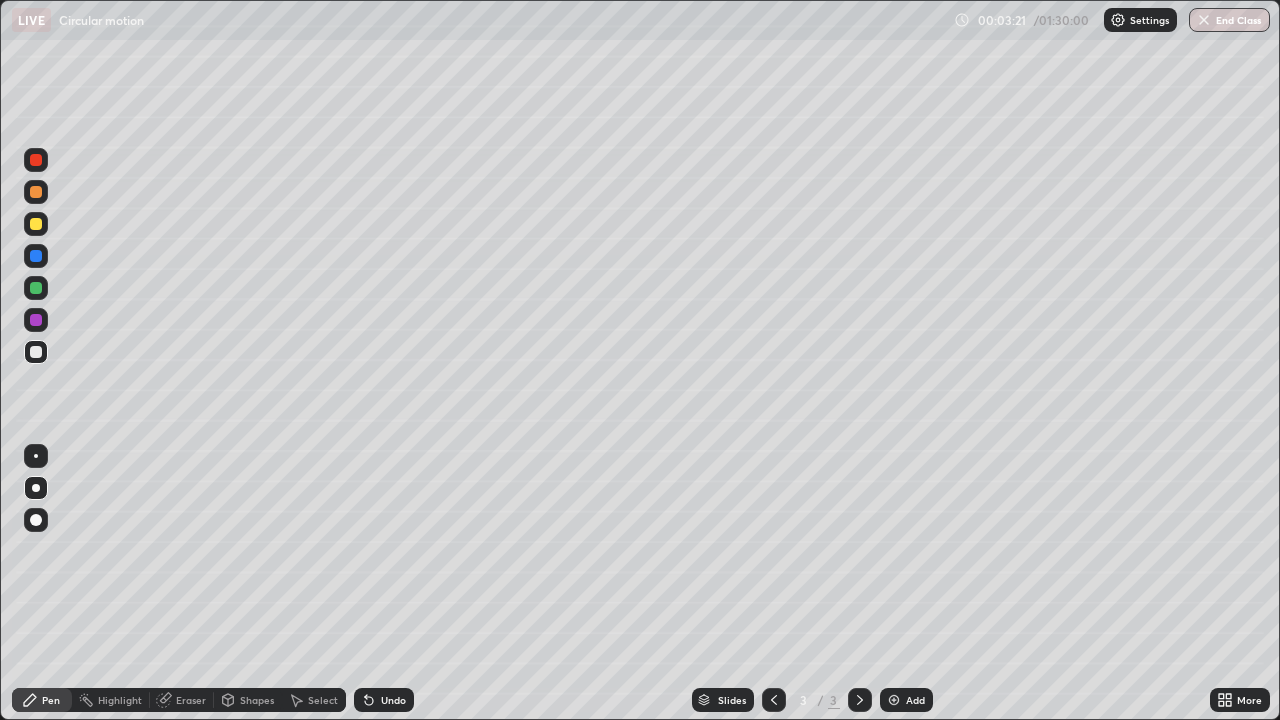 click at bounding box center (36, 224) 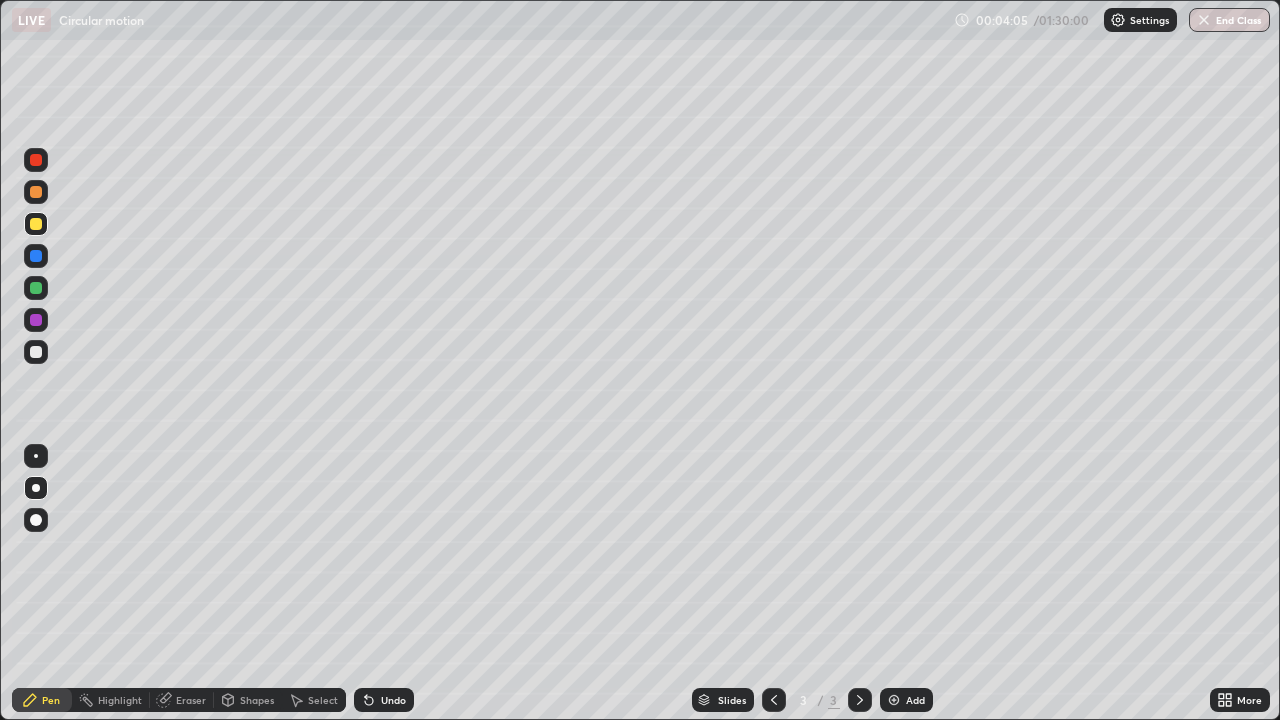 click at bounding box center [36, 256] 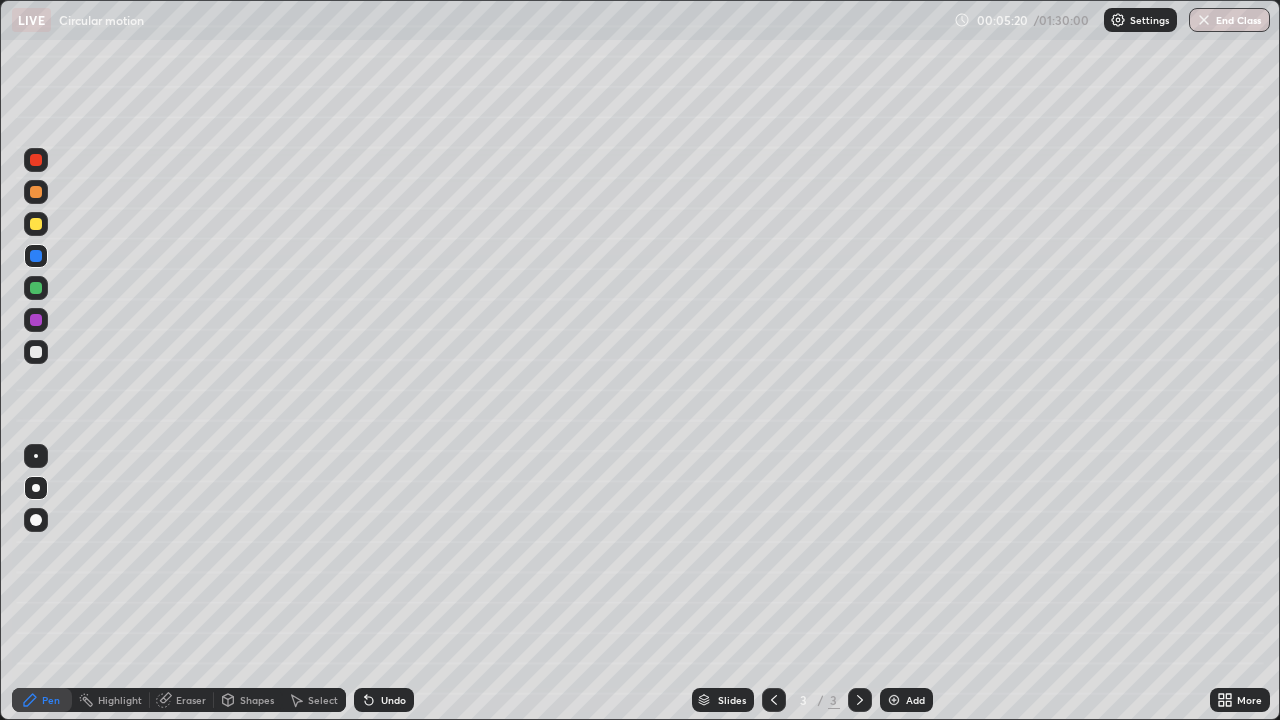 click on "Add" at bounding box center (906, 700) 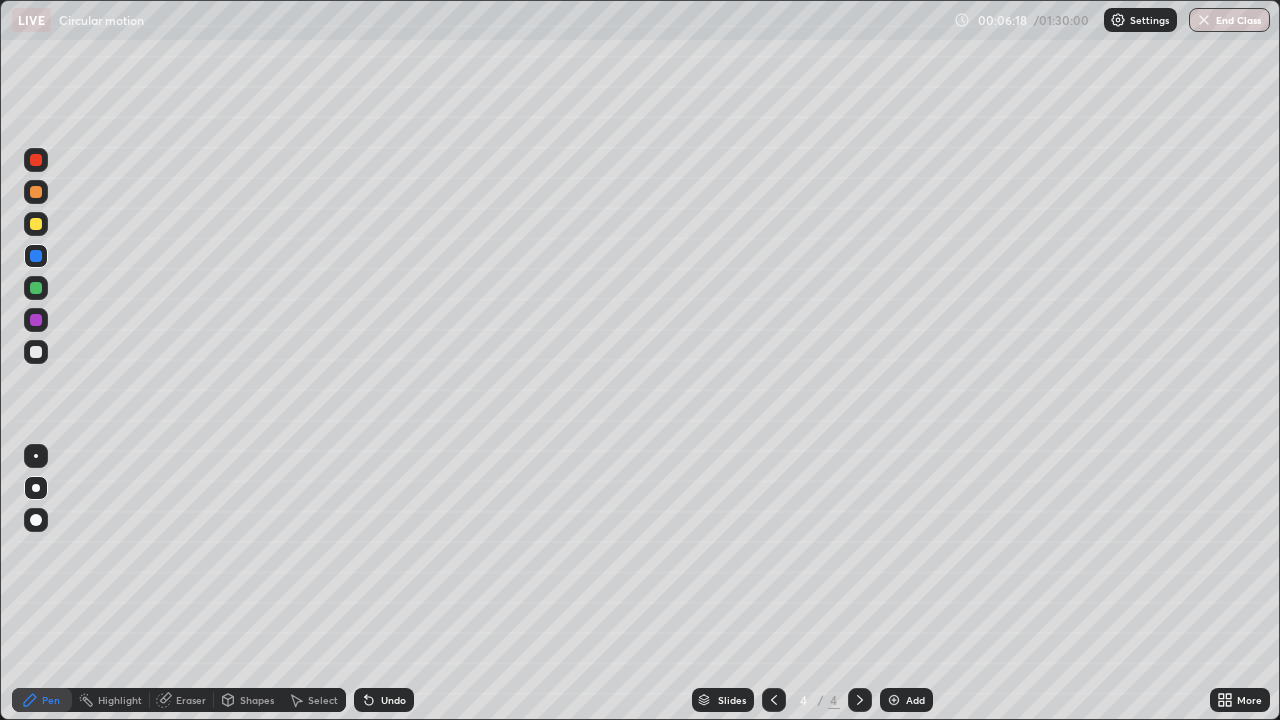 click on "Add" at bounding box center [915, 700] 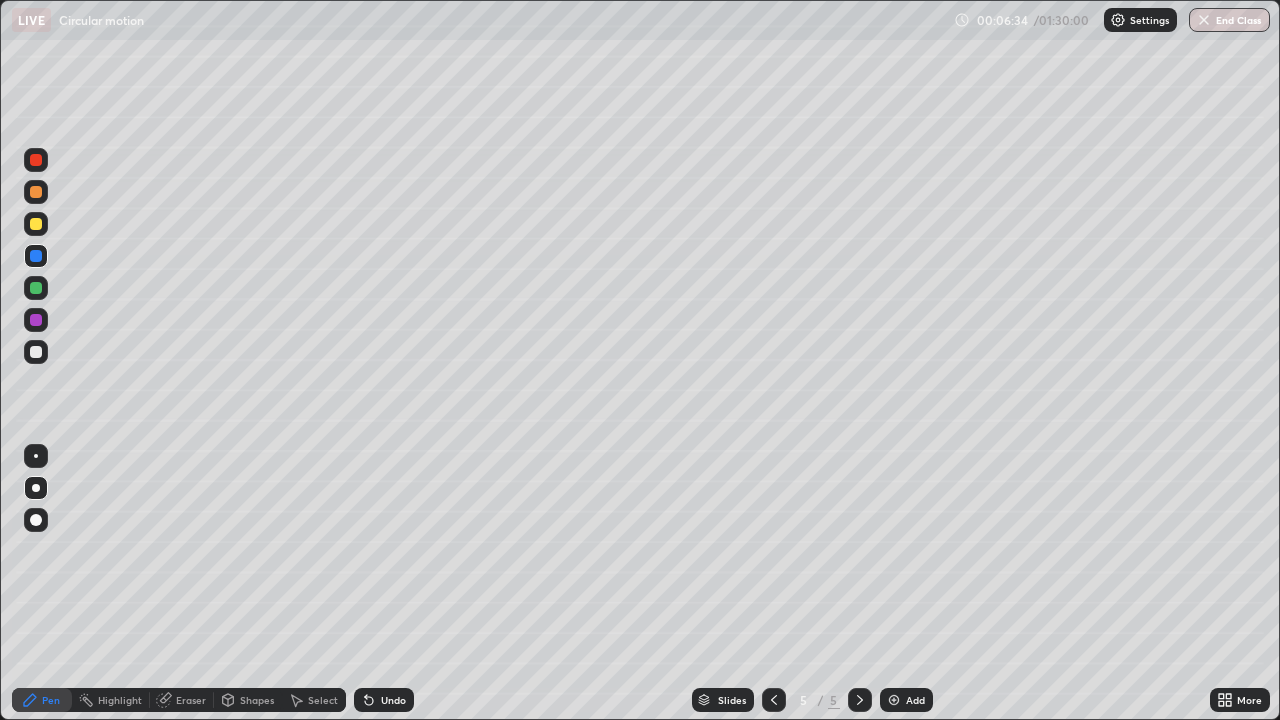 click at bounding box center [36, 224] 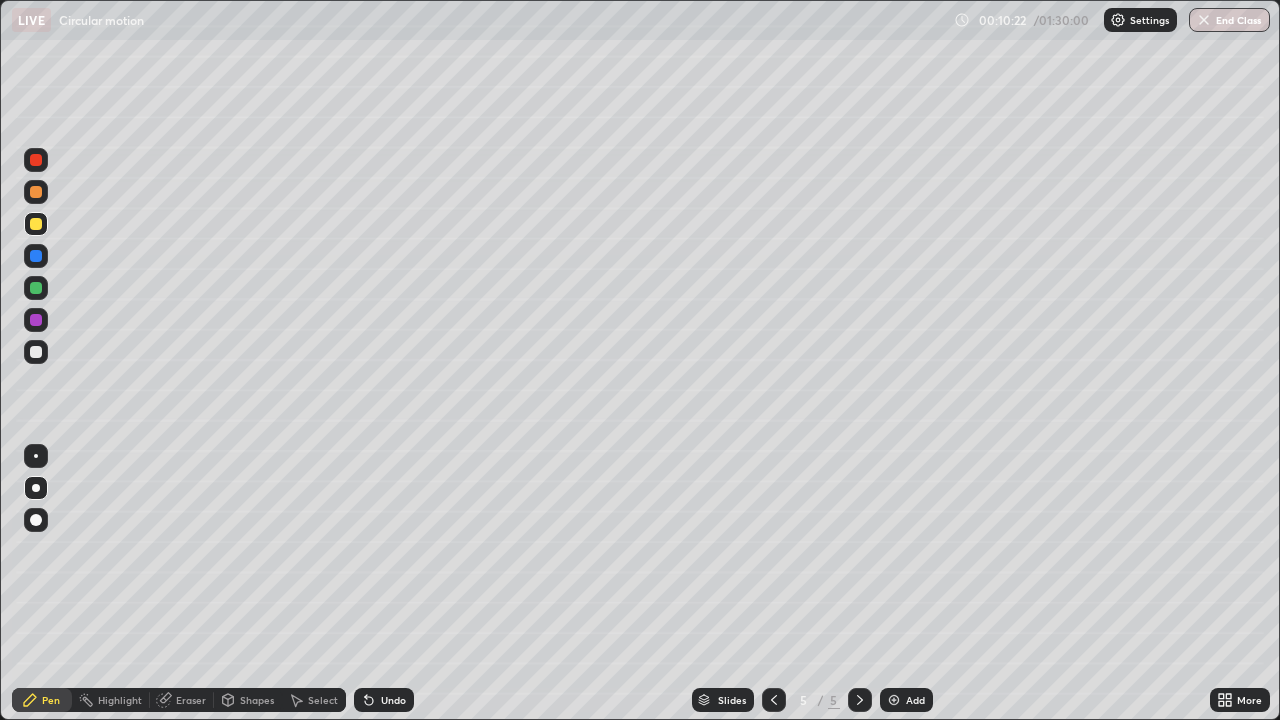 click on "Add" at bounding box center [906, 700] 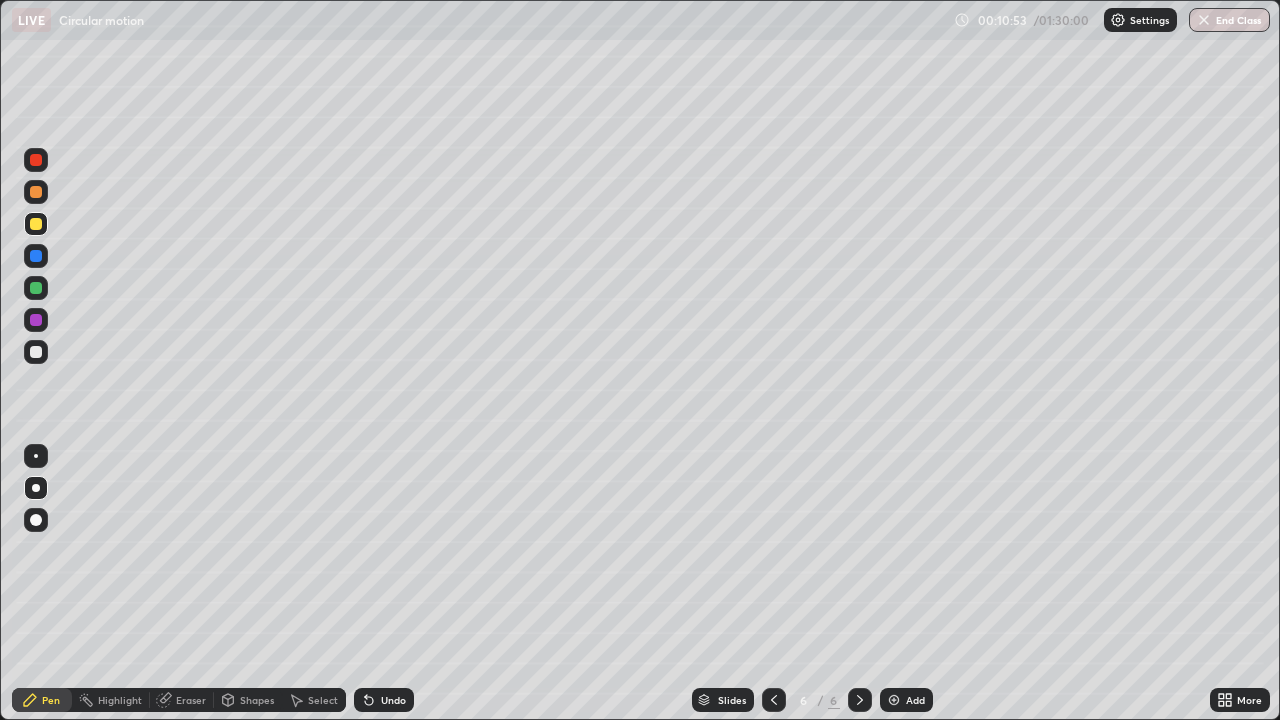 click on "Undo" at bounding box center (393, 700) 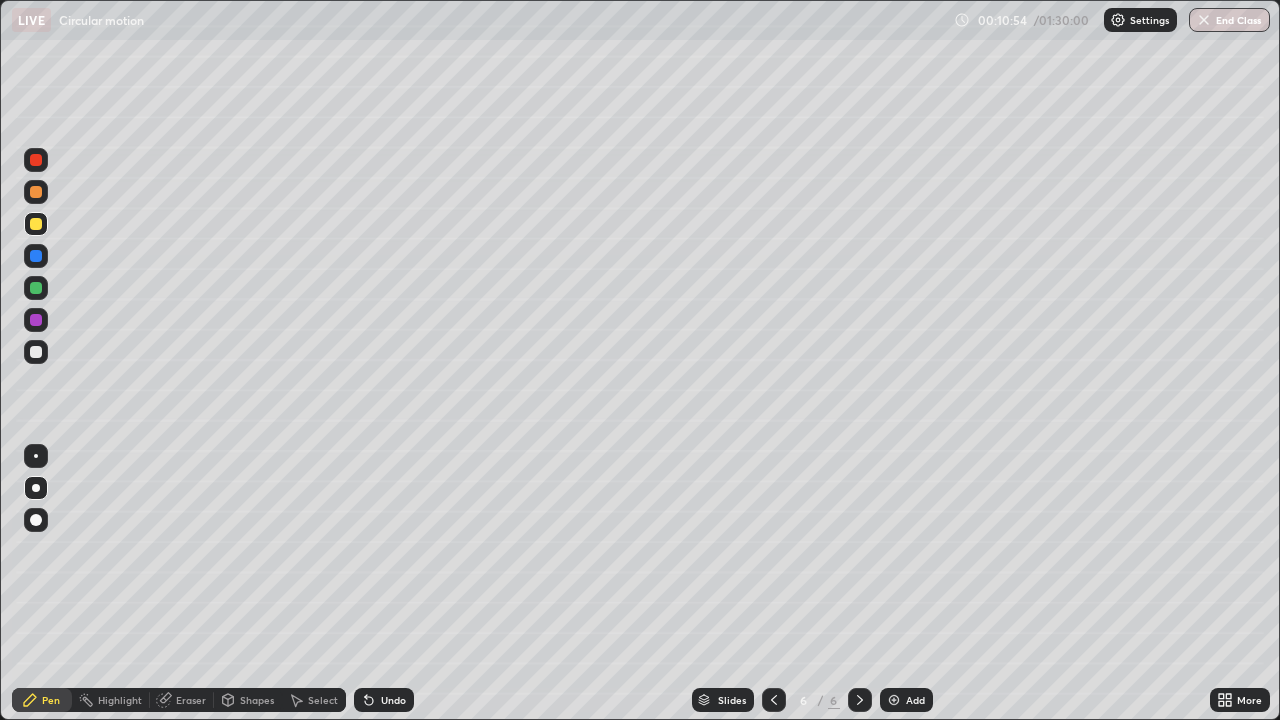 click on "Shapes" at bounding box center [257, 700] 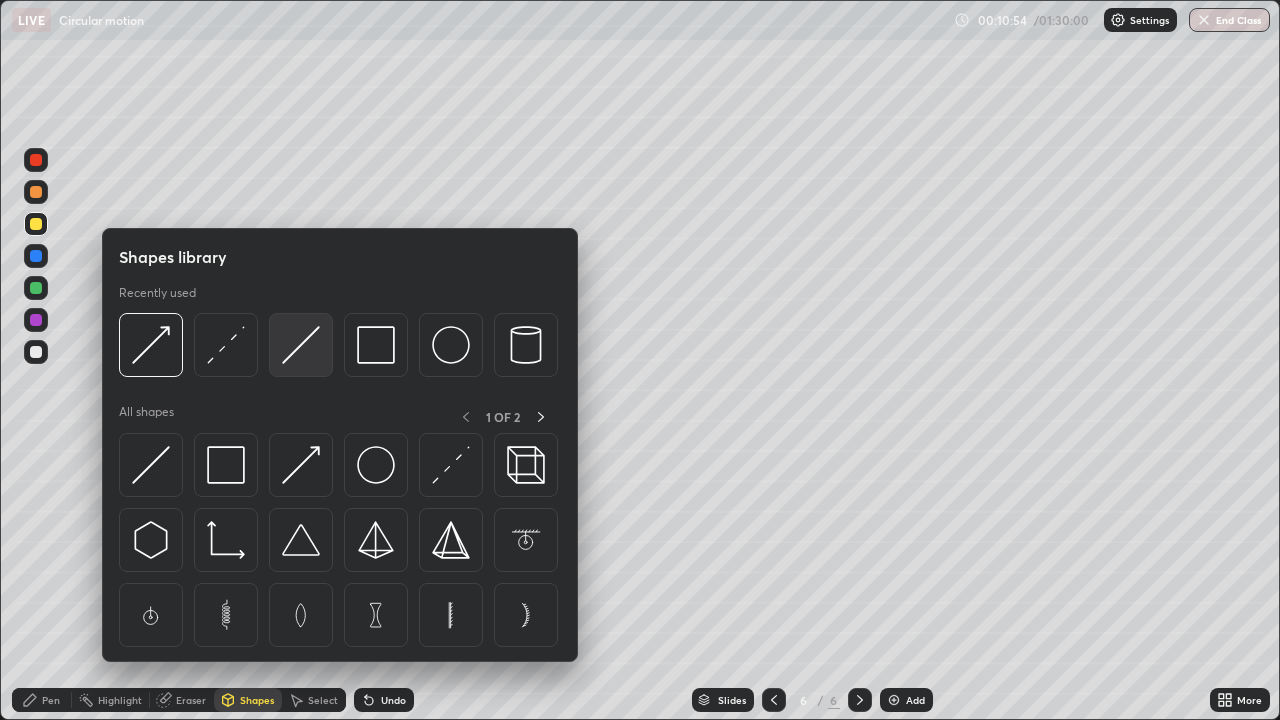 click at bounding box center (301, 345) 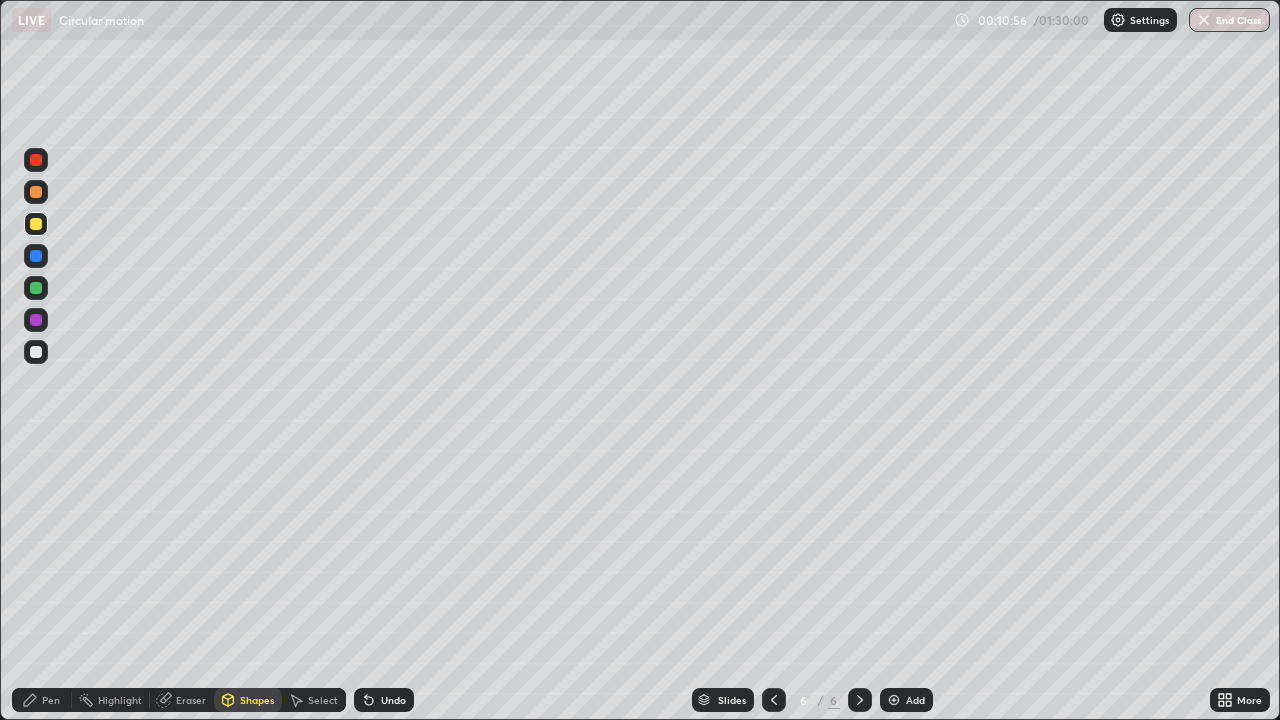 click on "Shapes" at bounding box center (257, 700) 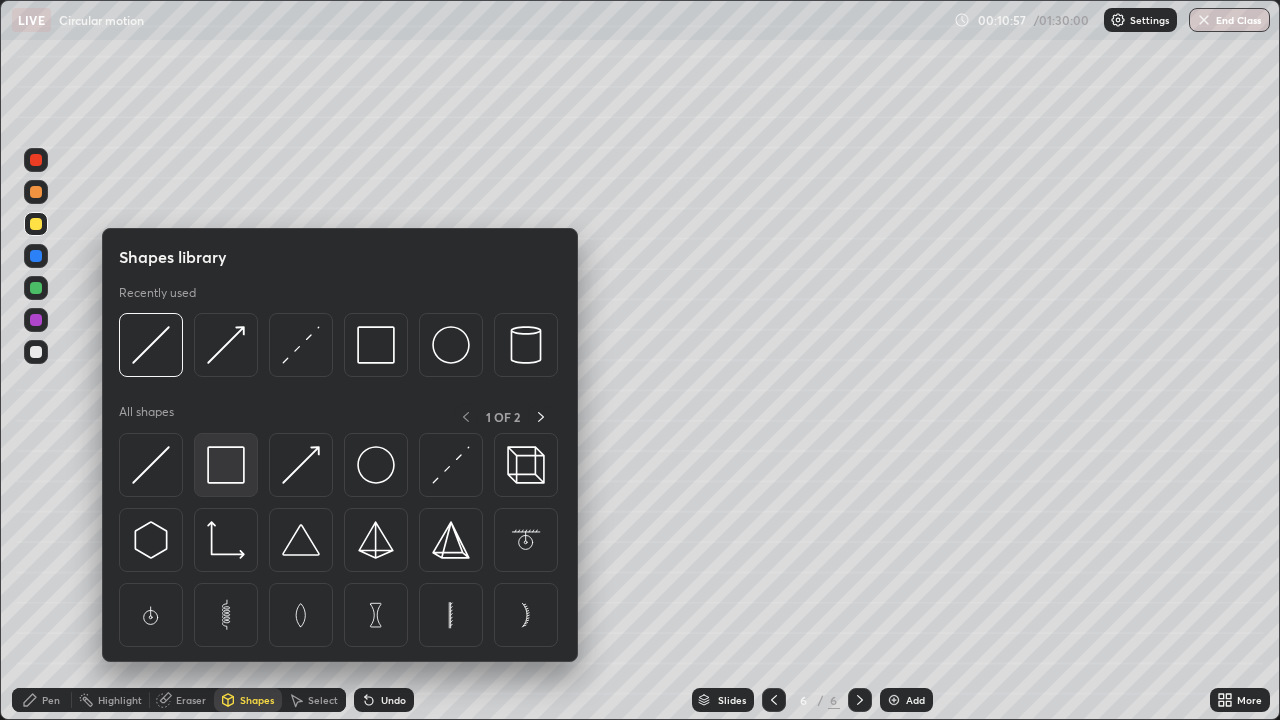 click at bounding box center [226, 465] 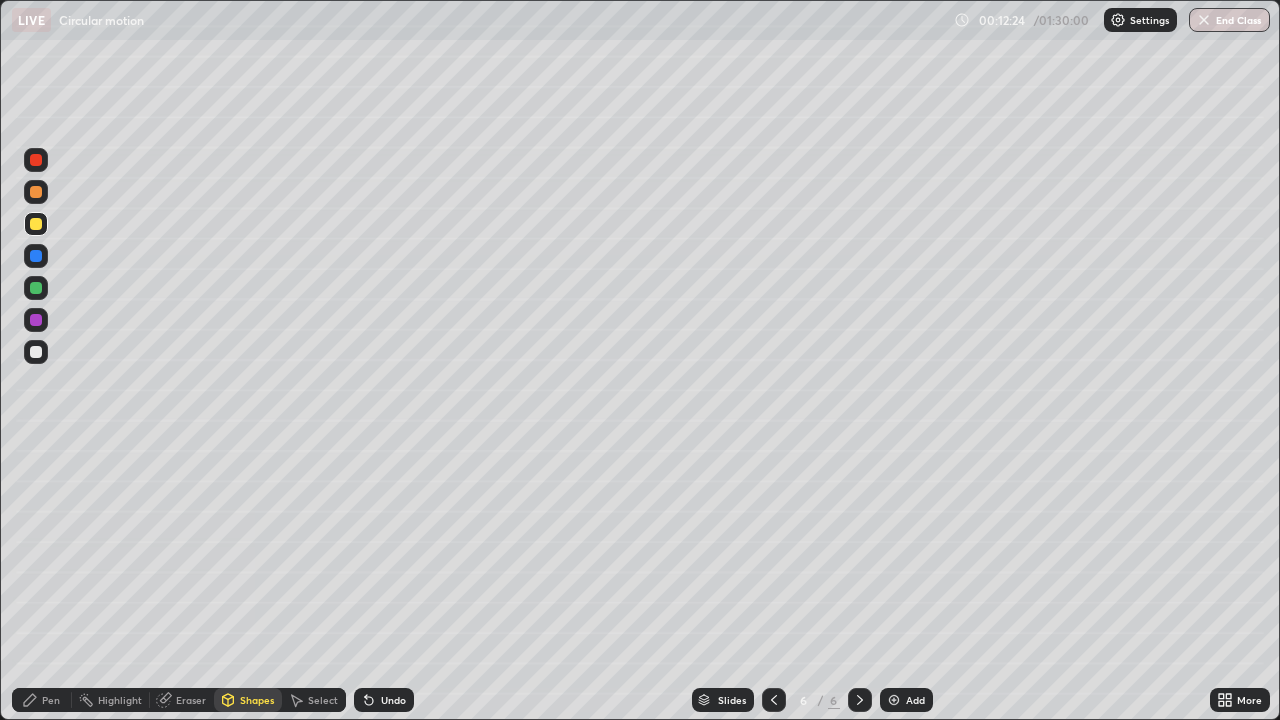 click on "Shapes" at bounding box center [257, 700] 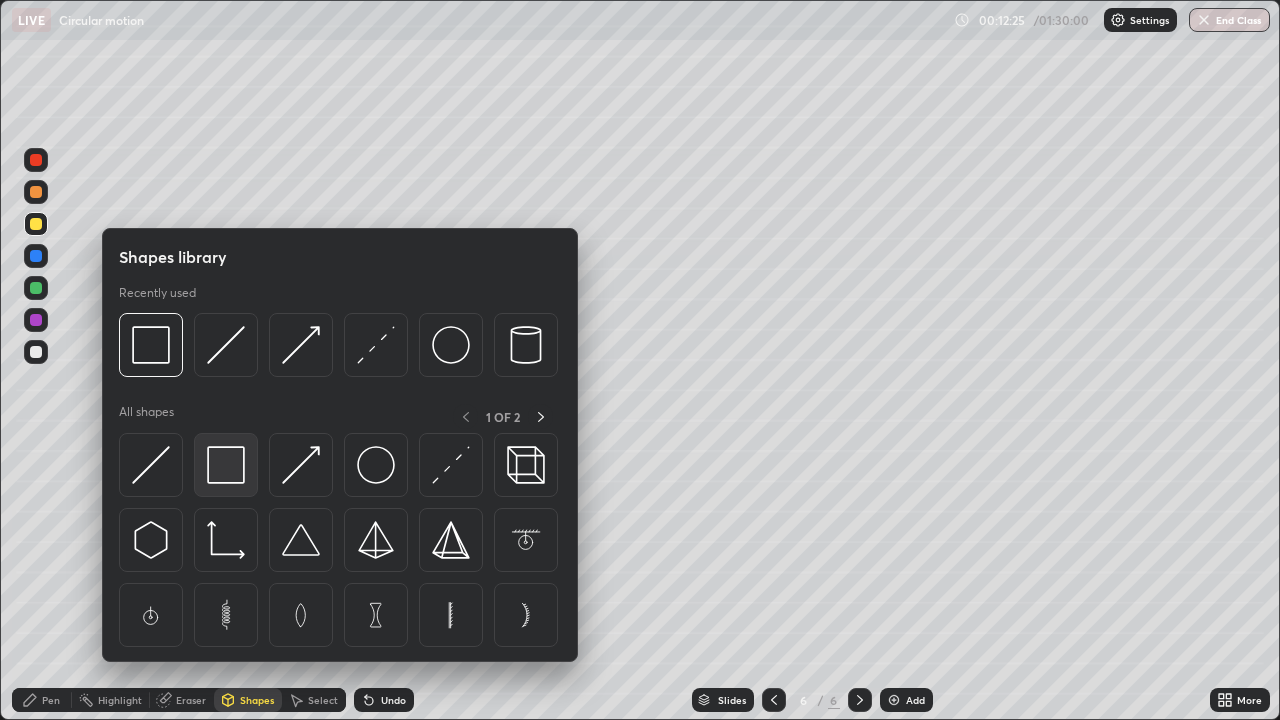 click at bounding box center [226, 465] 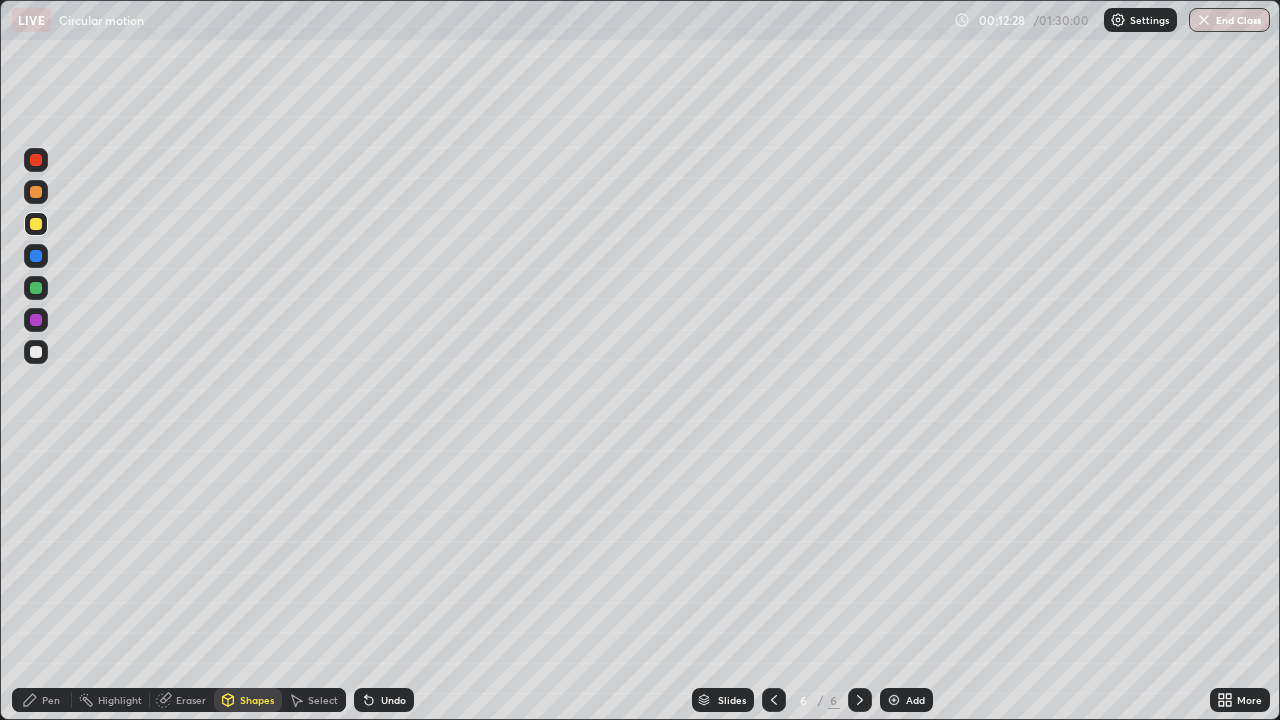 click on "Pen" at bounding box center [42, 700] 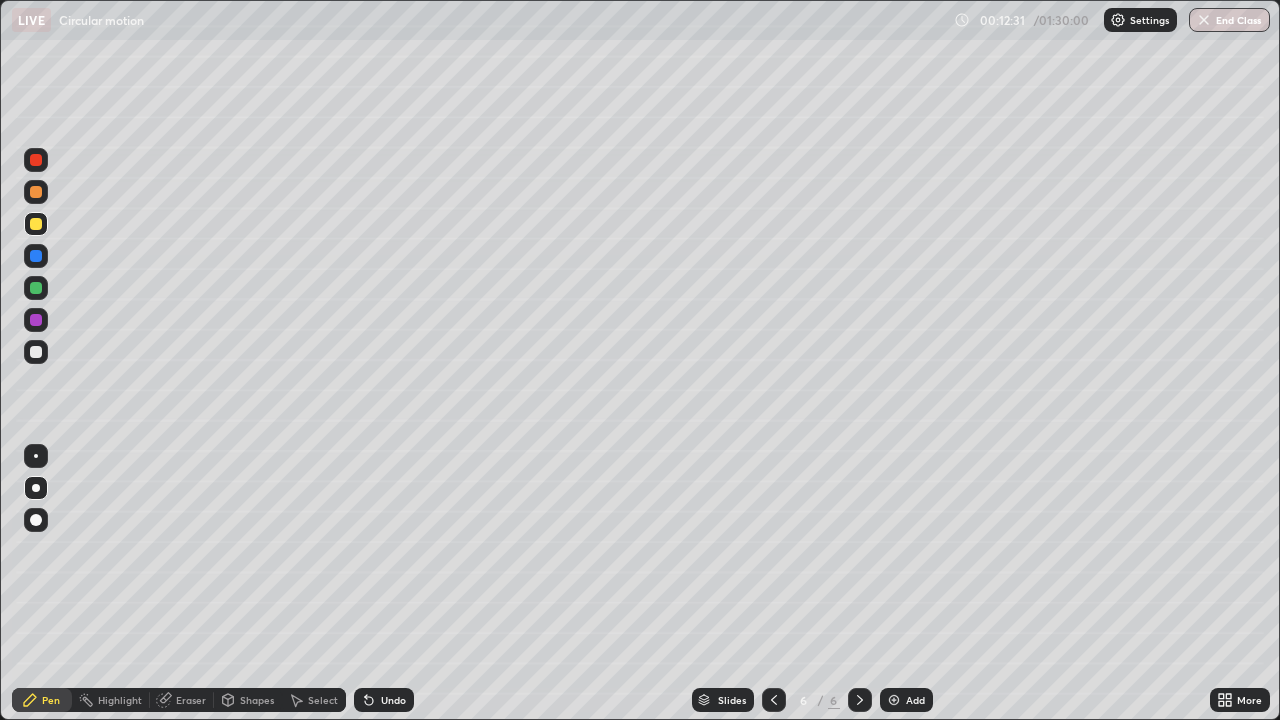 click on "Undo" at bounding box center [393, 700] 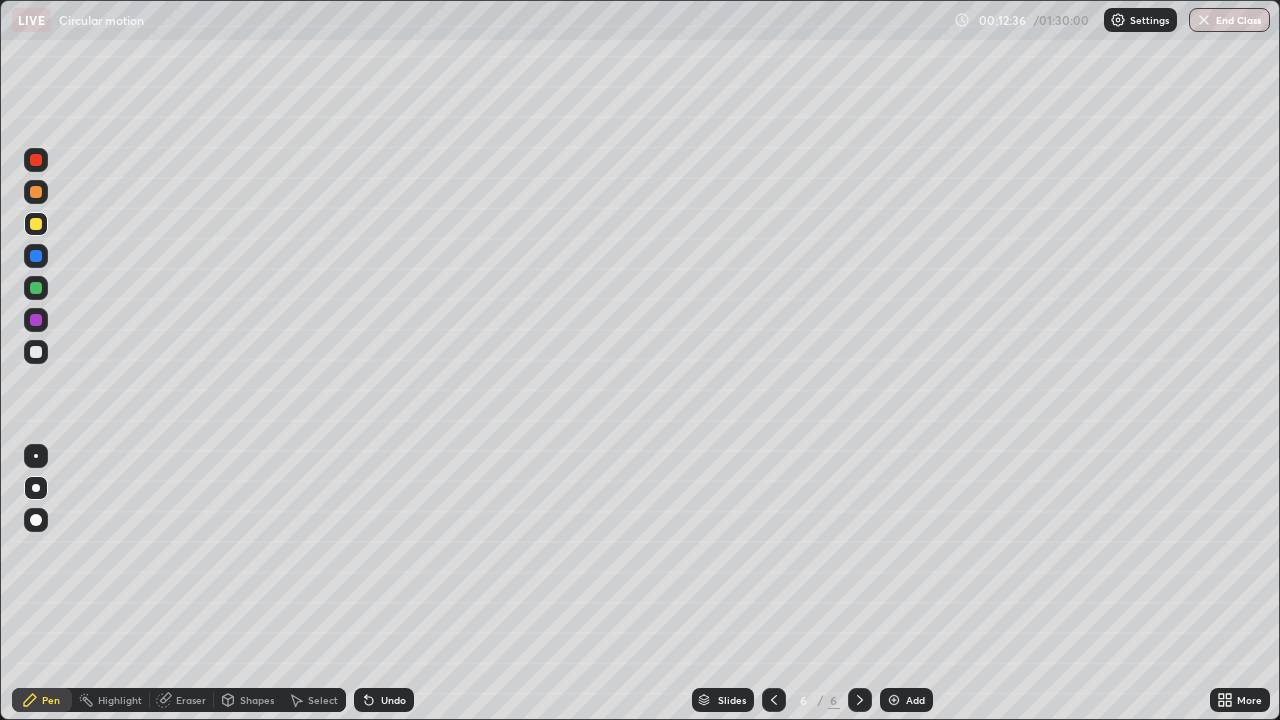 click at bounding box center (36, 352) 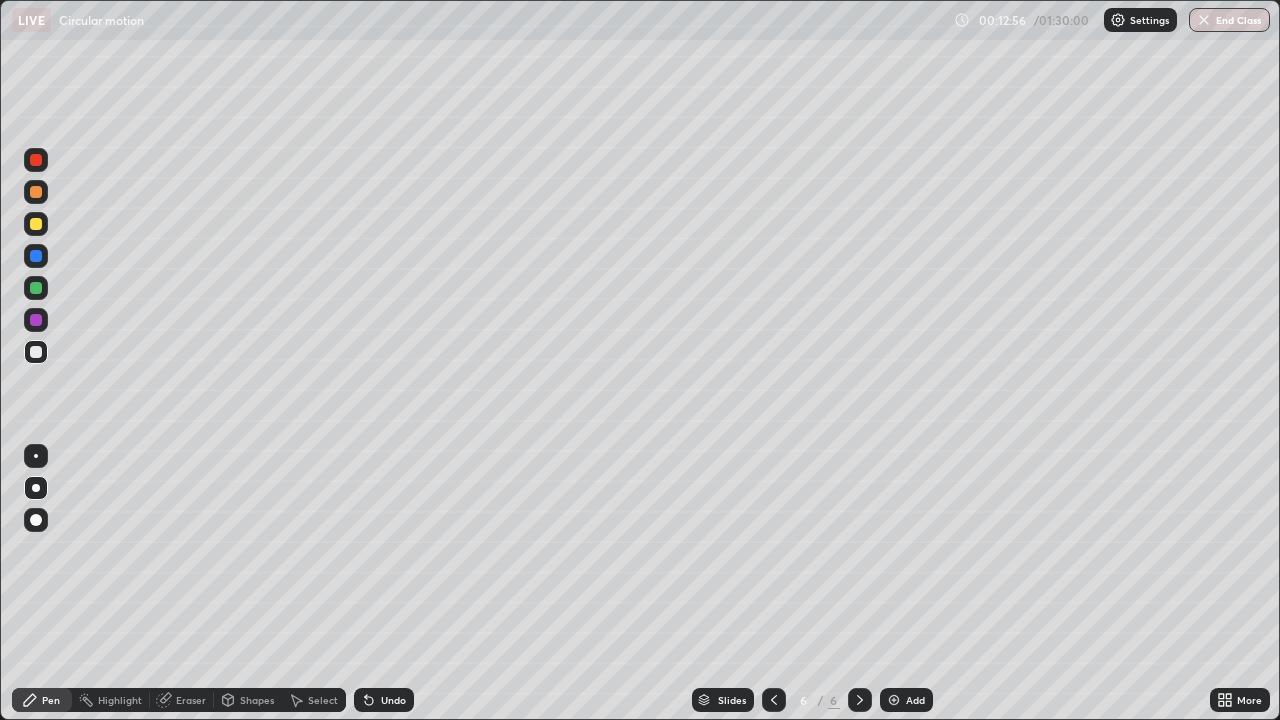 click at bounding box center (36, 256) 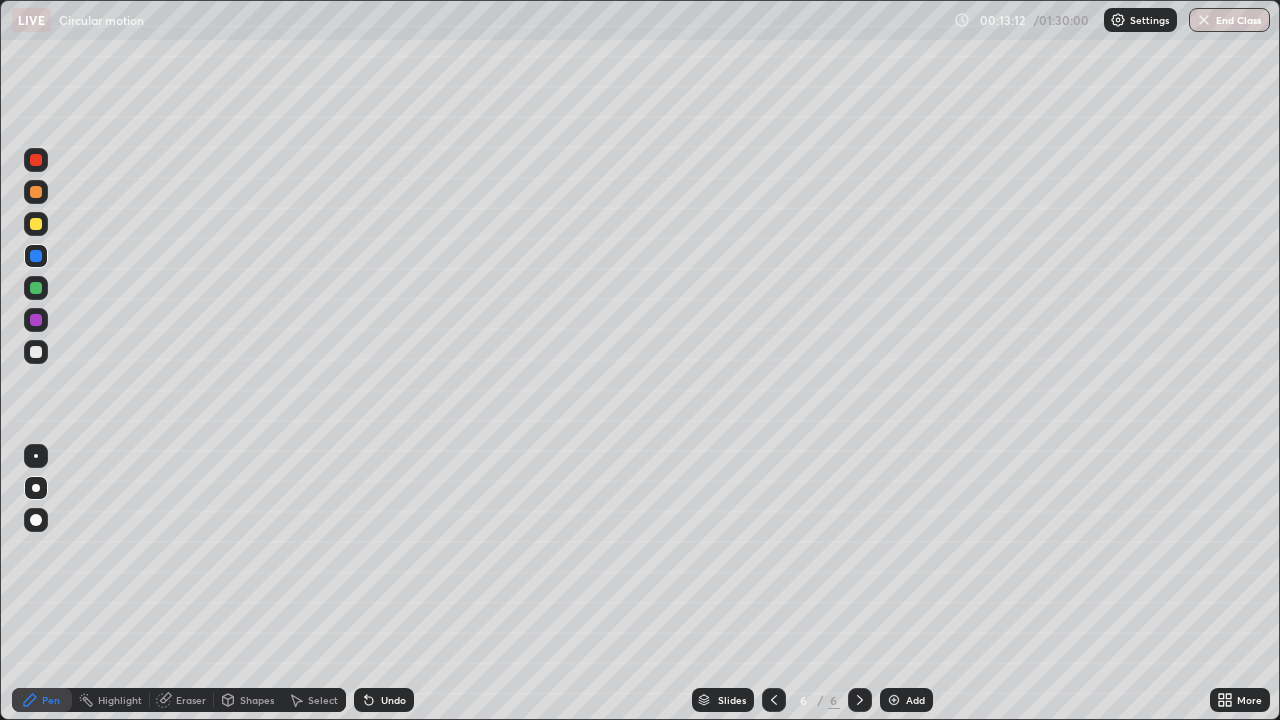 click at bounding box center (36, 352) 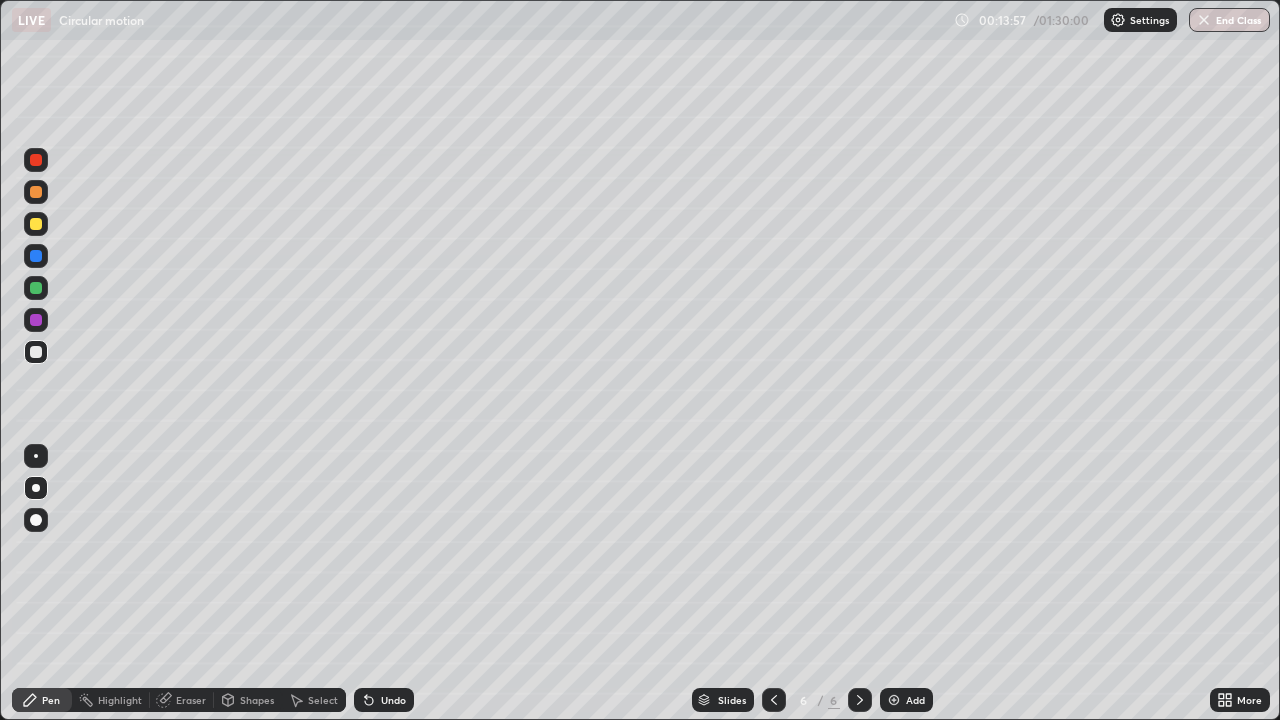 click on "Add" at bounding box center [906, 700] 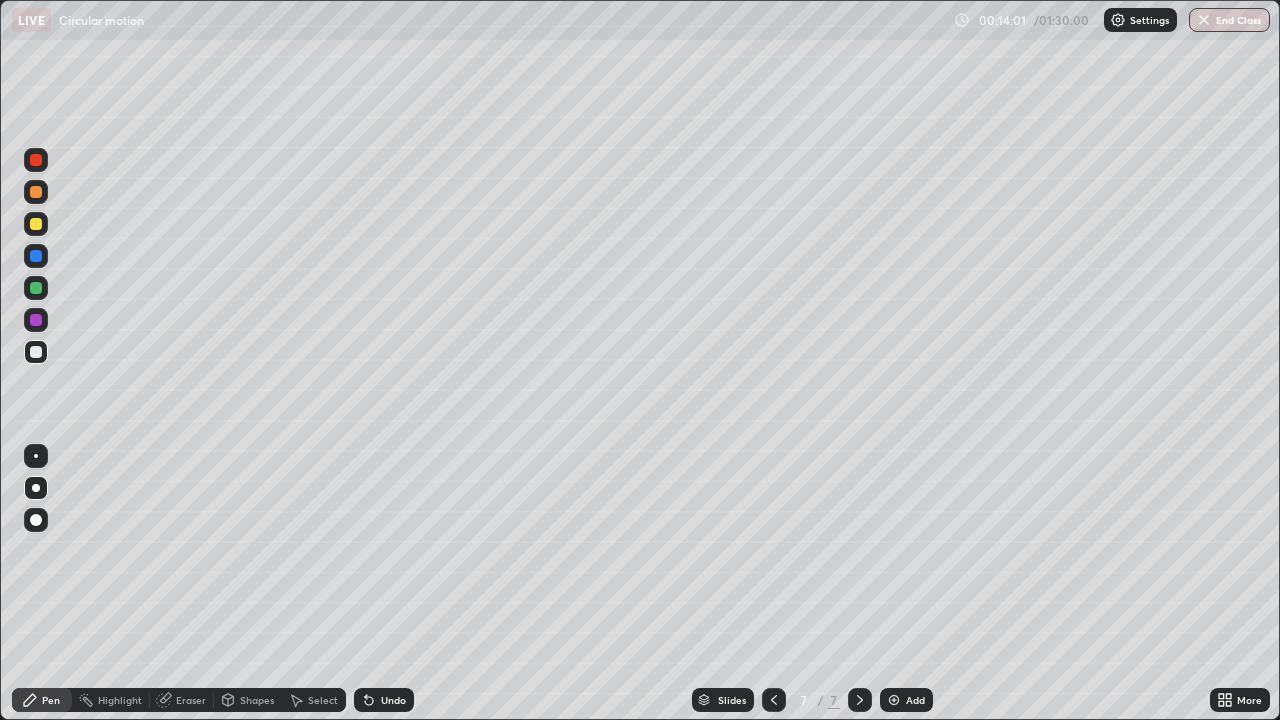 click at bounding box center [36, 224] 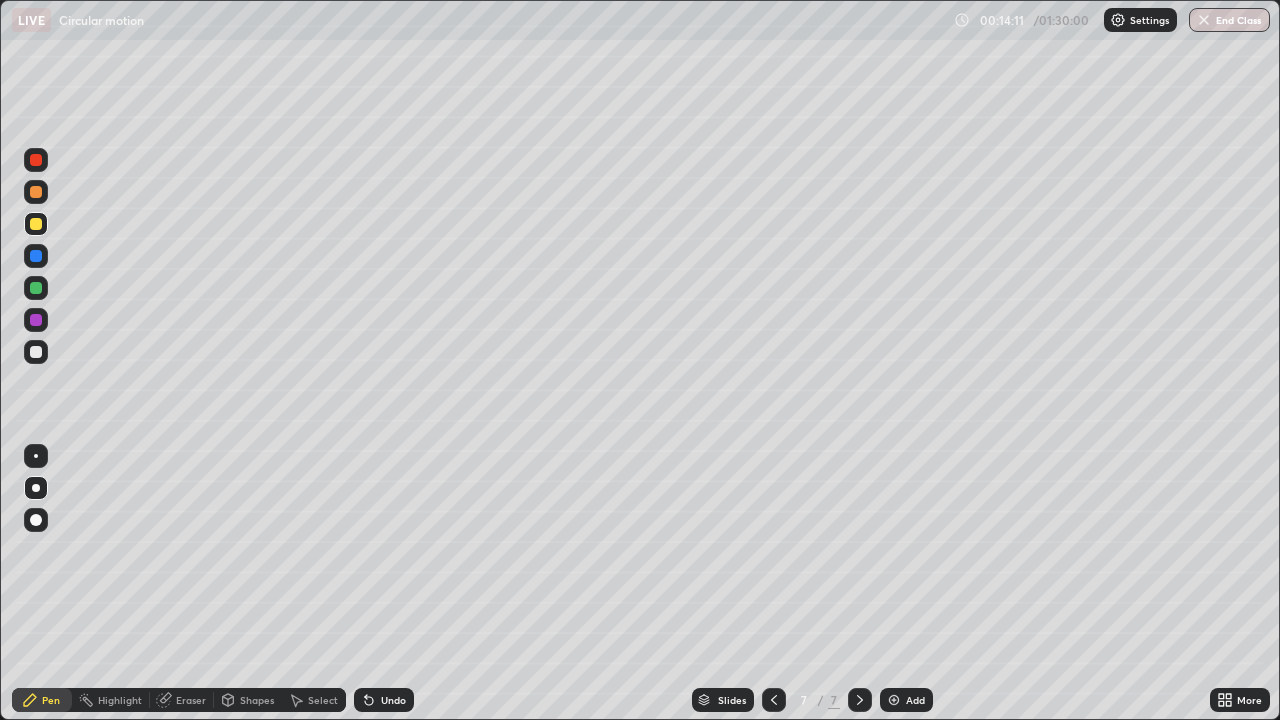 click on "Shapes" at bounding box center (257, 700) 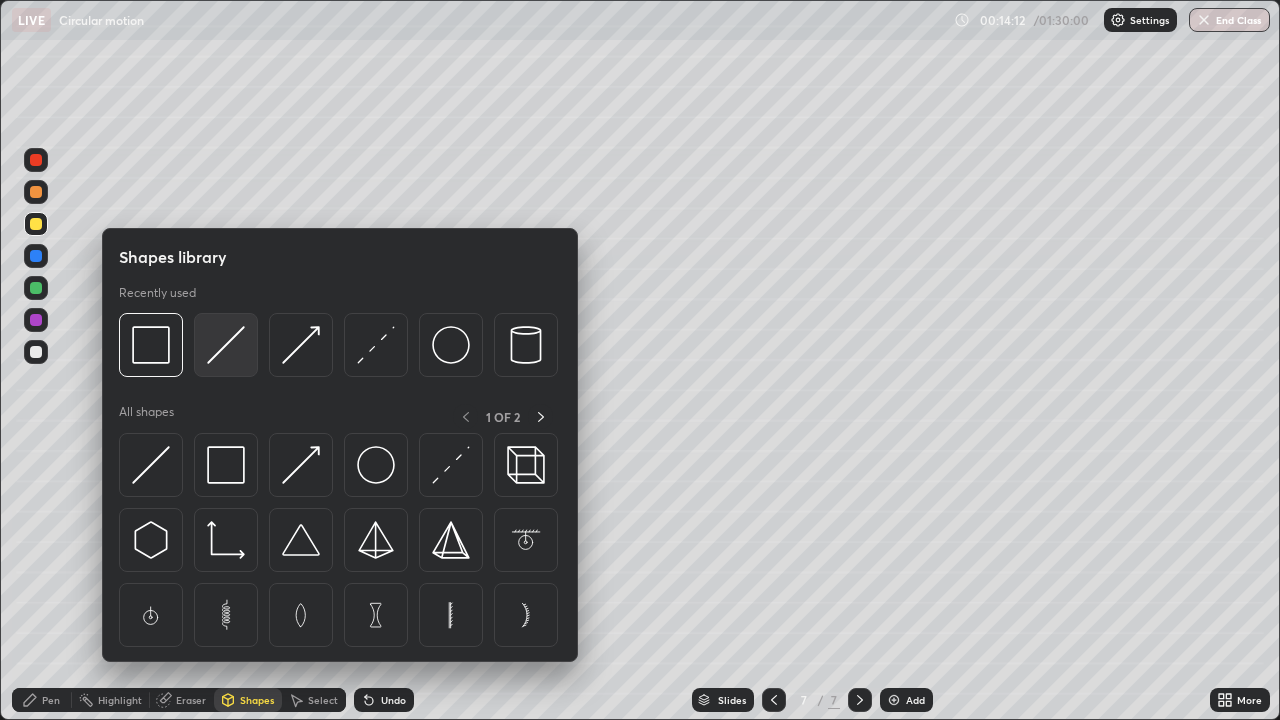 click at bounding box center (226, 345) 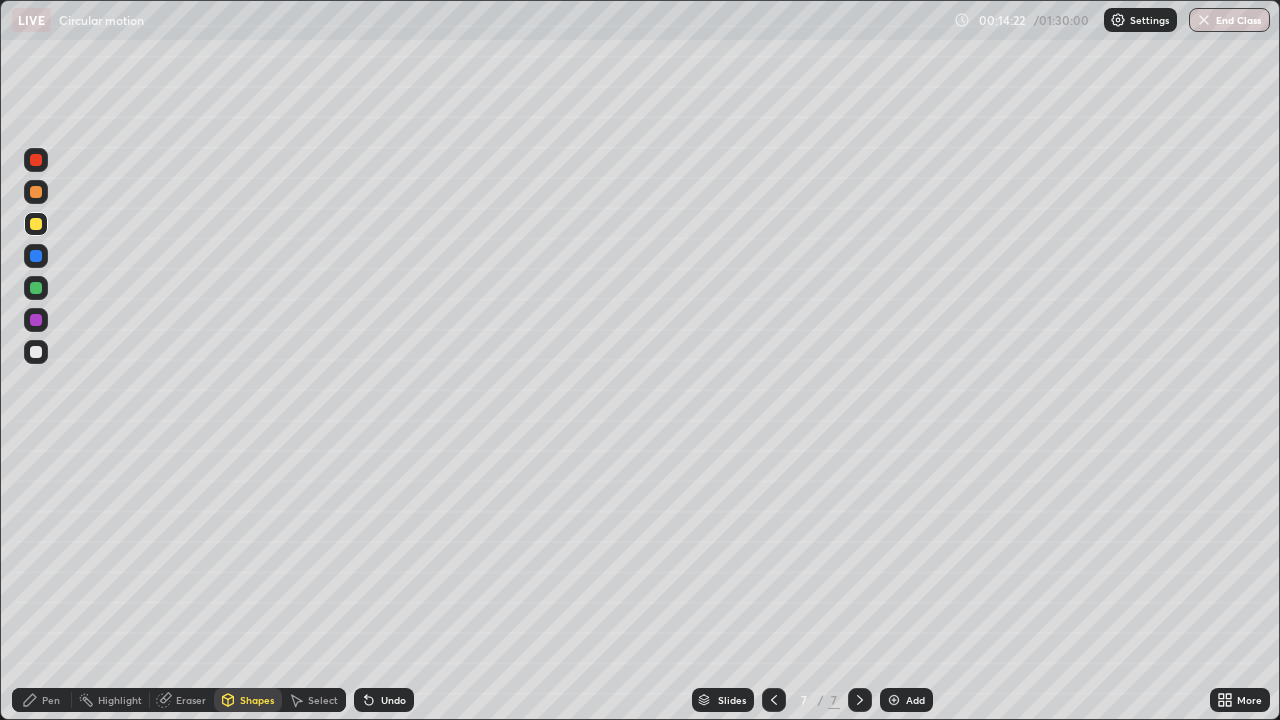 click on "Pen" at bounding box center [42, 700] 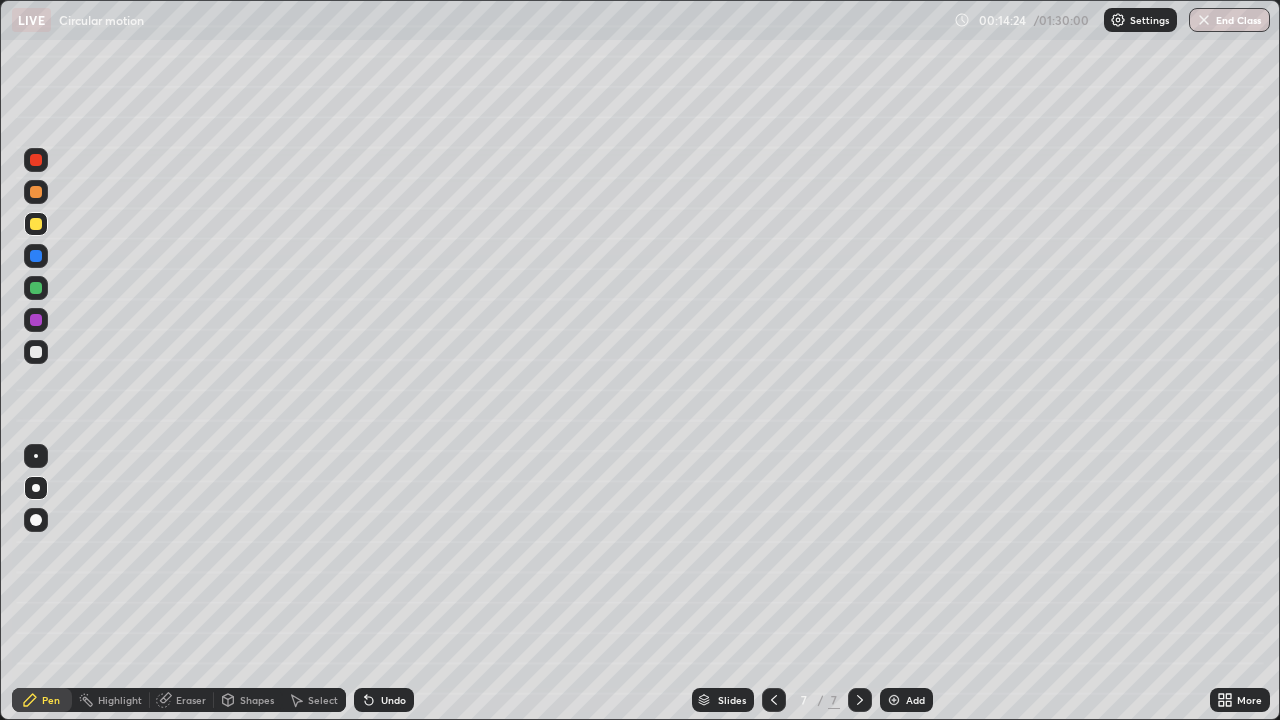 click at bounding box center (36, 352) 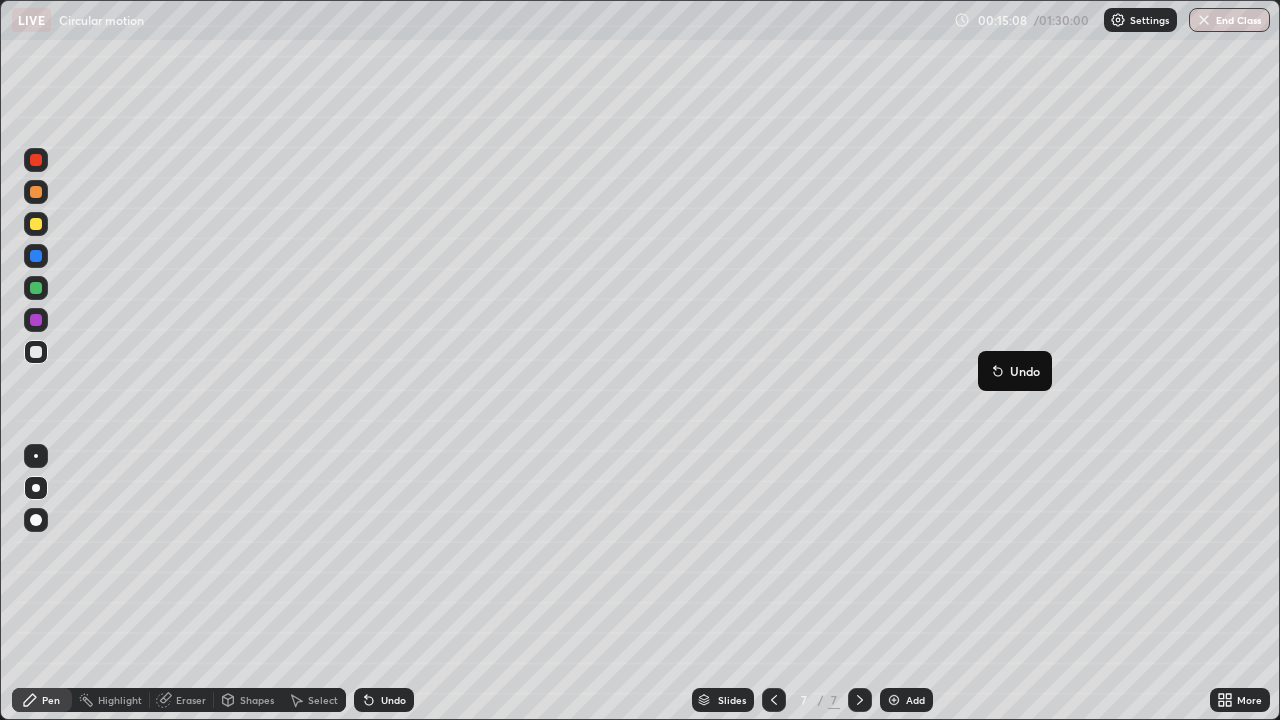 click on "Undo" at bounding box center [1015, 371] 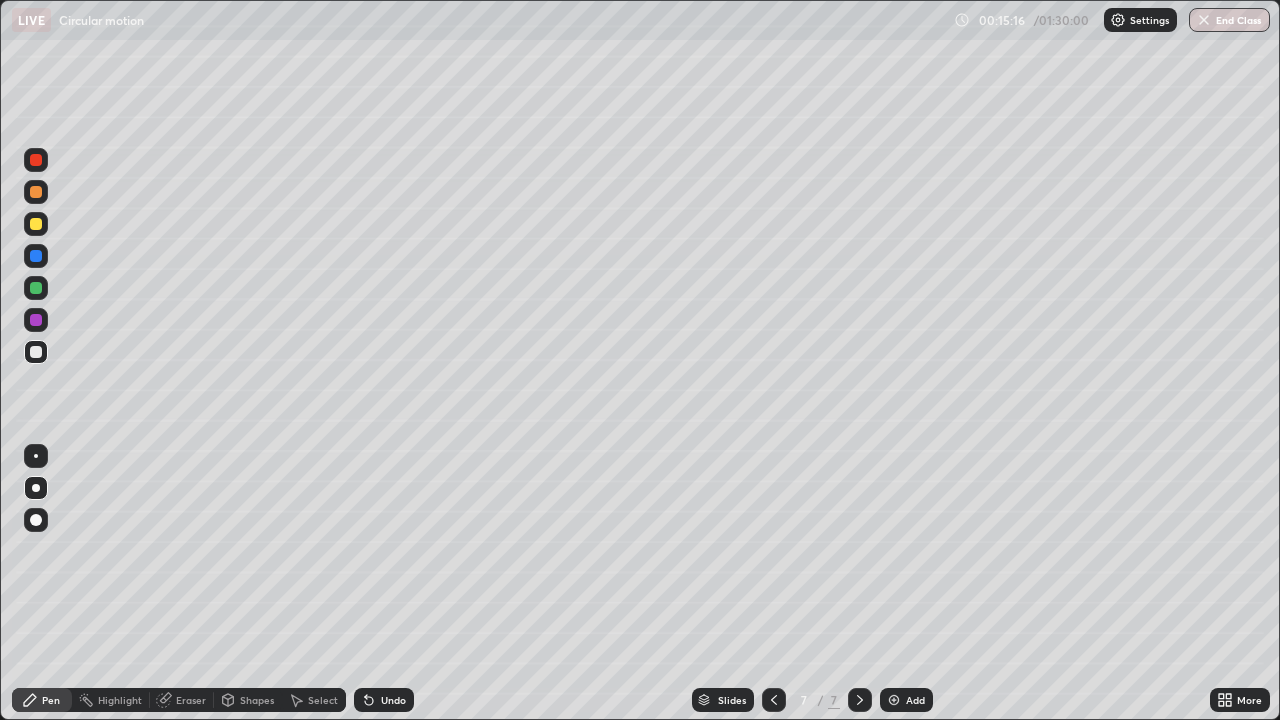 click at bounding box center [36, 352] 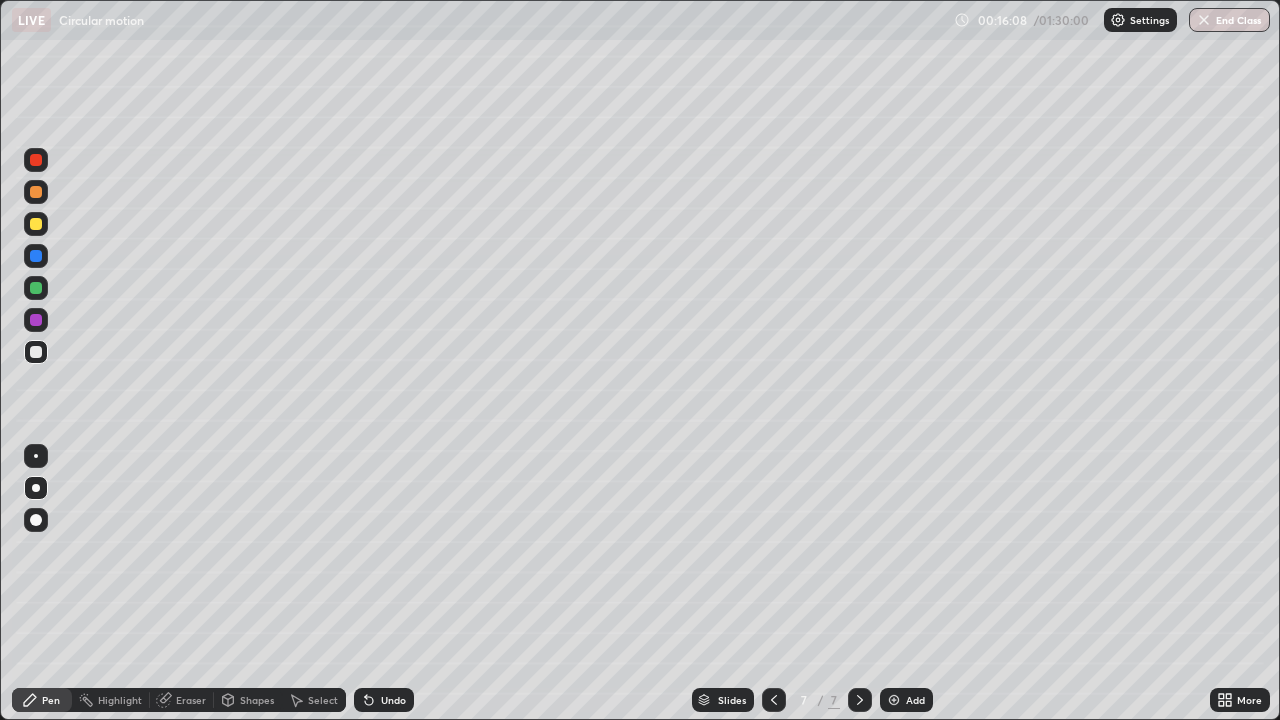 click at bounding box center [36, 256] 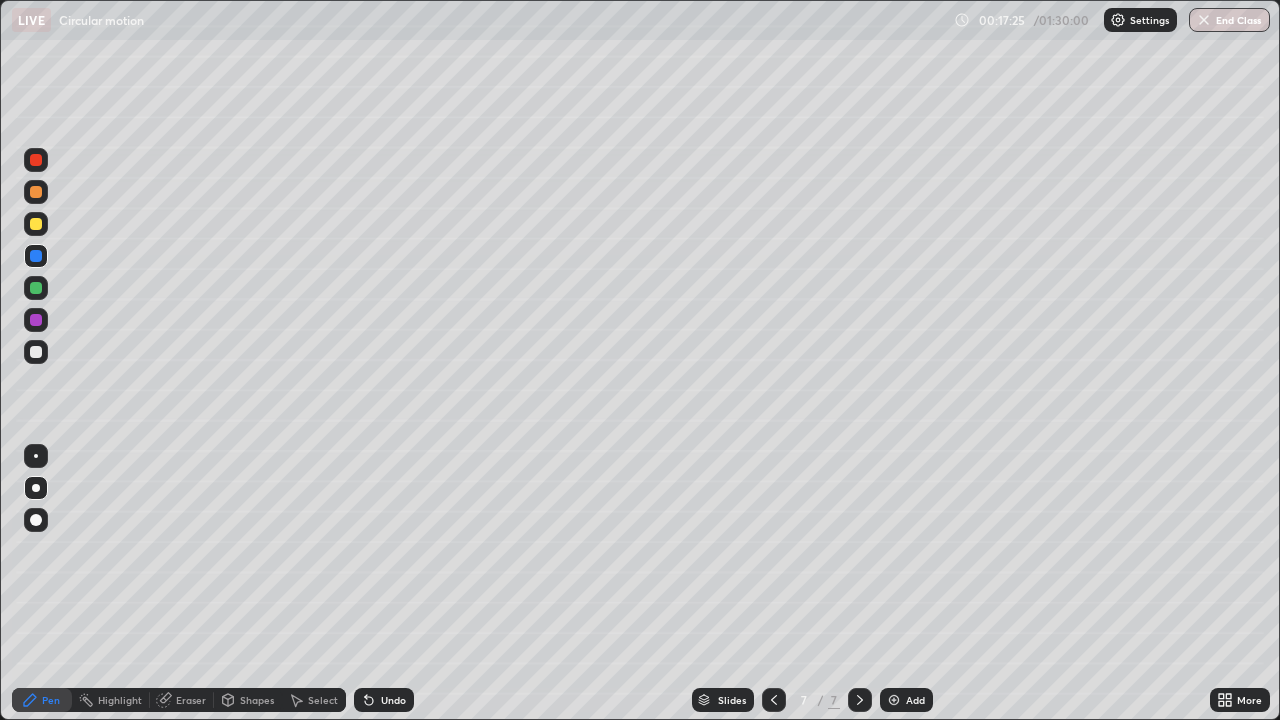 click on "Add" at bounding box center [915, 700] 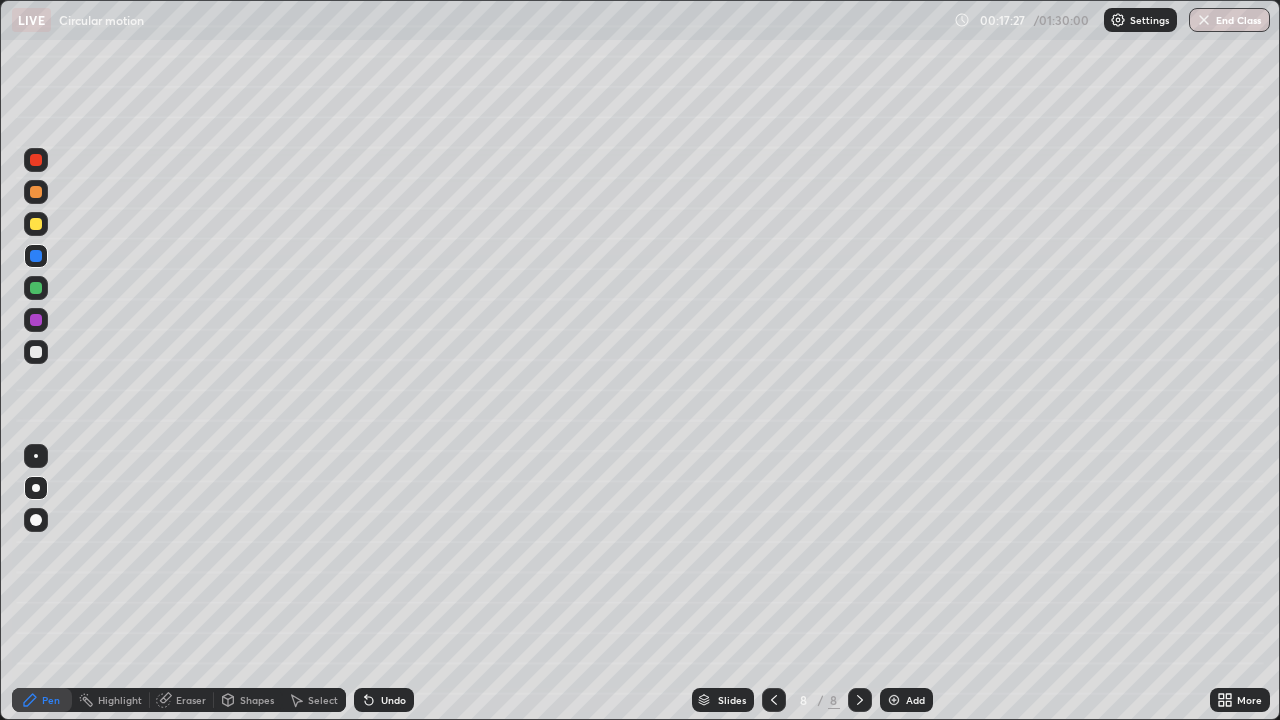 click at bounding box center [36, 224] 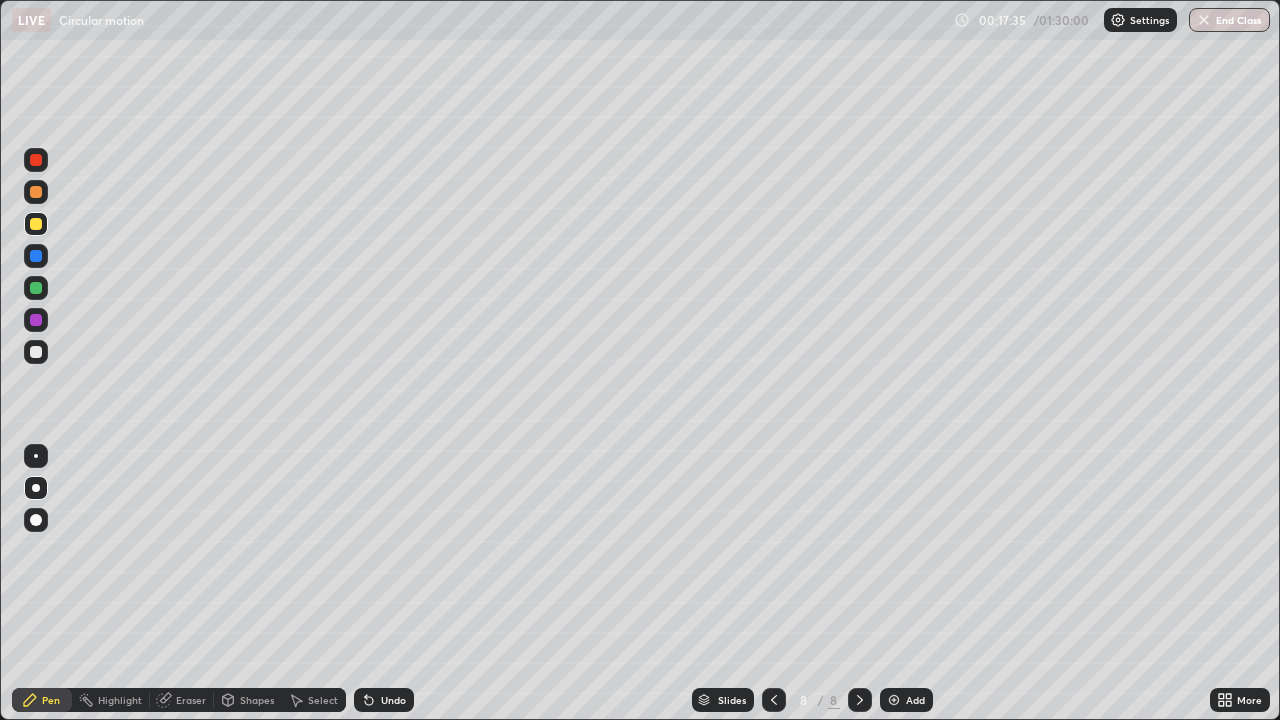 click on "Undo" at bounding box center (384, 700) 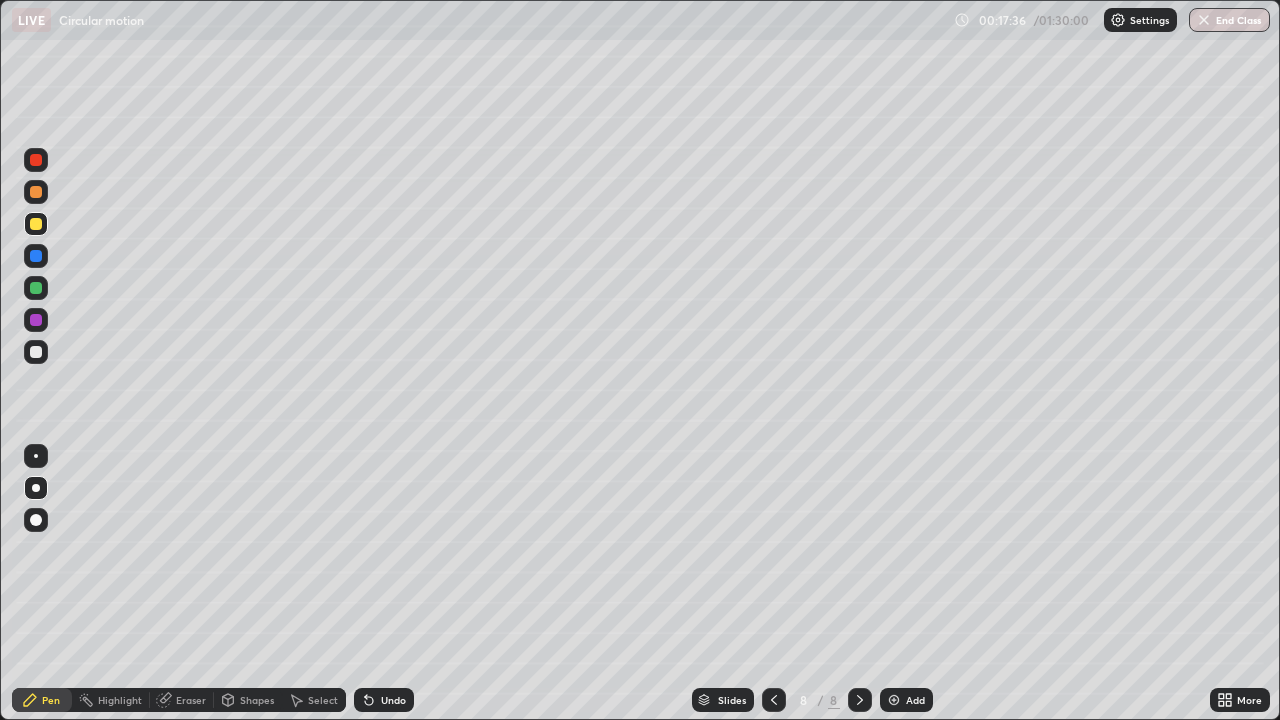click on "Undo" at bounding box center (384, 700) 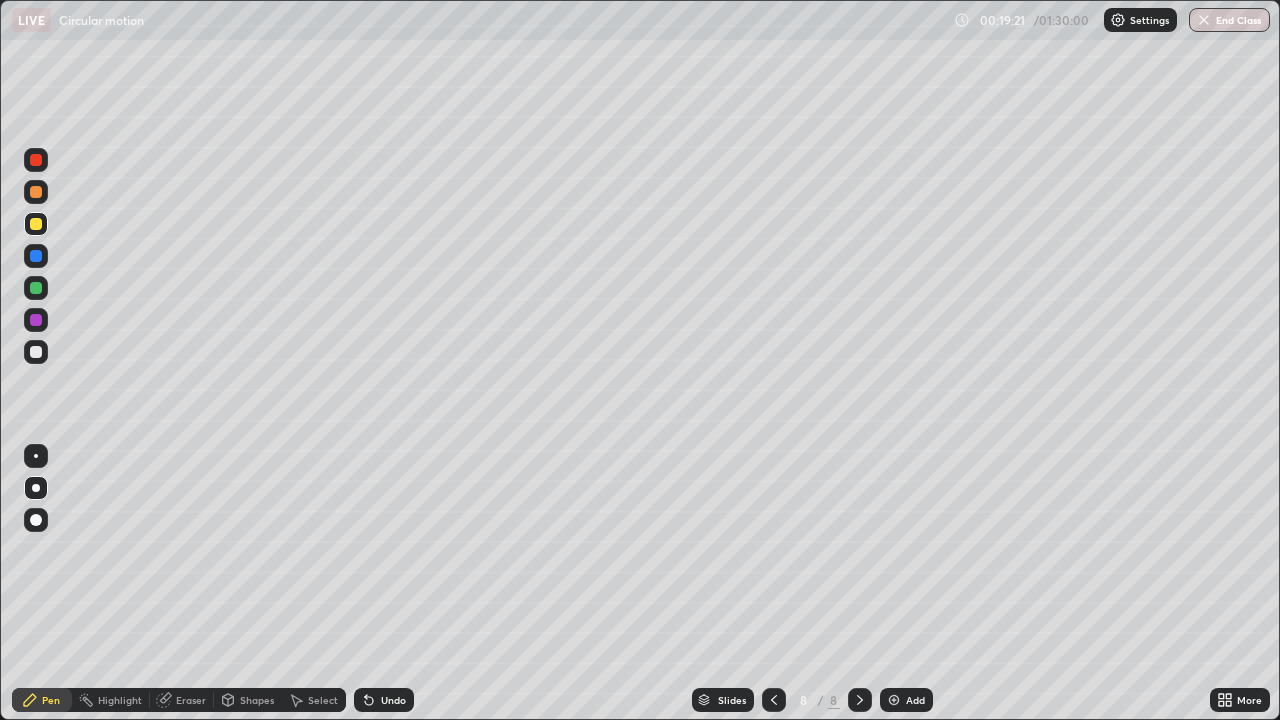 click at bounding box center (36, 352) 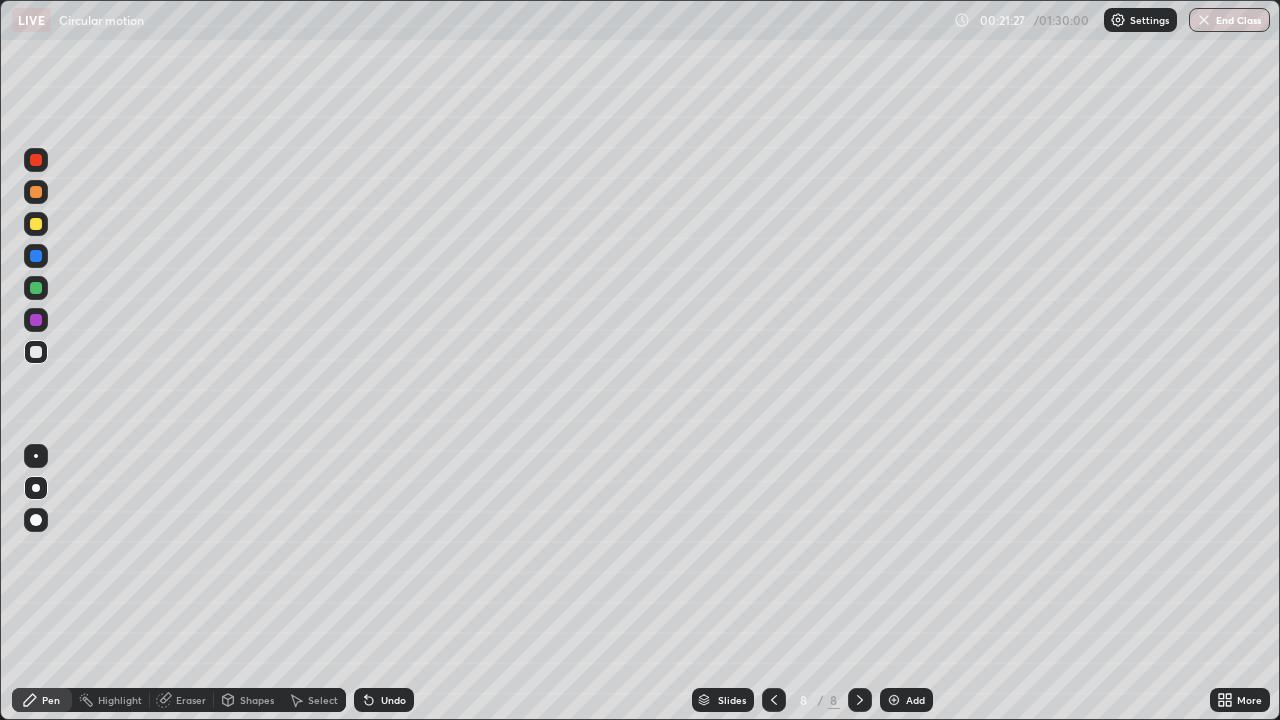 click on "Add" at bounding box center (906, 700) 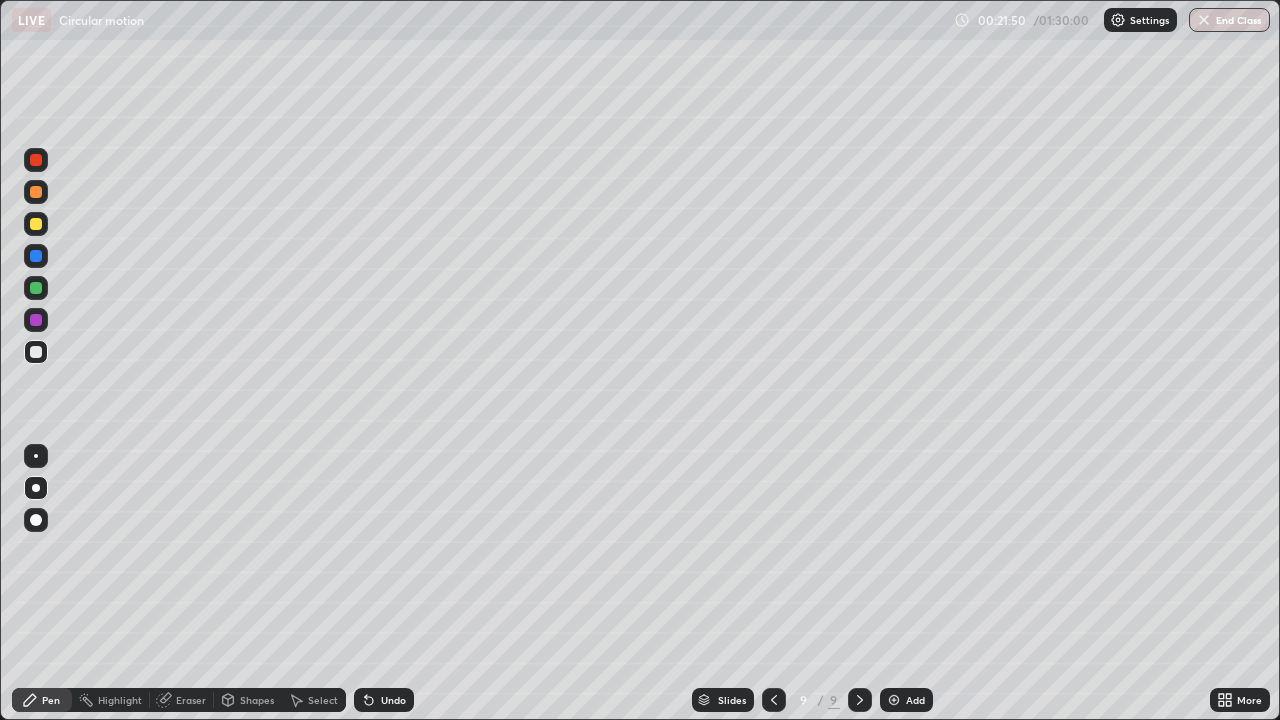 click at bounding box center (36, 224) 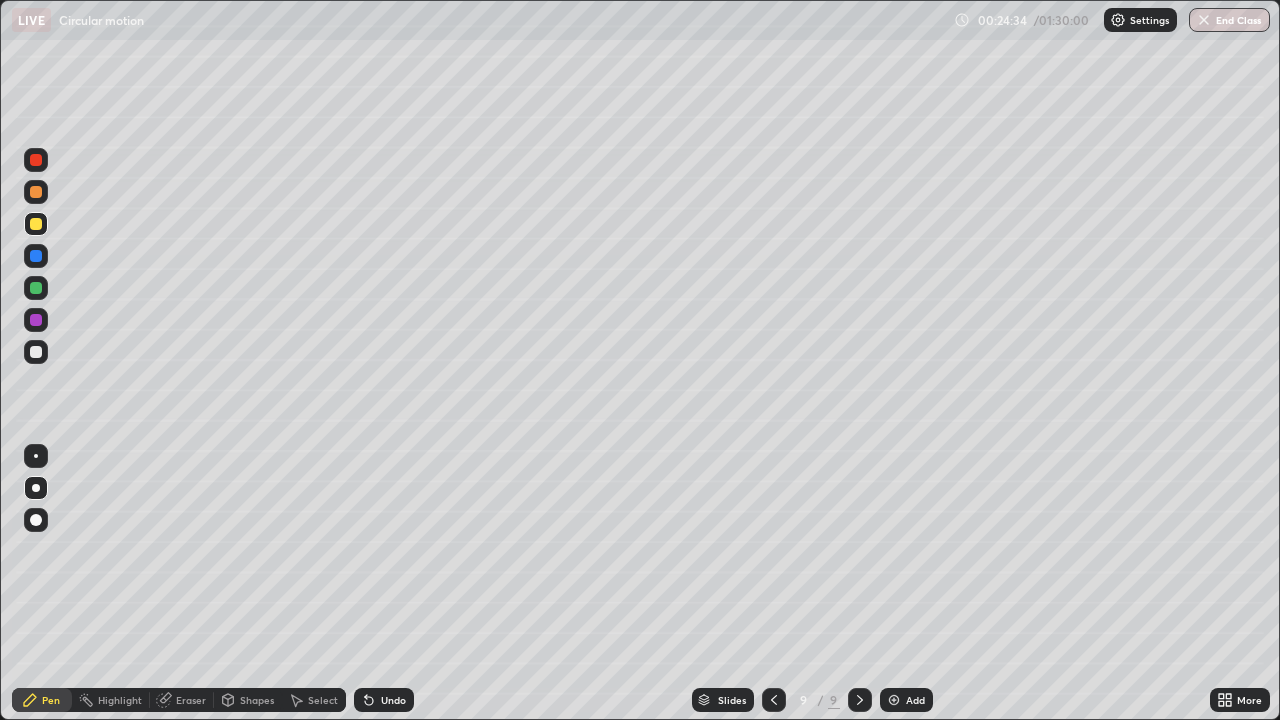 click on "Undo" at bounding box center (393, 700) 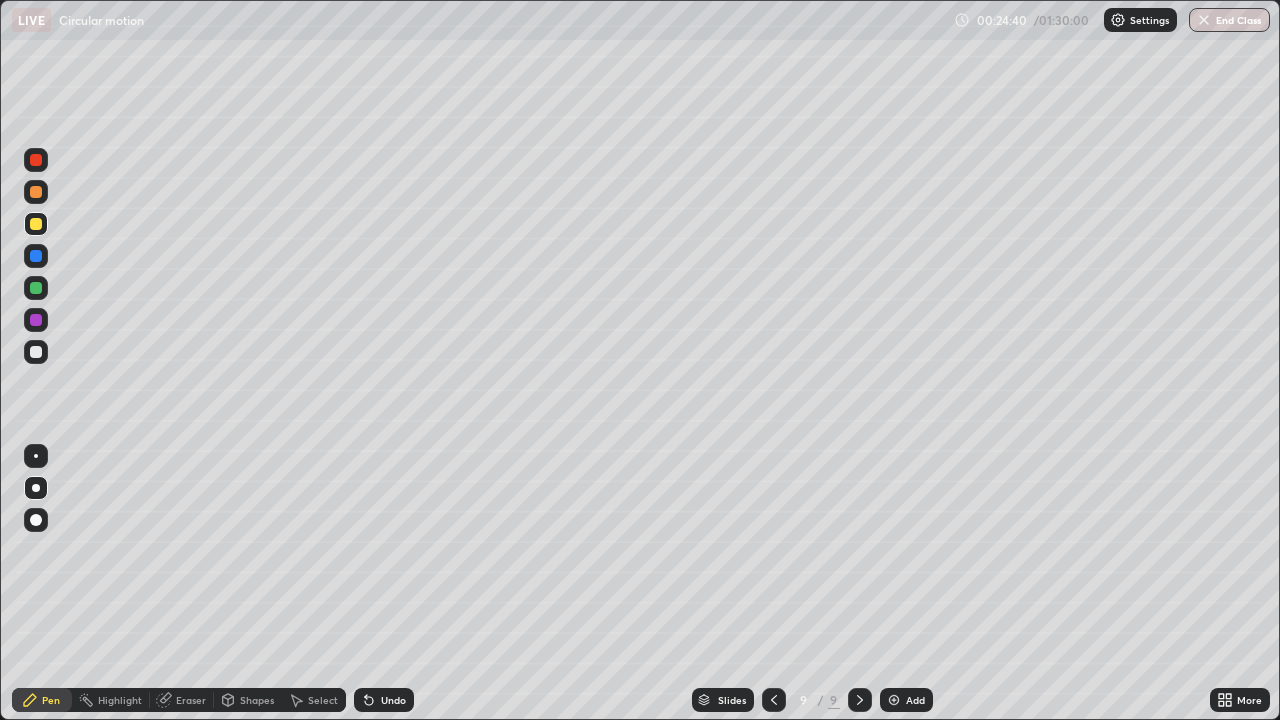 click on "Undo" at bounding box center (393, 700) 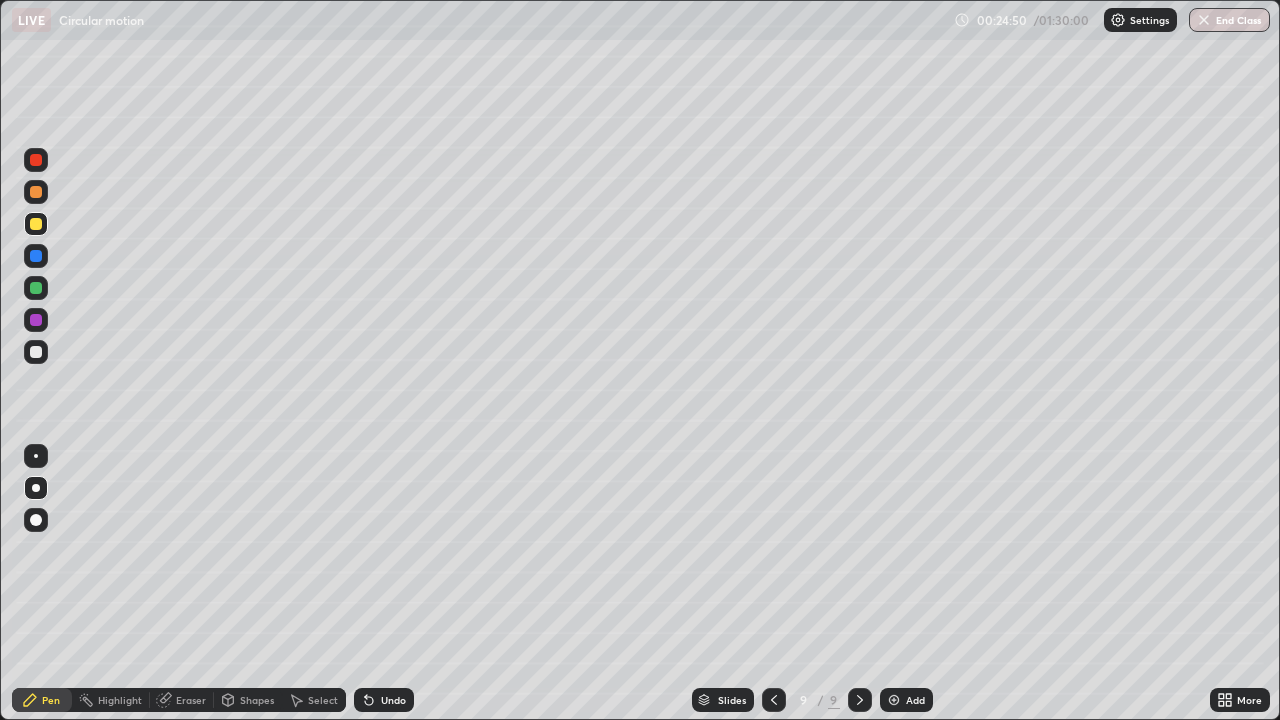click at bounding box center [894, 700] 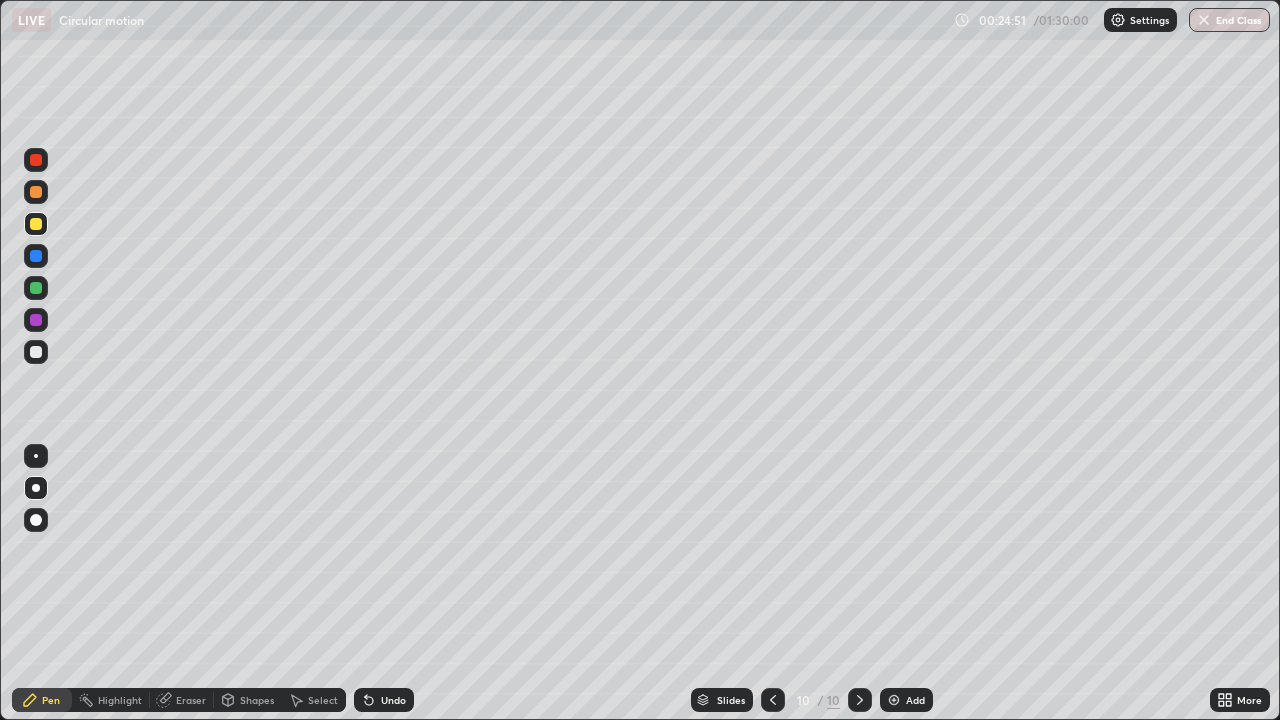 click at bounding box center [36, 352] 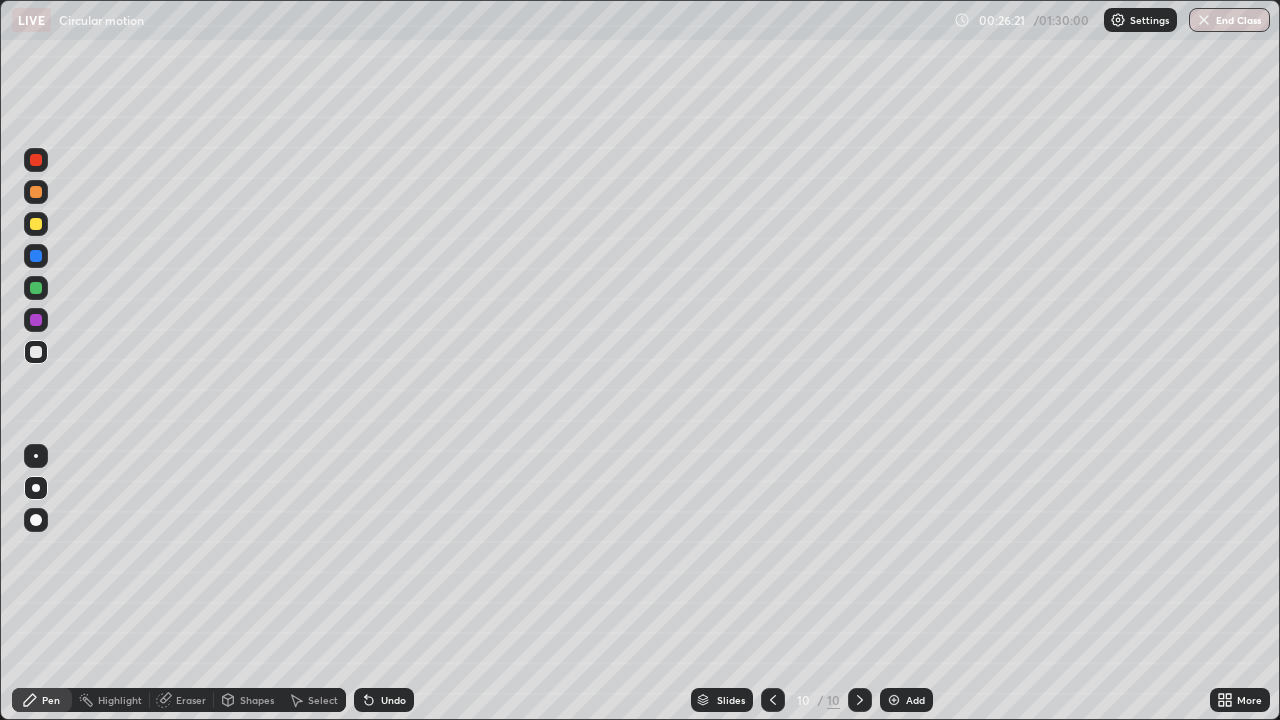click at bounding box center [36, 224] 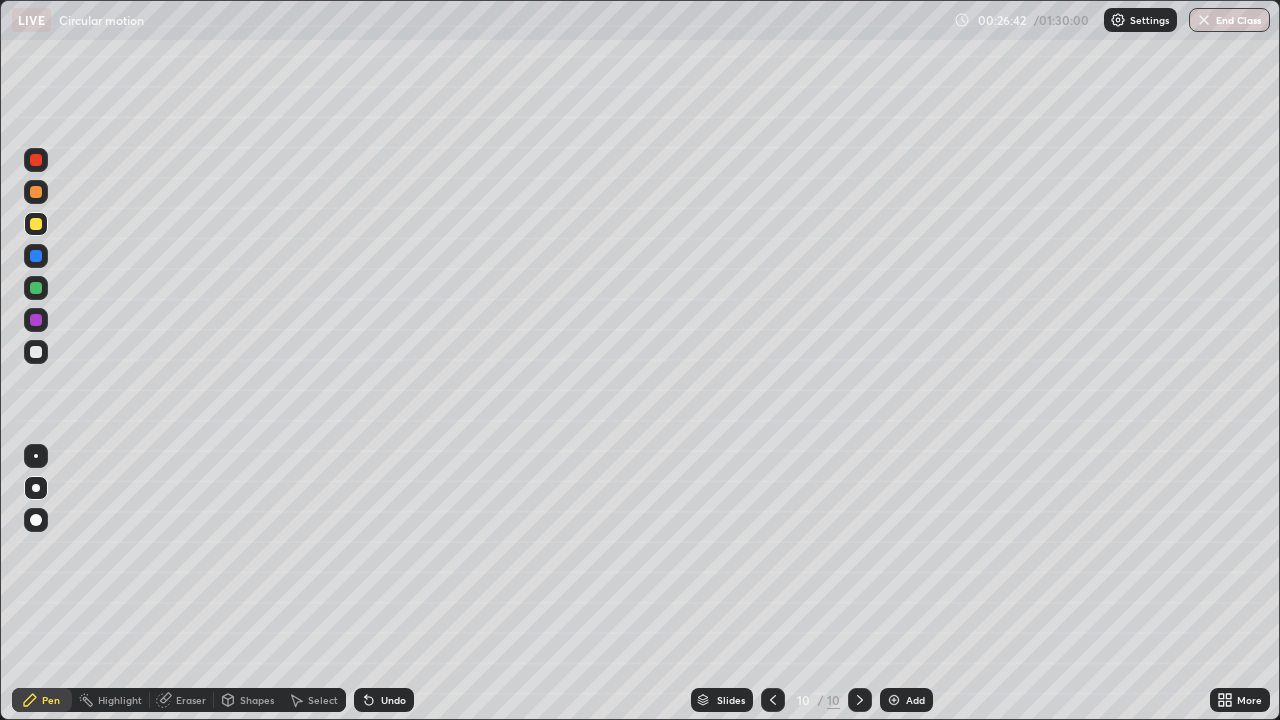 click at bounding box center (36, 352) 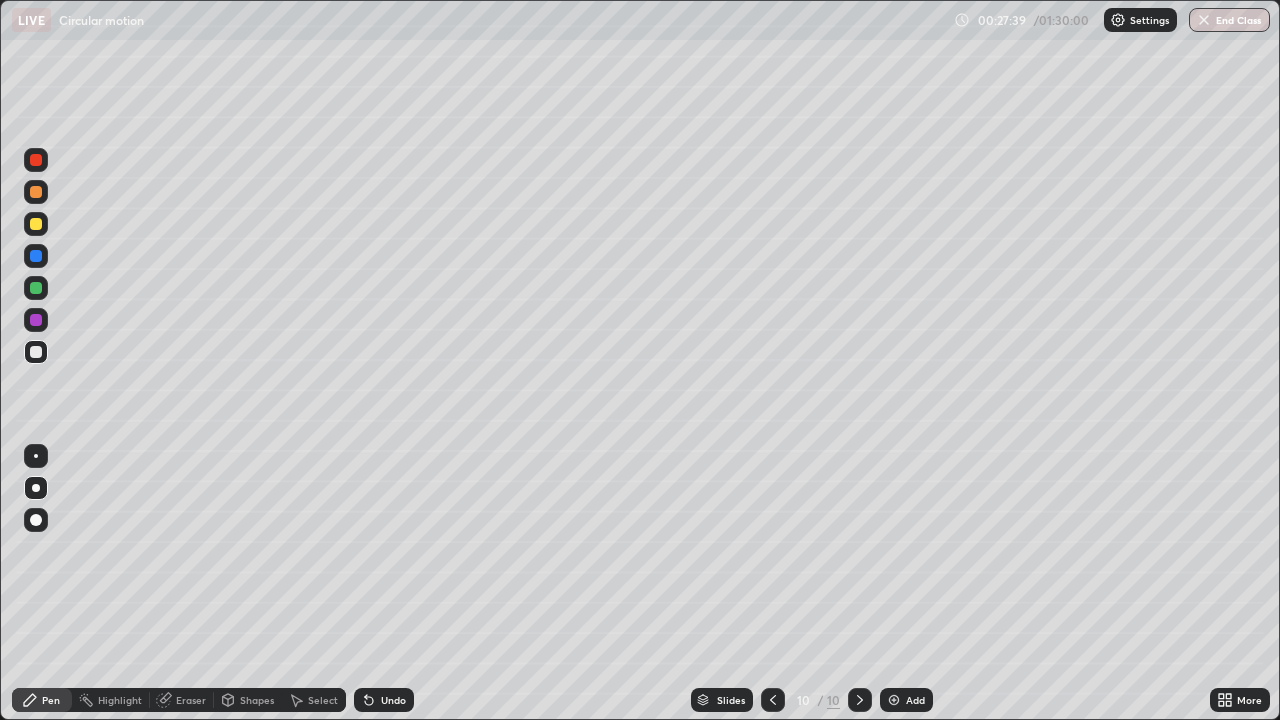 click on "Undo" at bounding box center (393, 700) 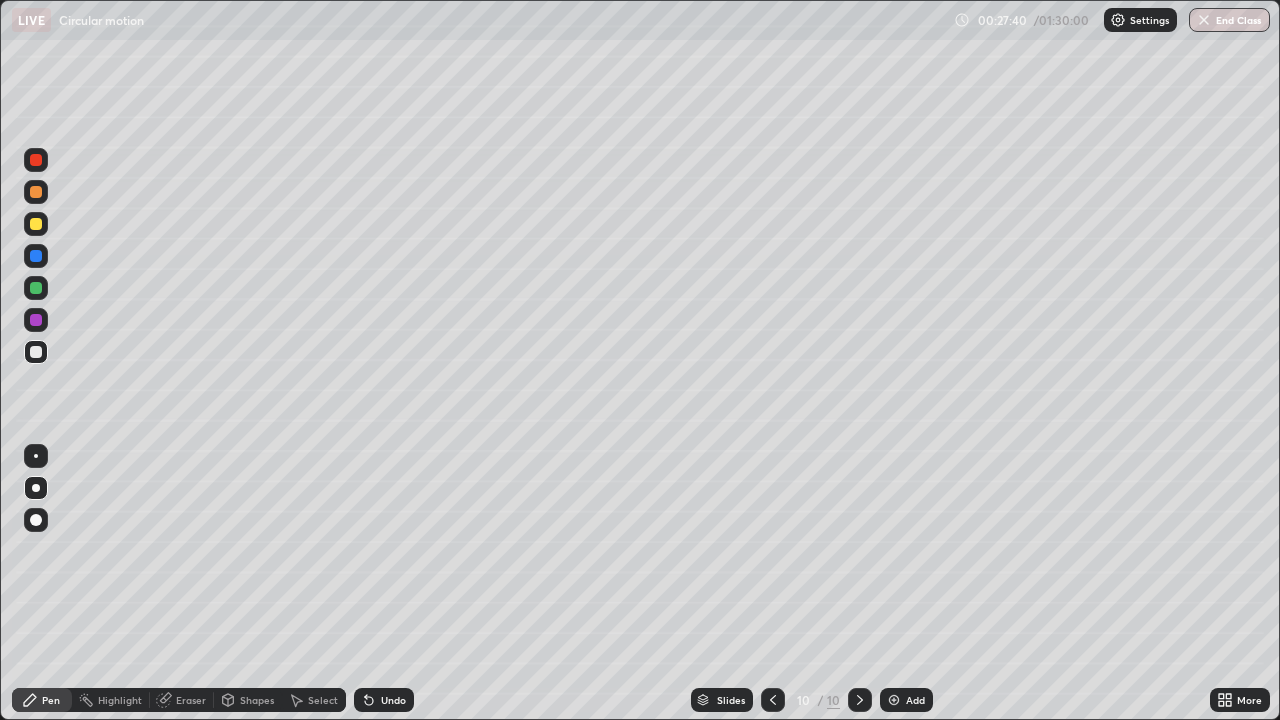 click on "Undo" at bounding box center [384, 700] 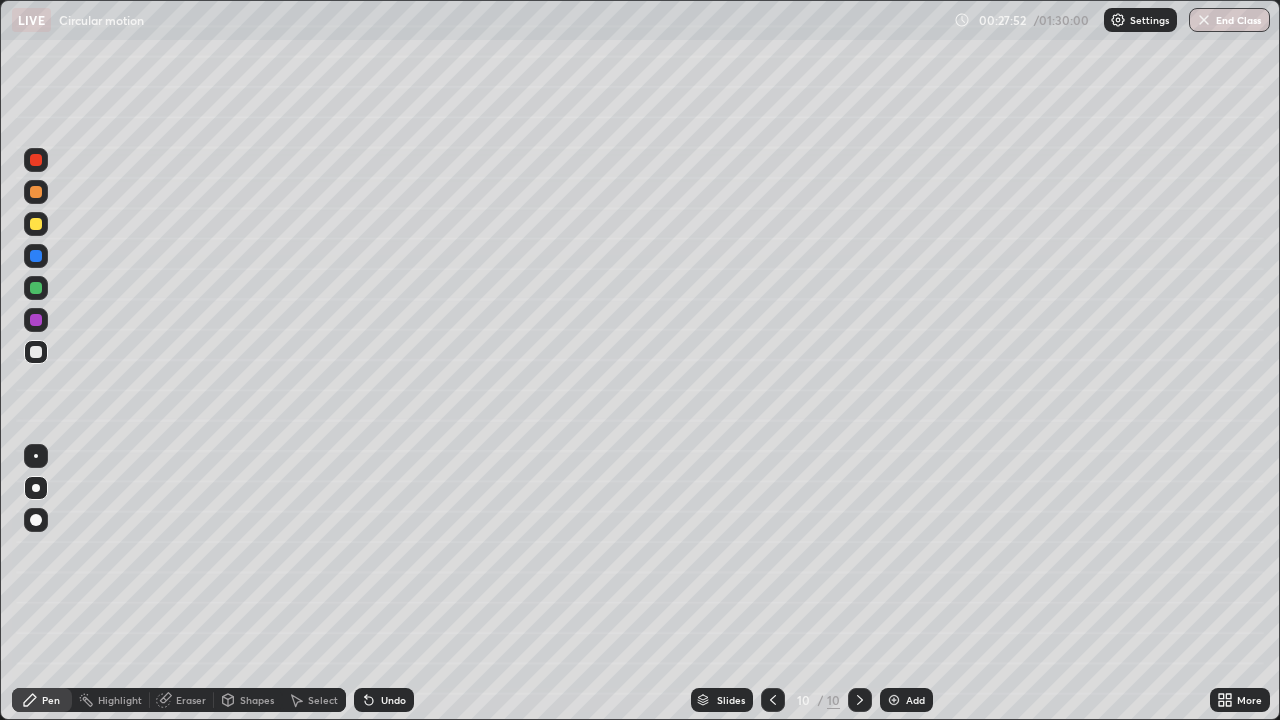 click on "Undo" at bounding box center [393, 700] 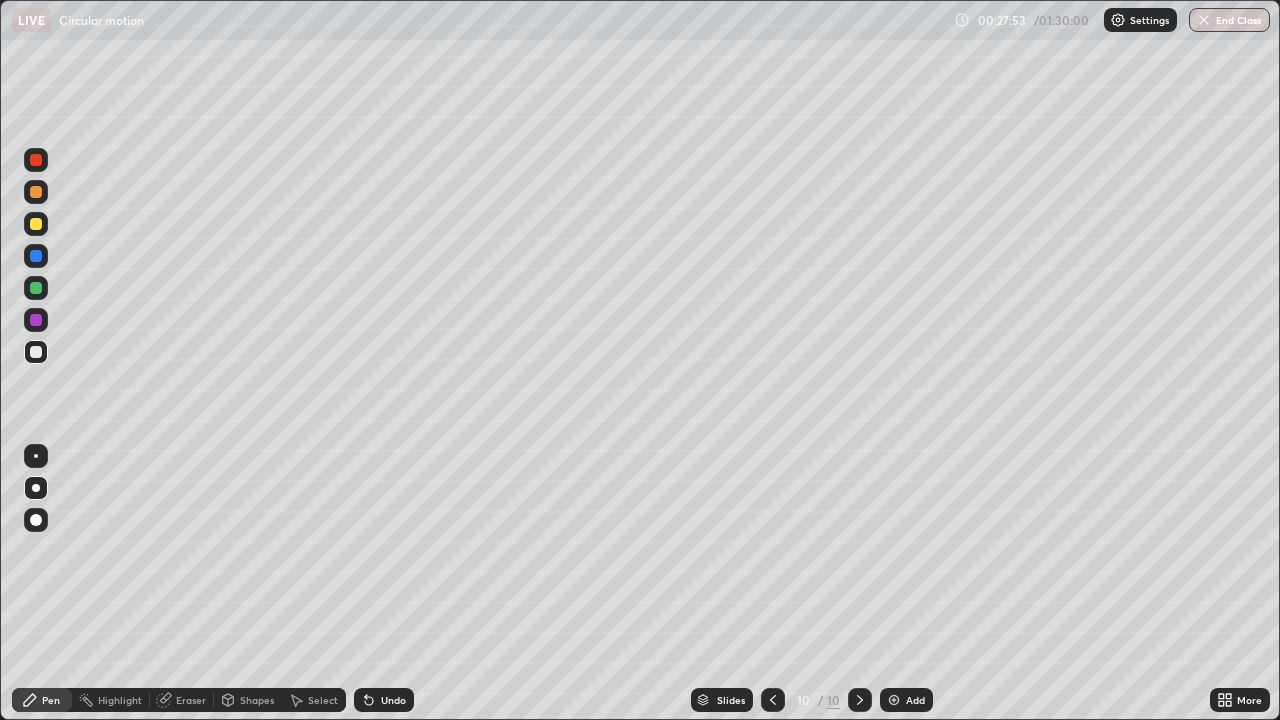 click on "Undo" at bounding box center (393, 700) 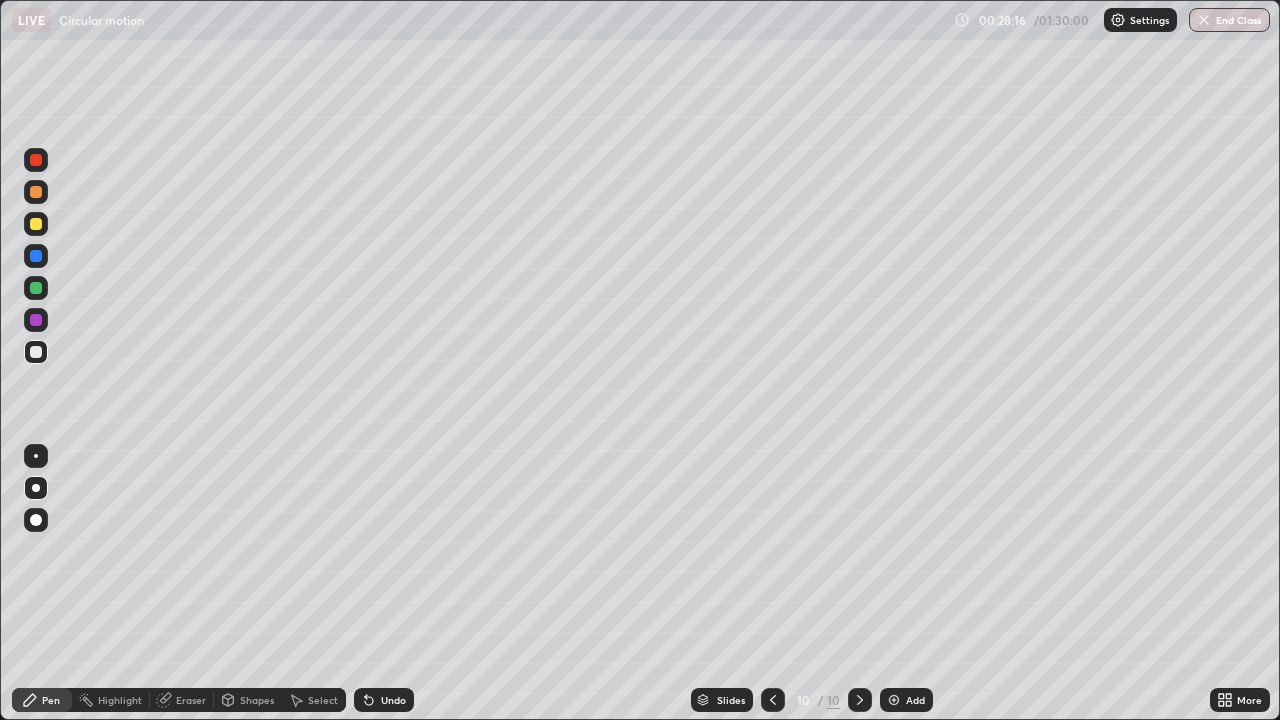 click on "Undo" at bounding box center (393, 700) 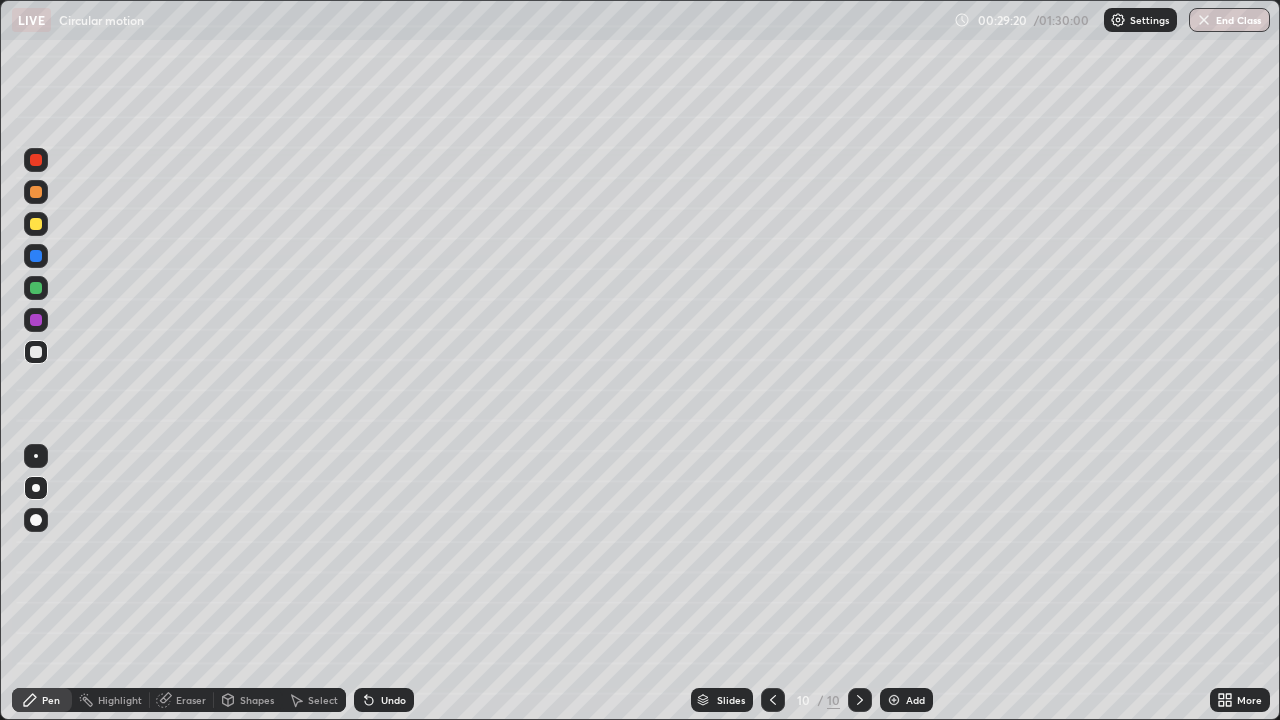 click on "Add" at bounding box center [915, 700] 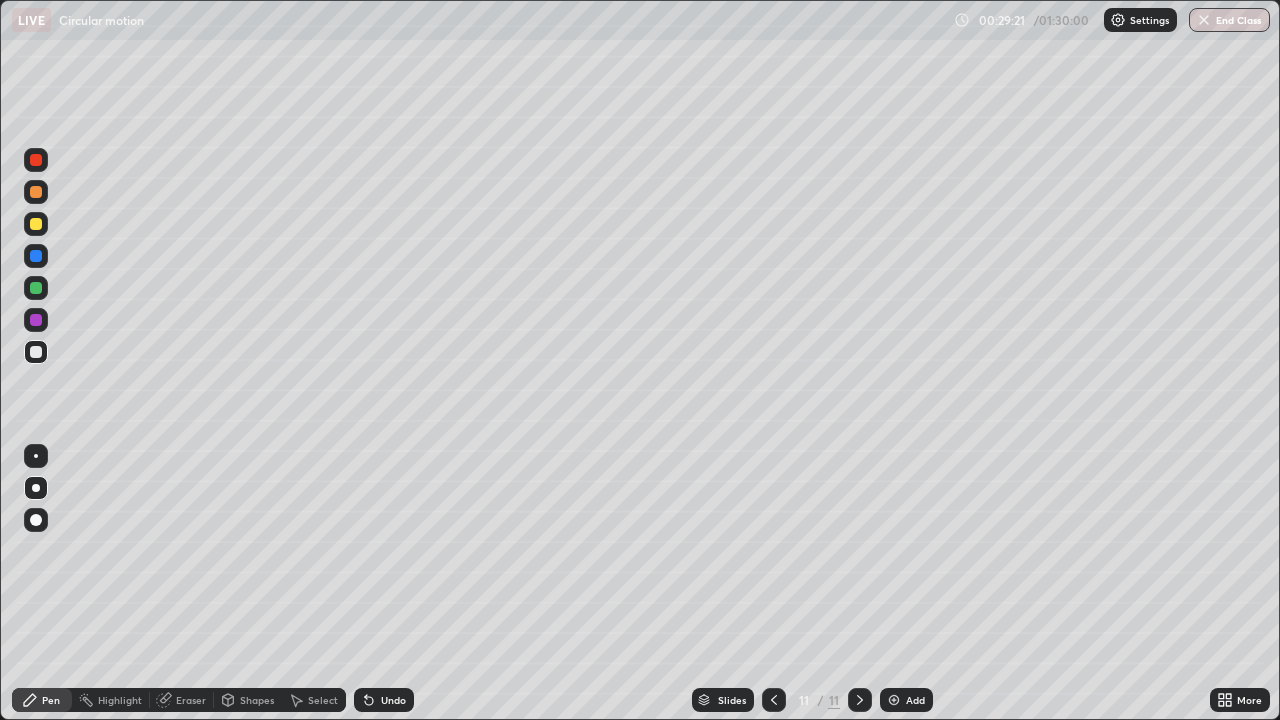 click at bounding box center [36, 224] 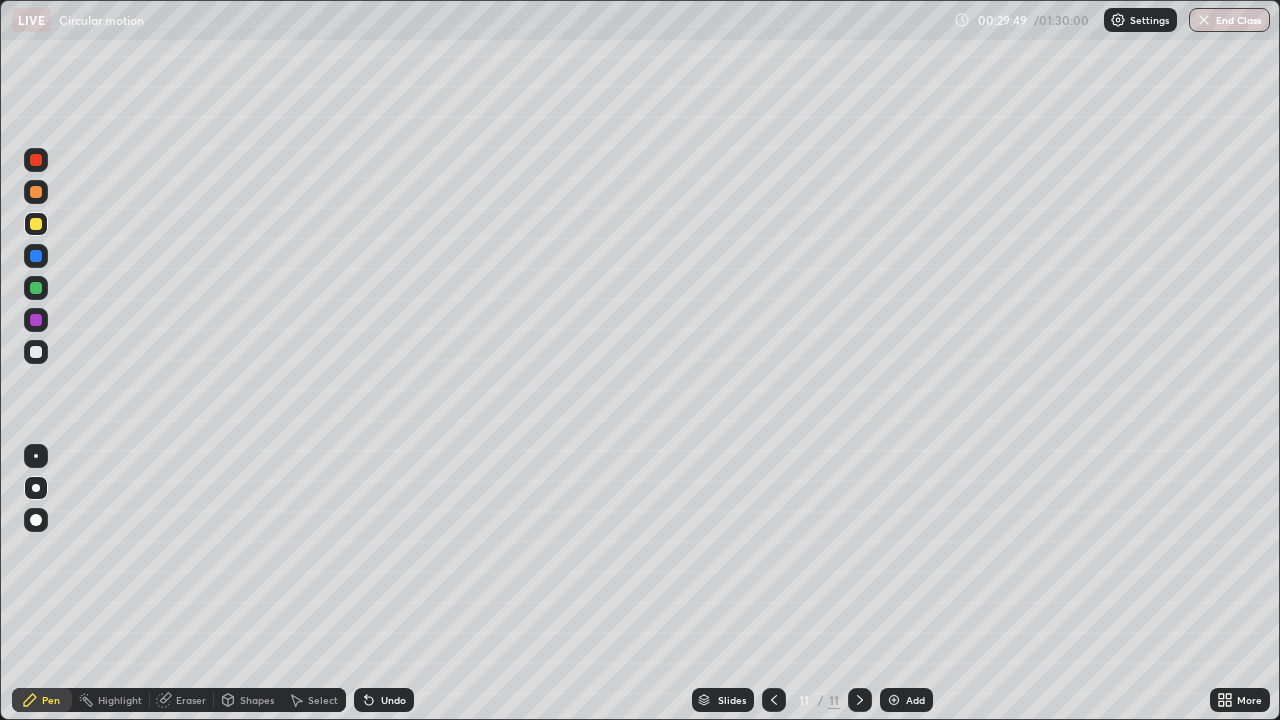 click 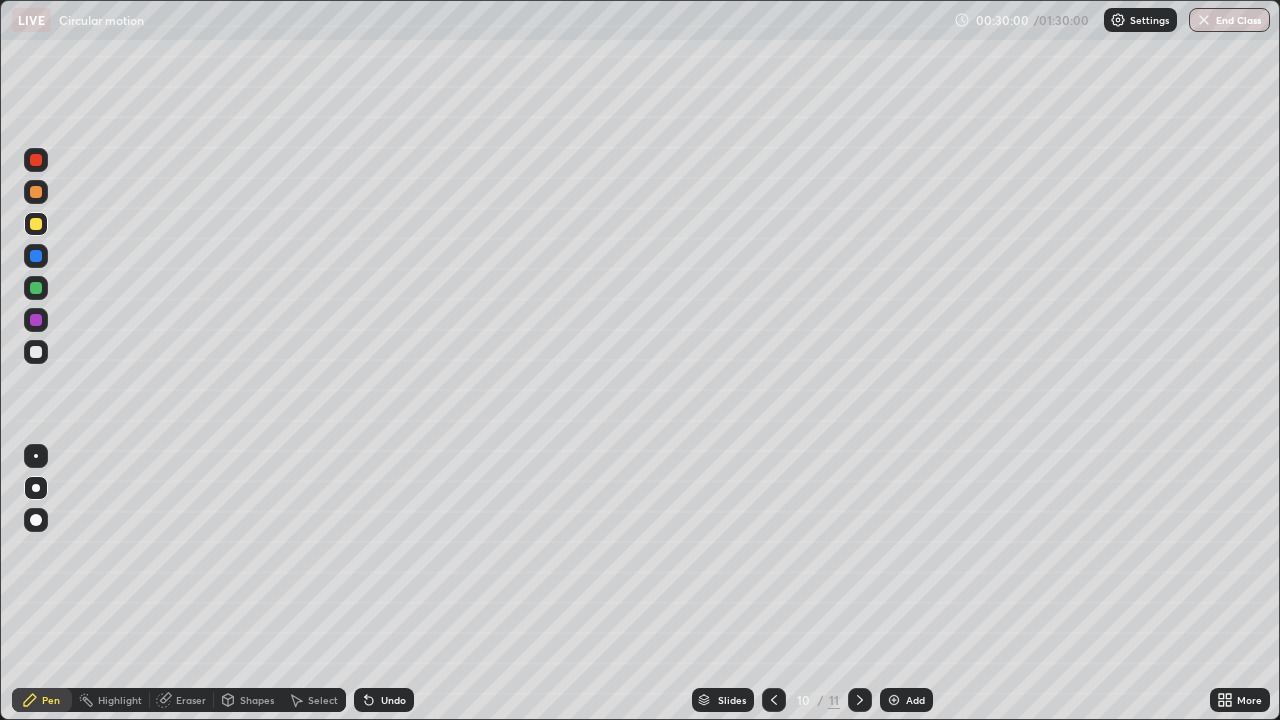 click at bounding box center [860, 700] 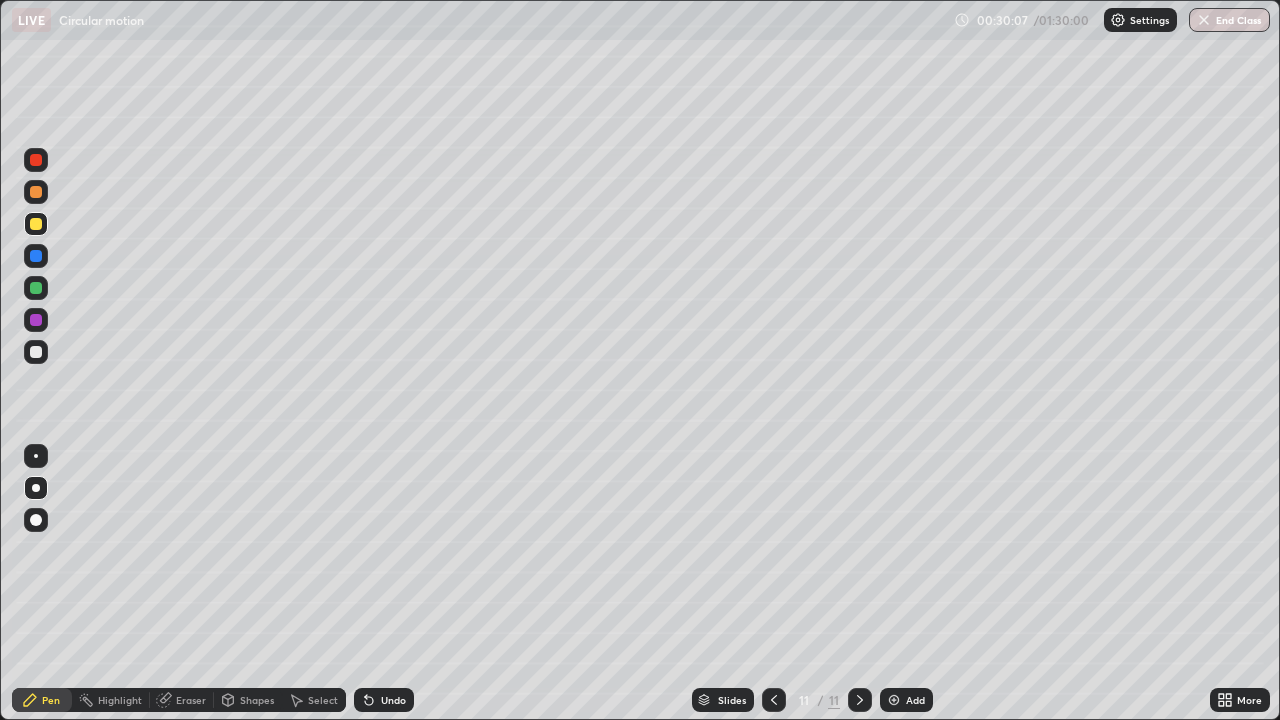 click at bounding box center [36, 352] 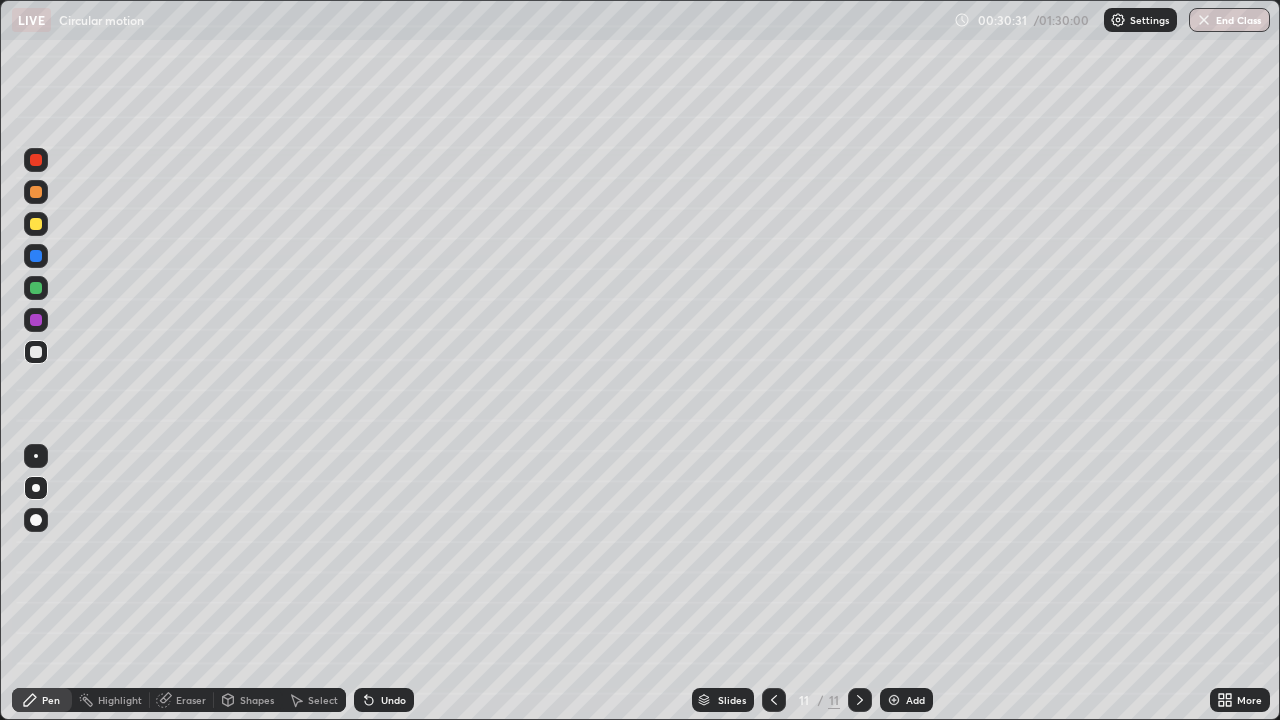 click 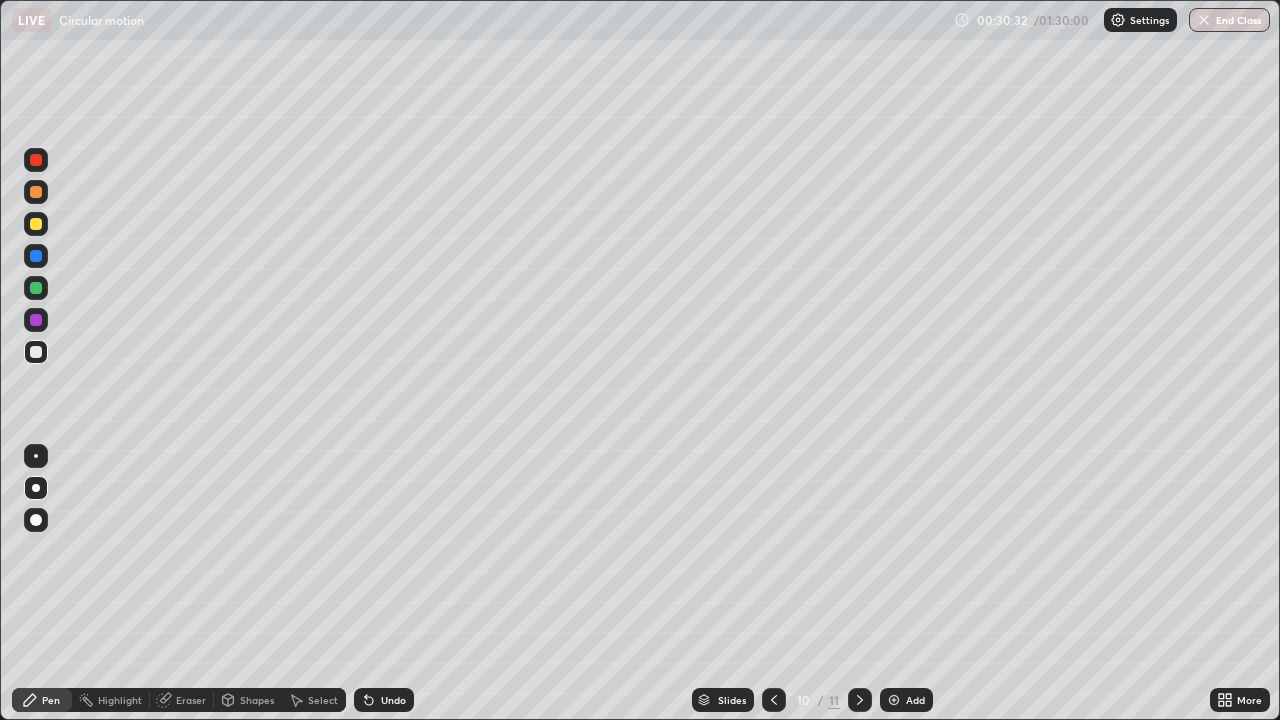 click 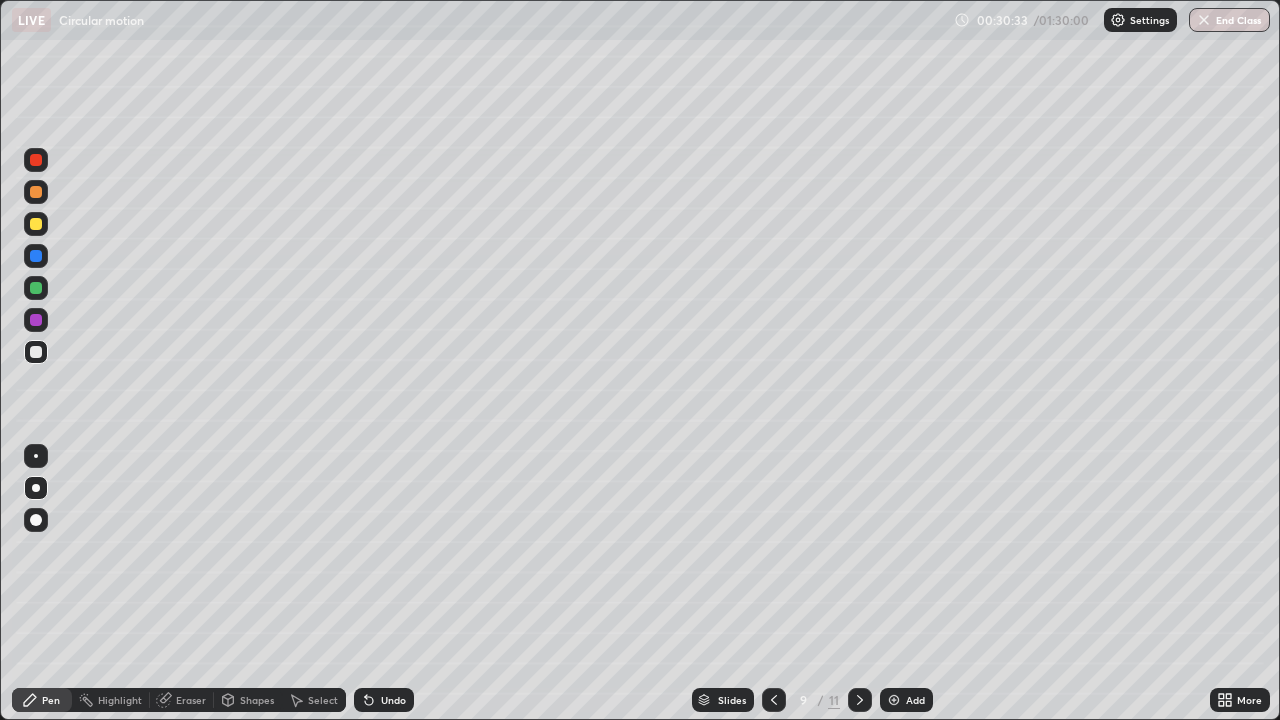 click 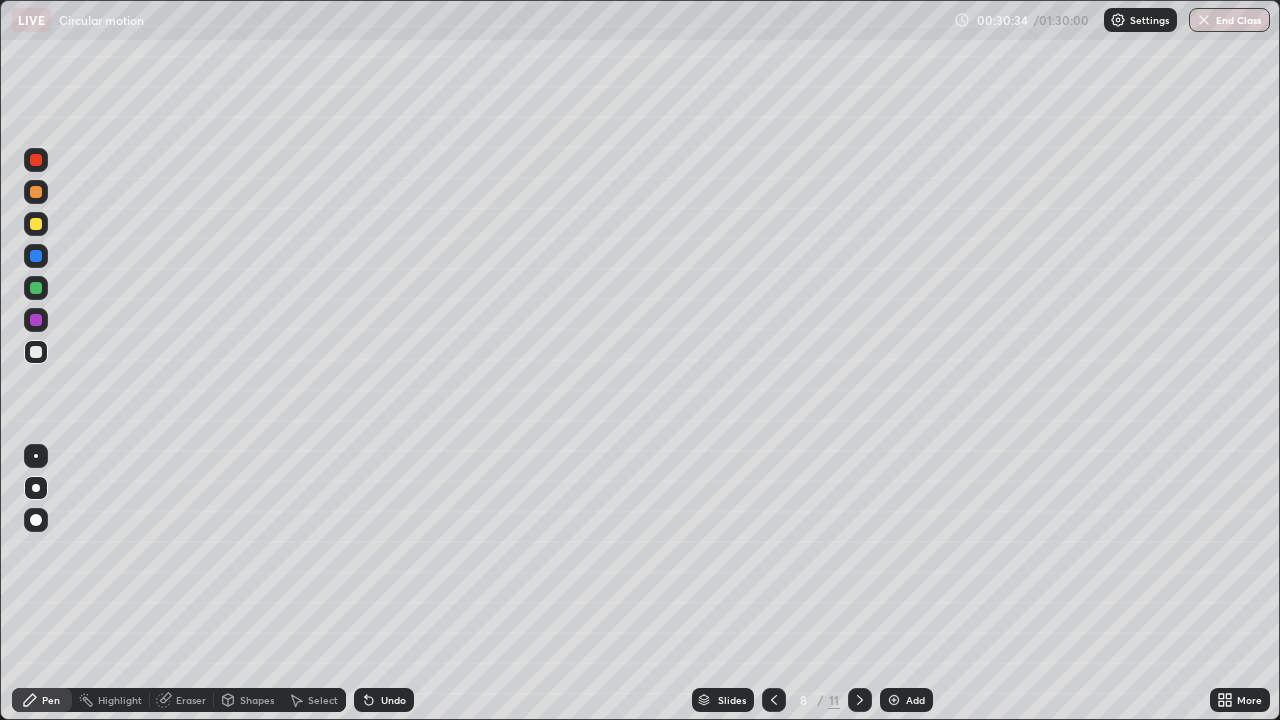 click 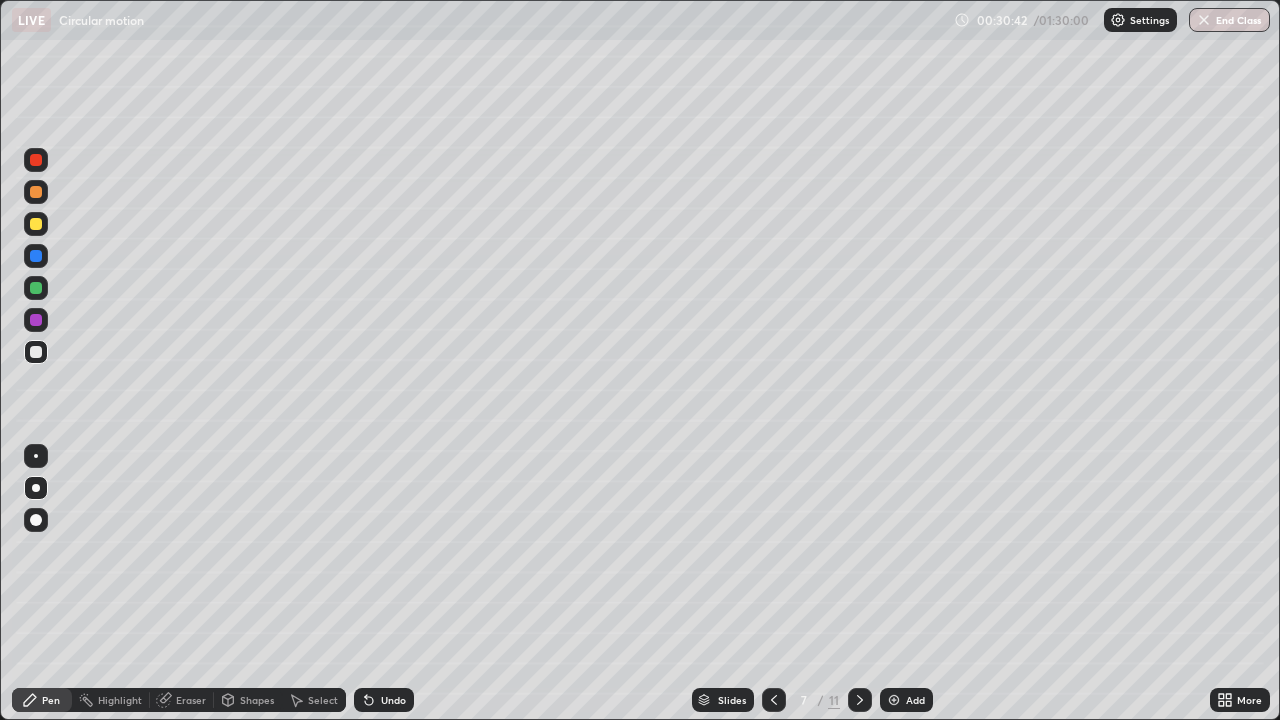 click at bounding box center [860, 700] 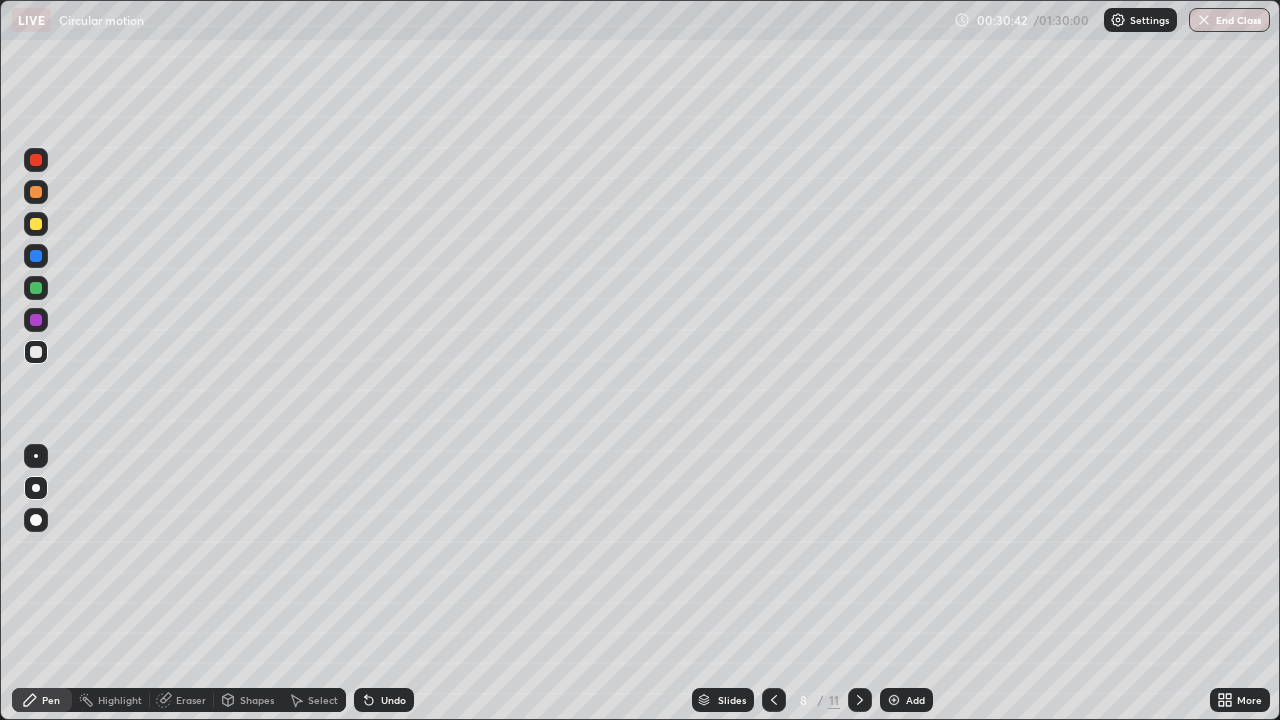 click at bounding box center (860, 700) 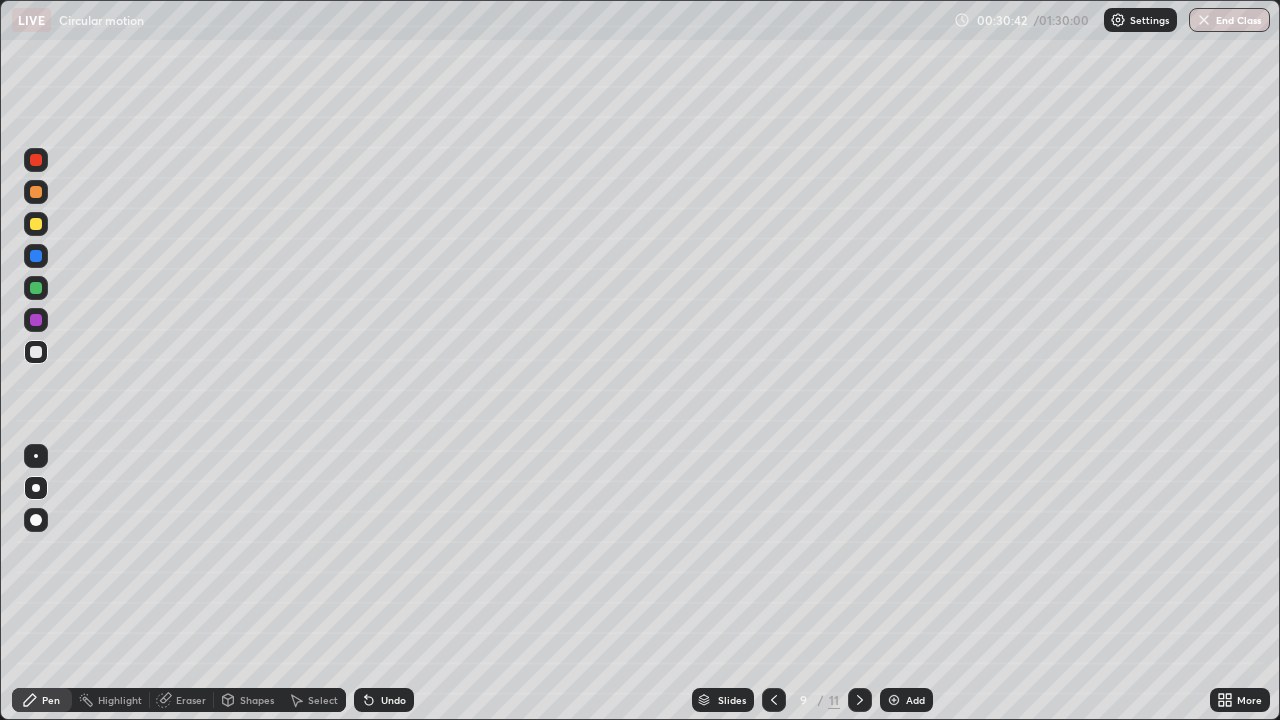 click at bounding box center [860, 700] 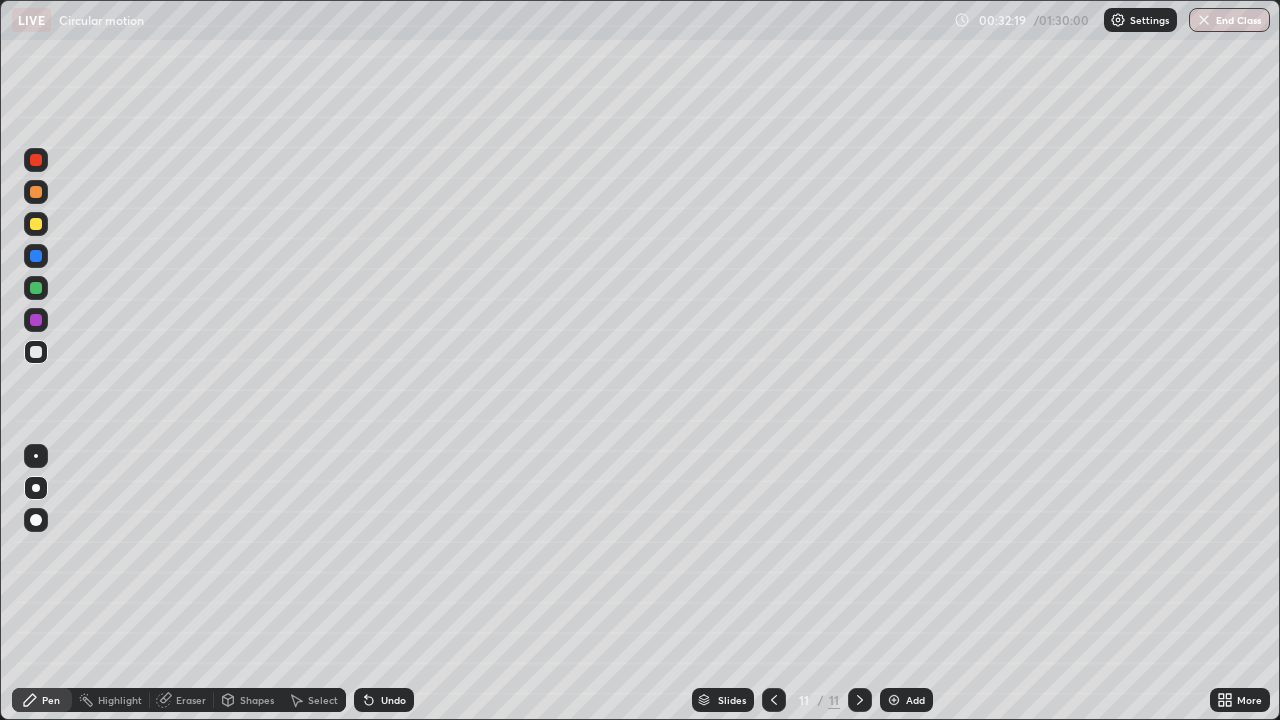 click at bounding box center (36, 224) 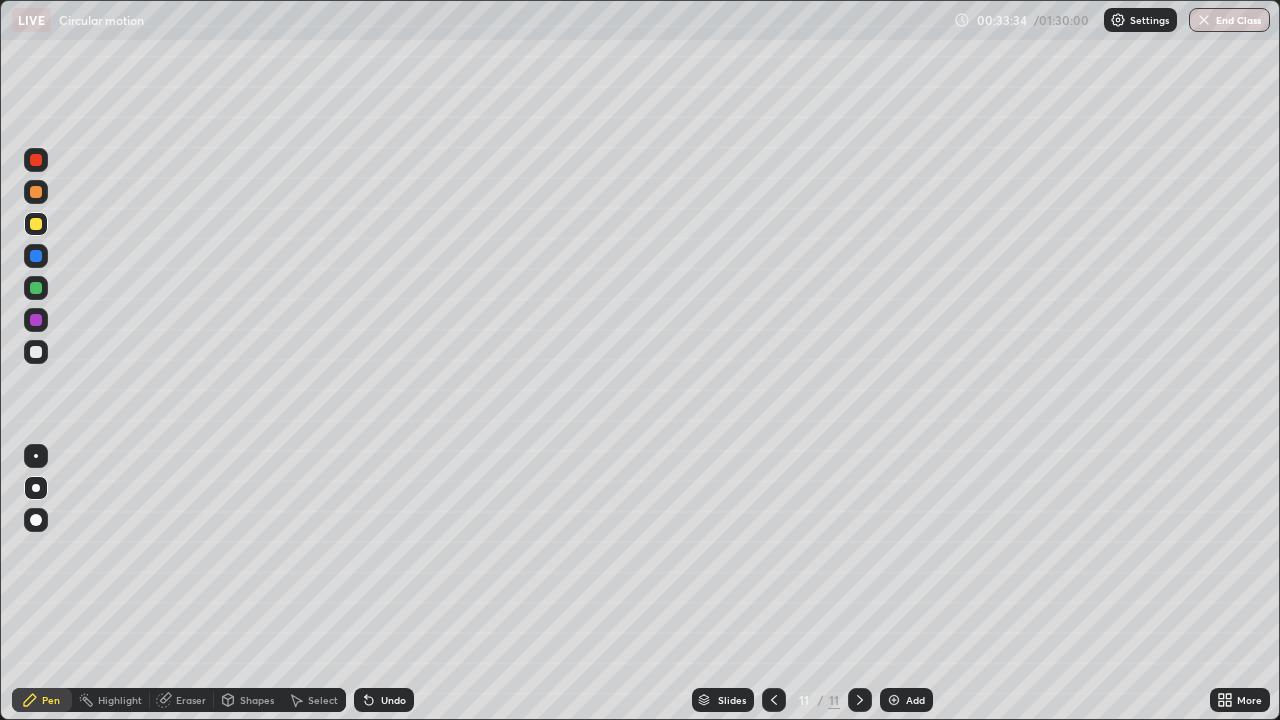 click at bounding box center [36, 160] 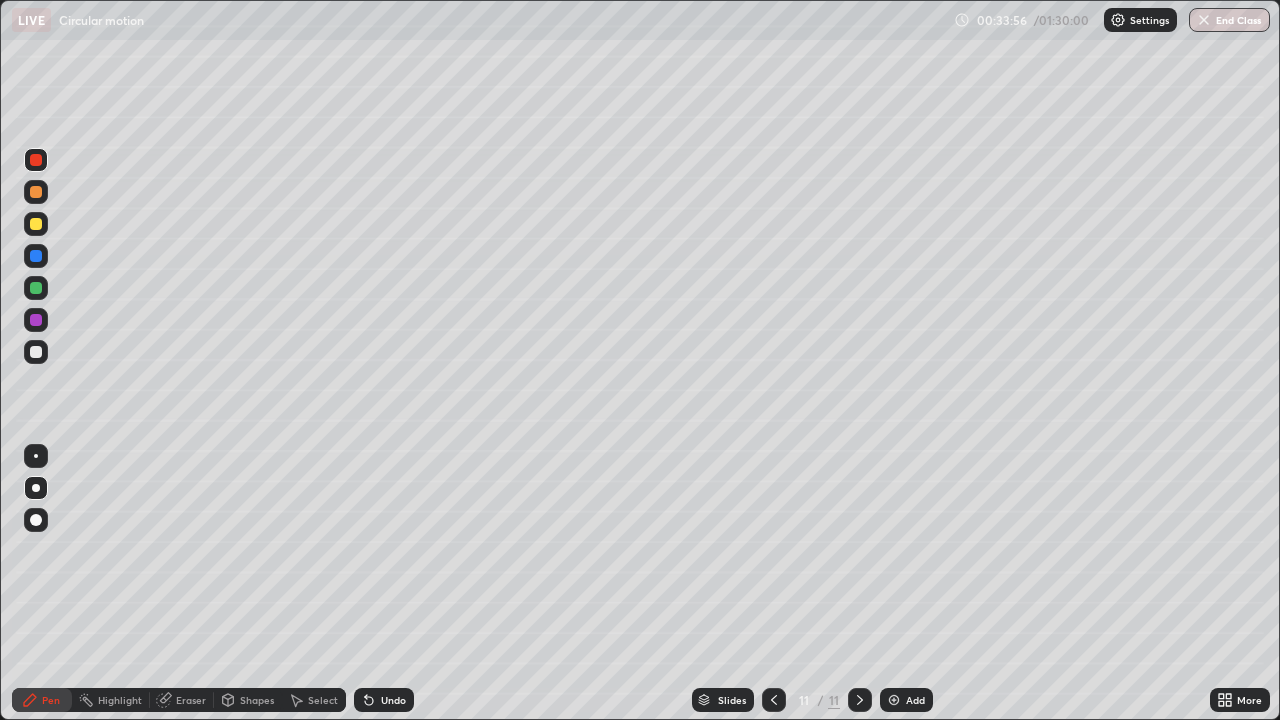 click on "Add" at bounding box center [906, 700] 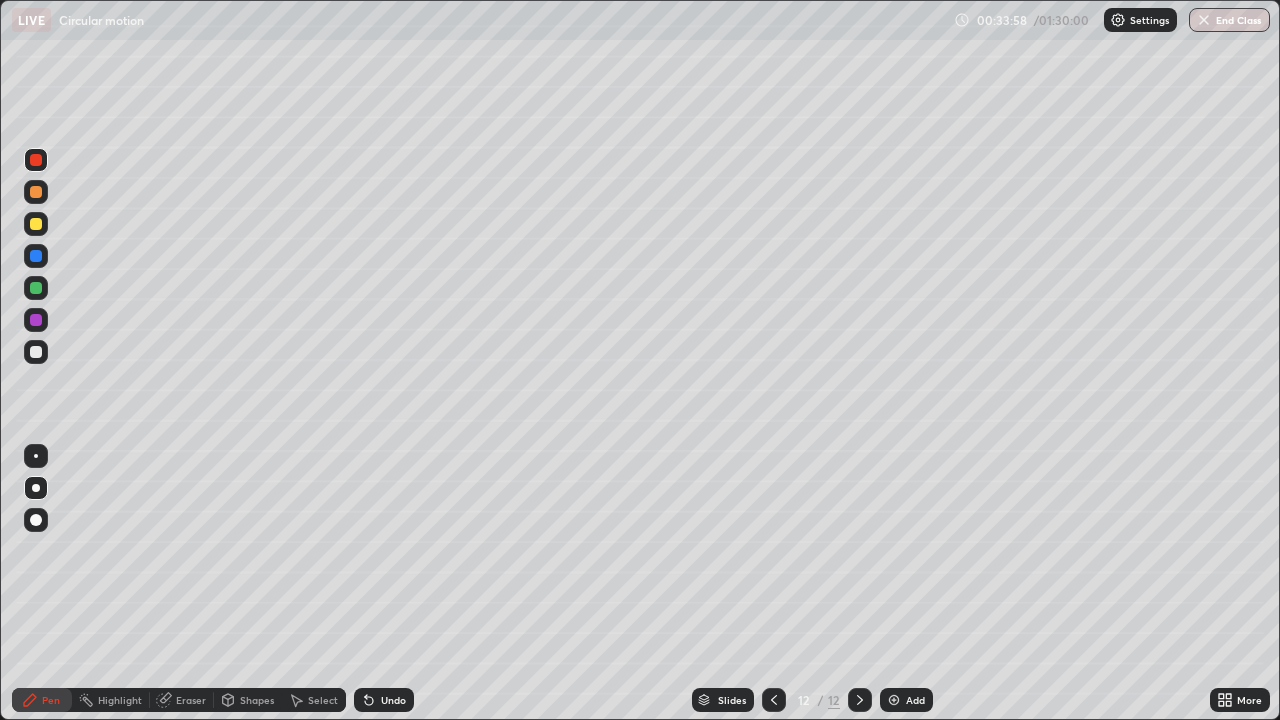 click at bounding box center (36, 352) 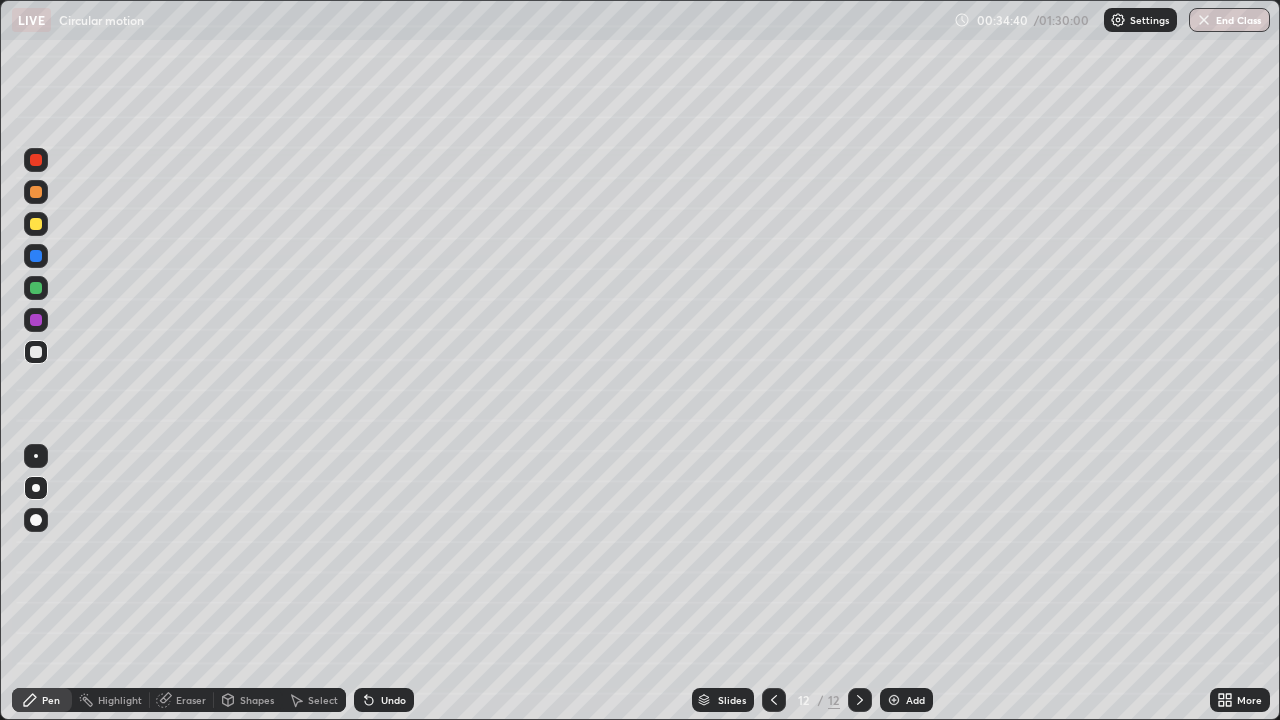 click at bounding box center (36, 224) 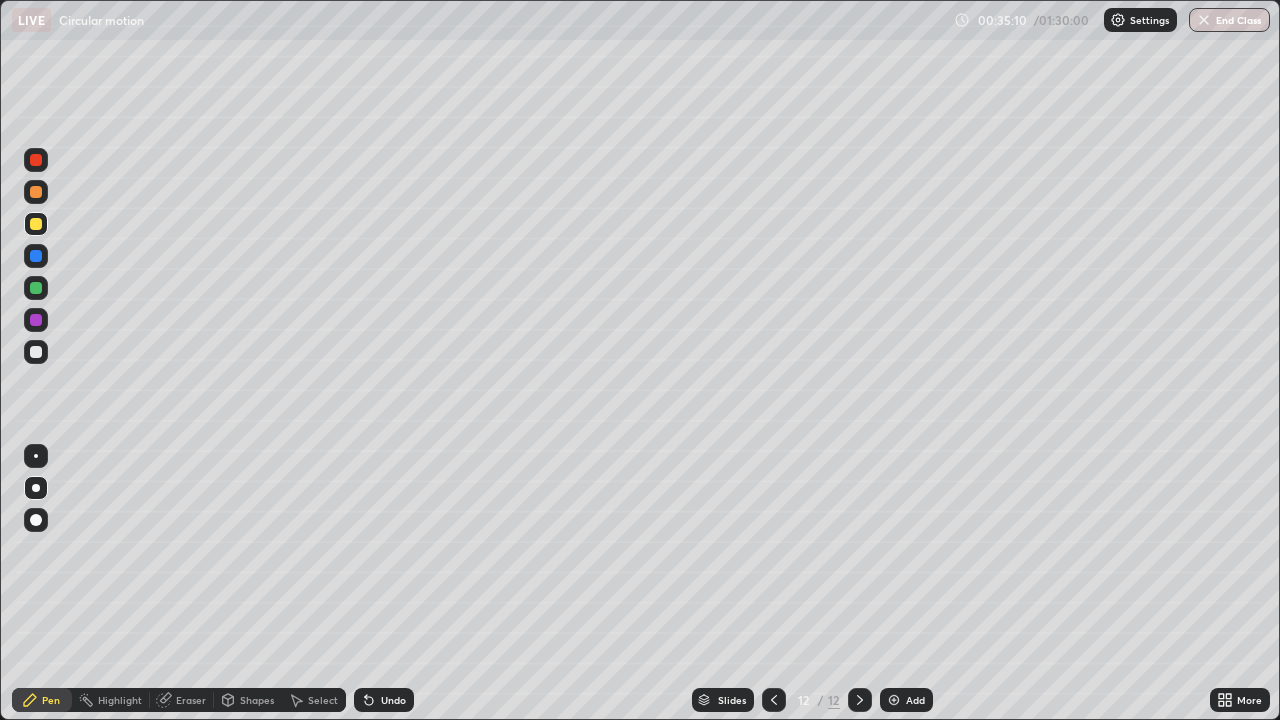click at bounding box center [774, 700] 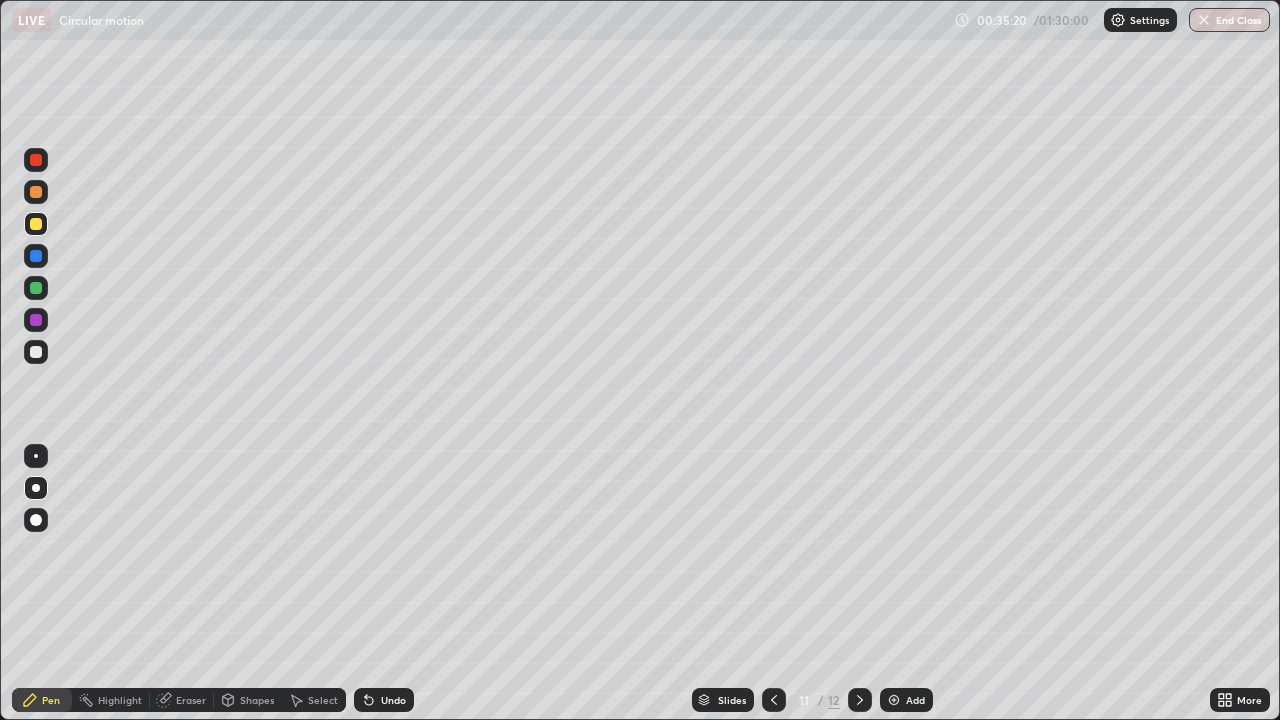 click 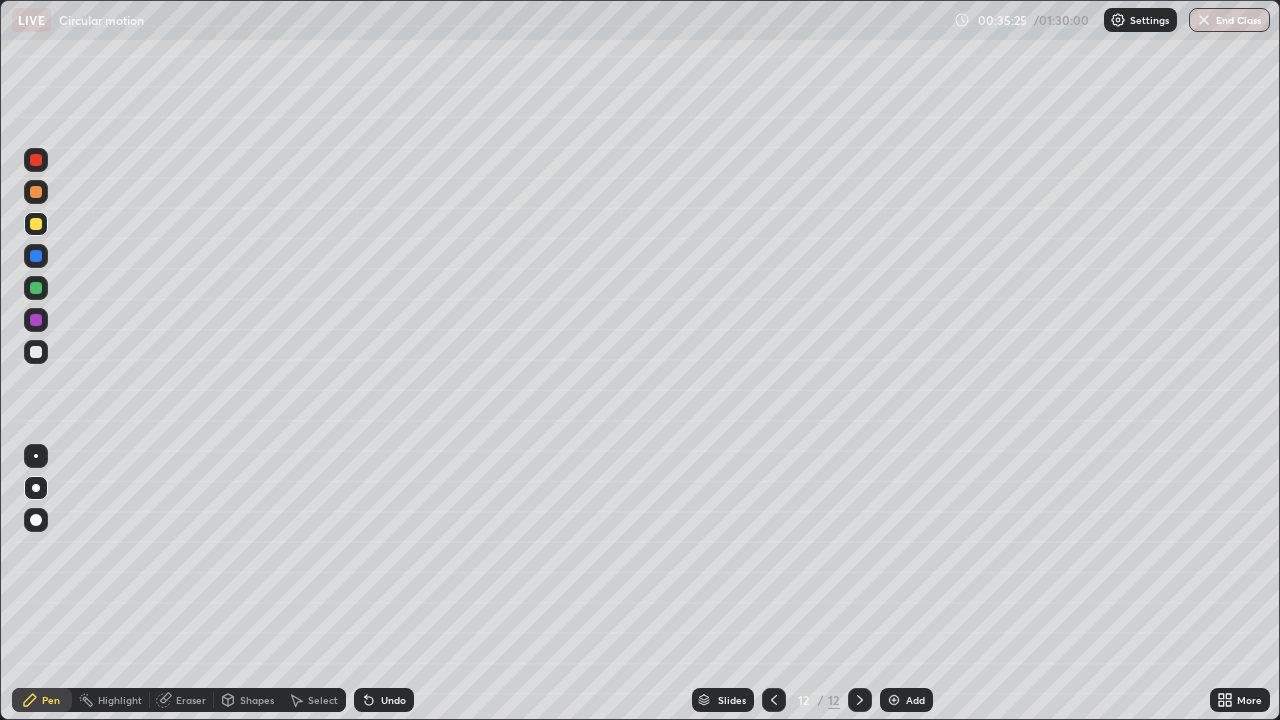click 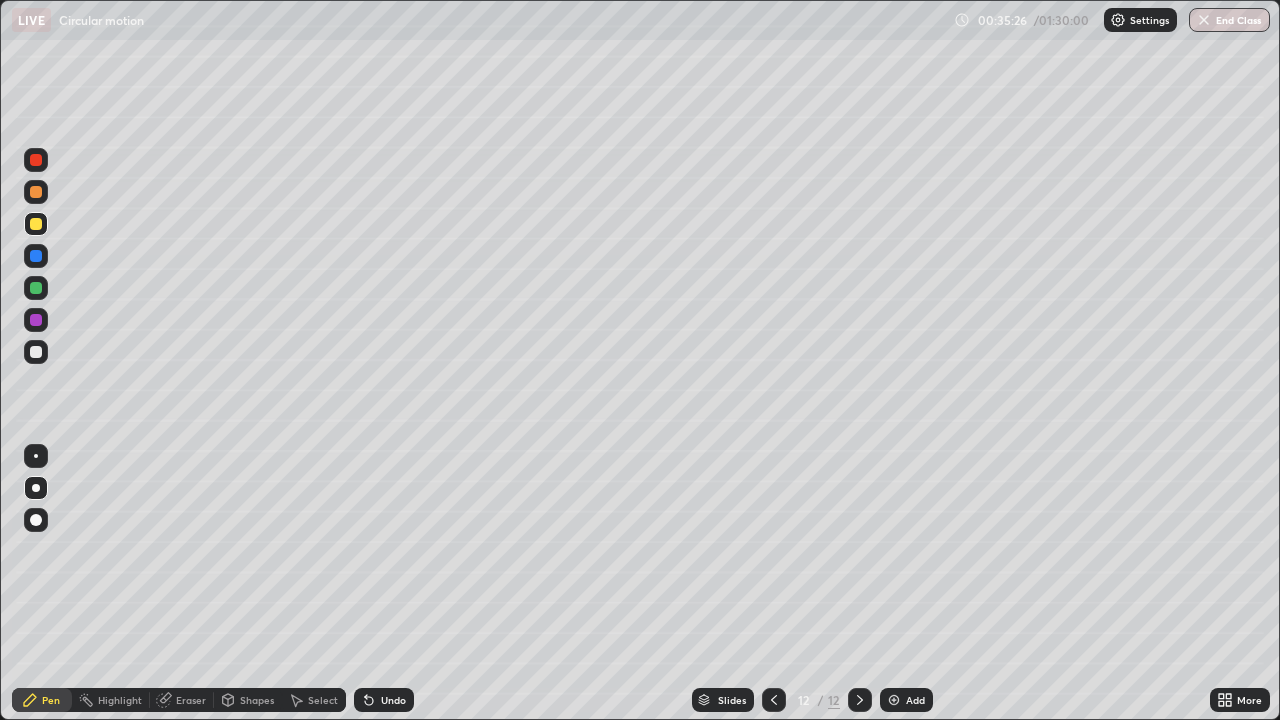 click 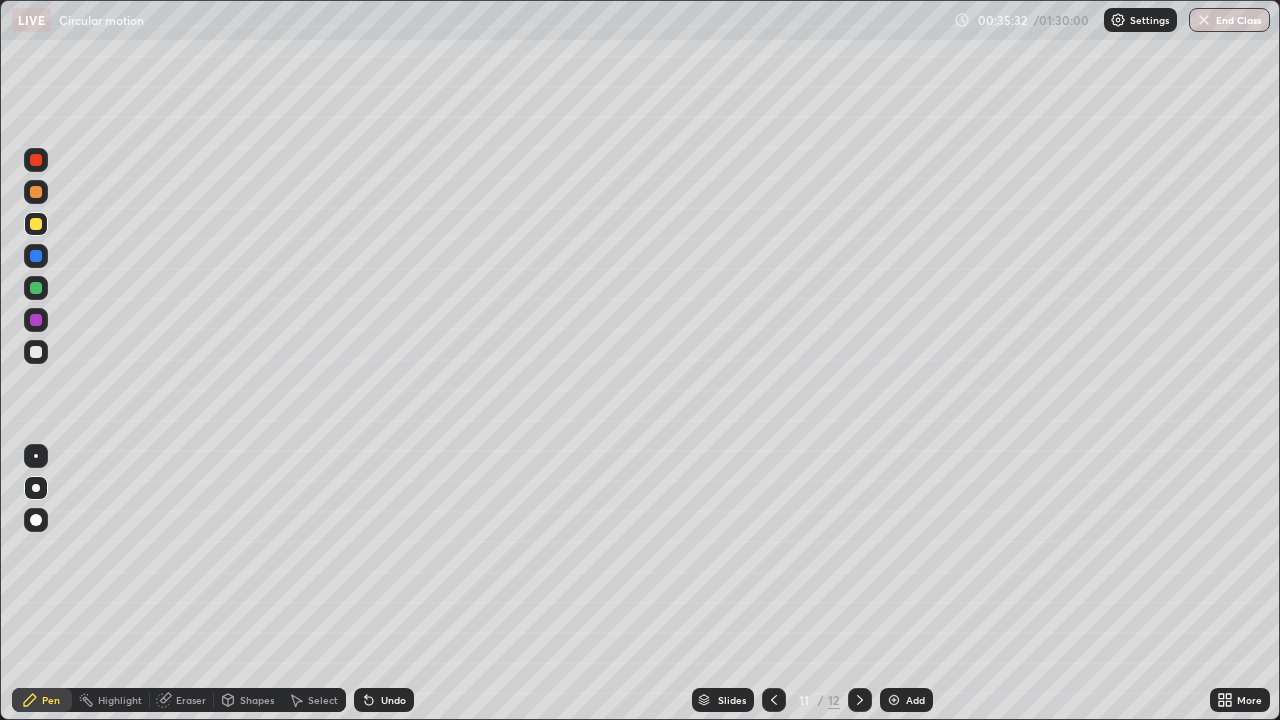 click 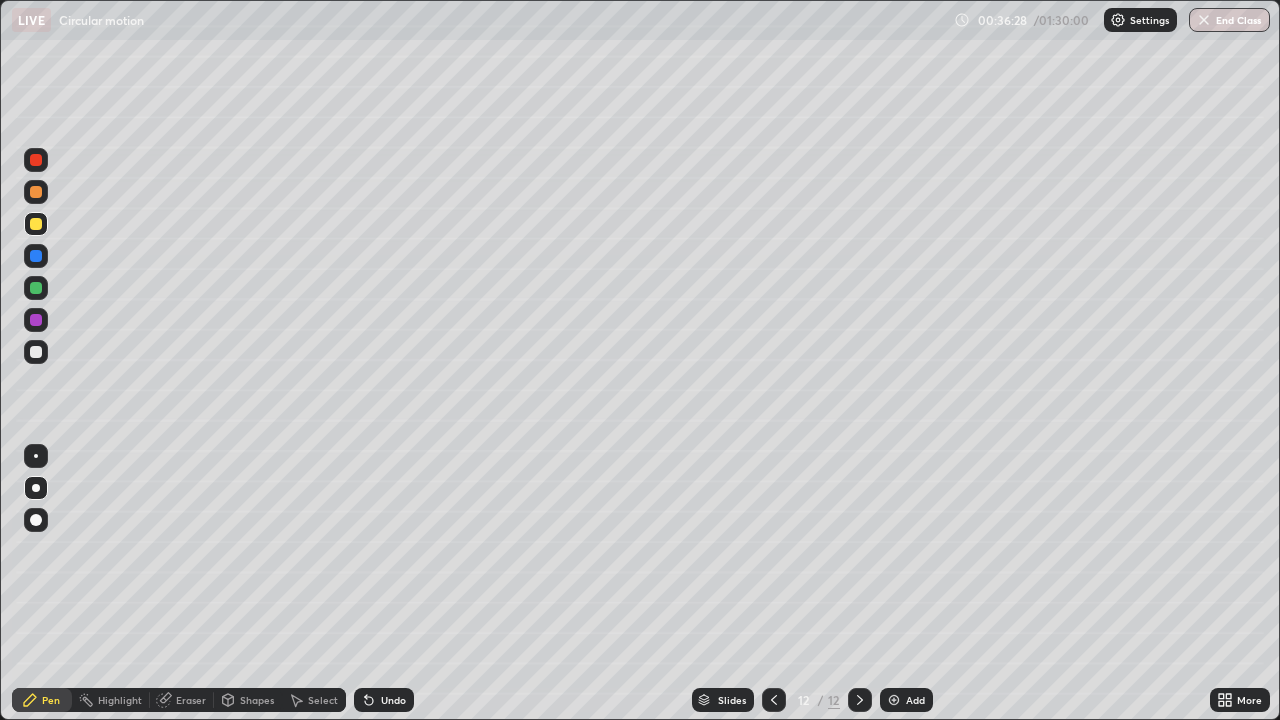 click on "Add" at bounding box center (906, 700) 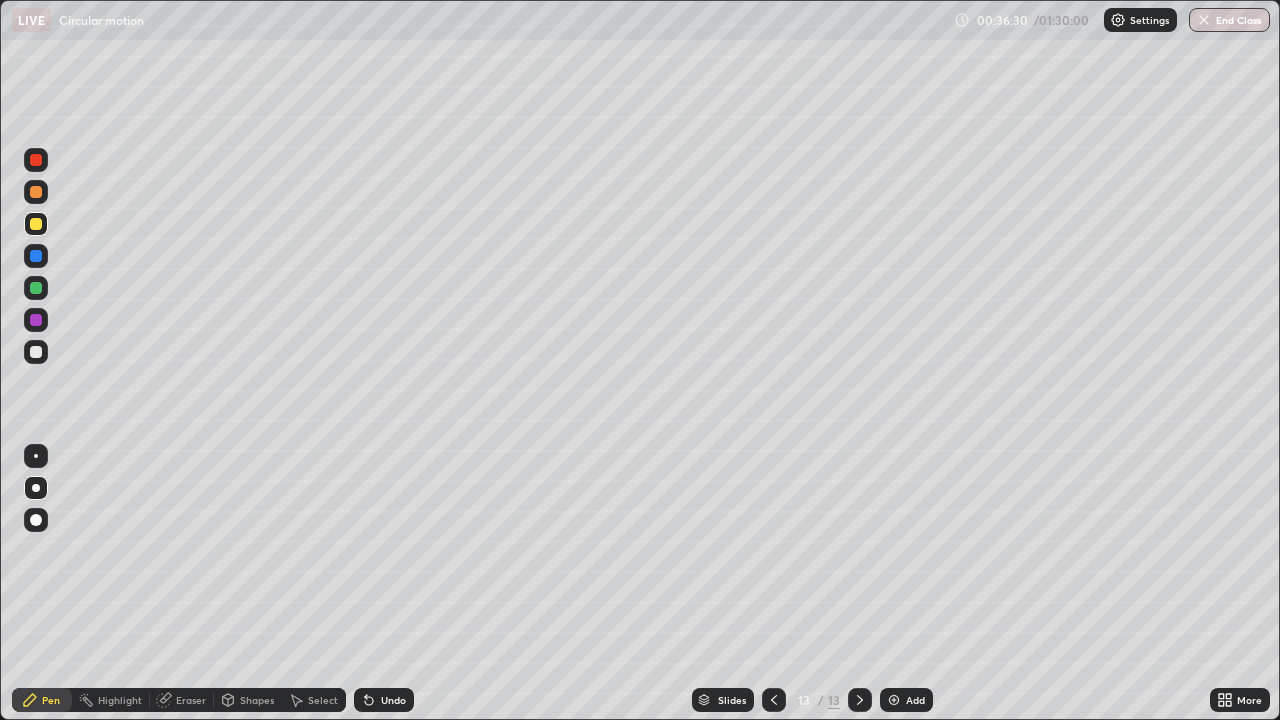 click at bounding box center (36, 352) 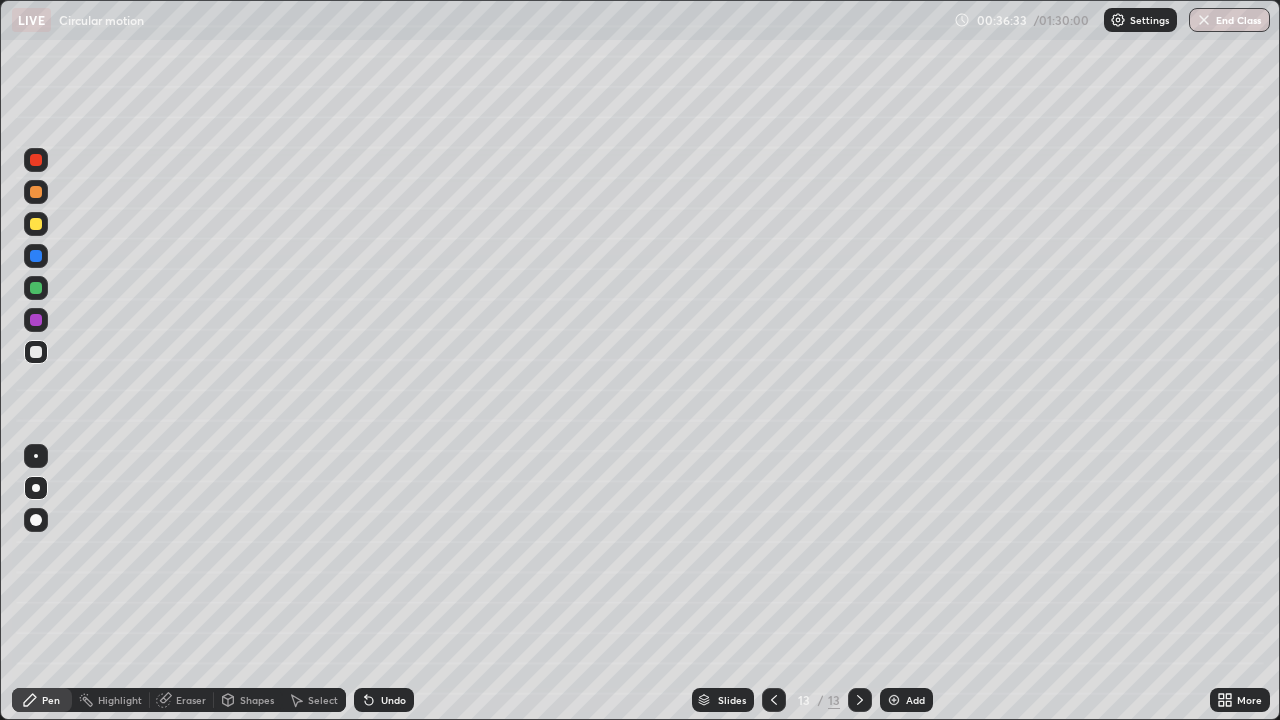click on "Undo" at bounding box center [393, 700] 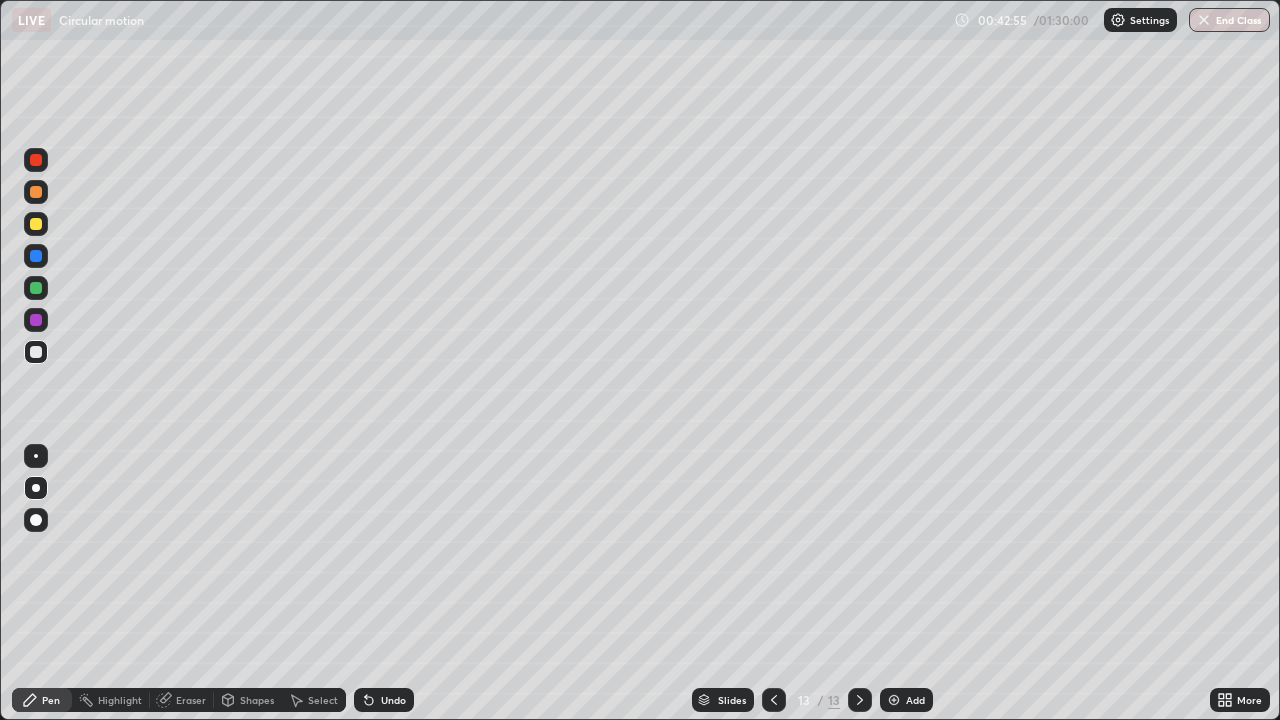 click on "Add" at bounding box center [906, 700] 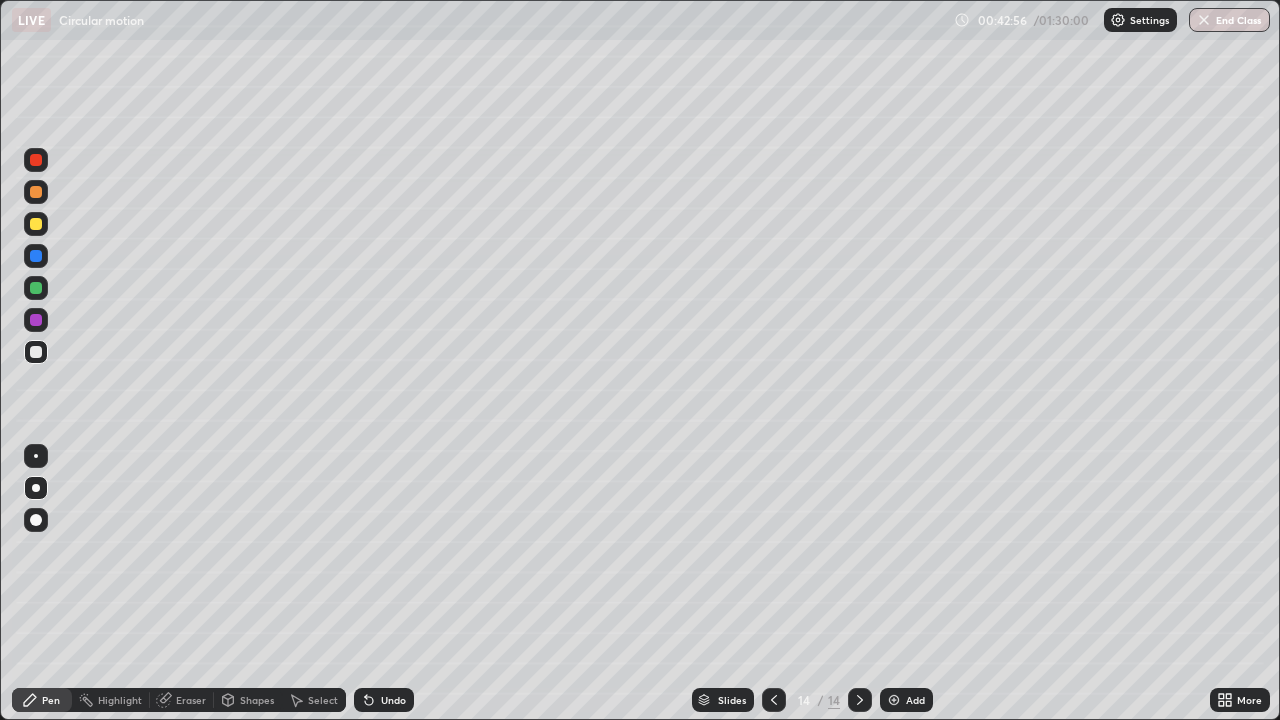click at bounding box center (36, 224) 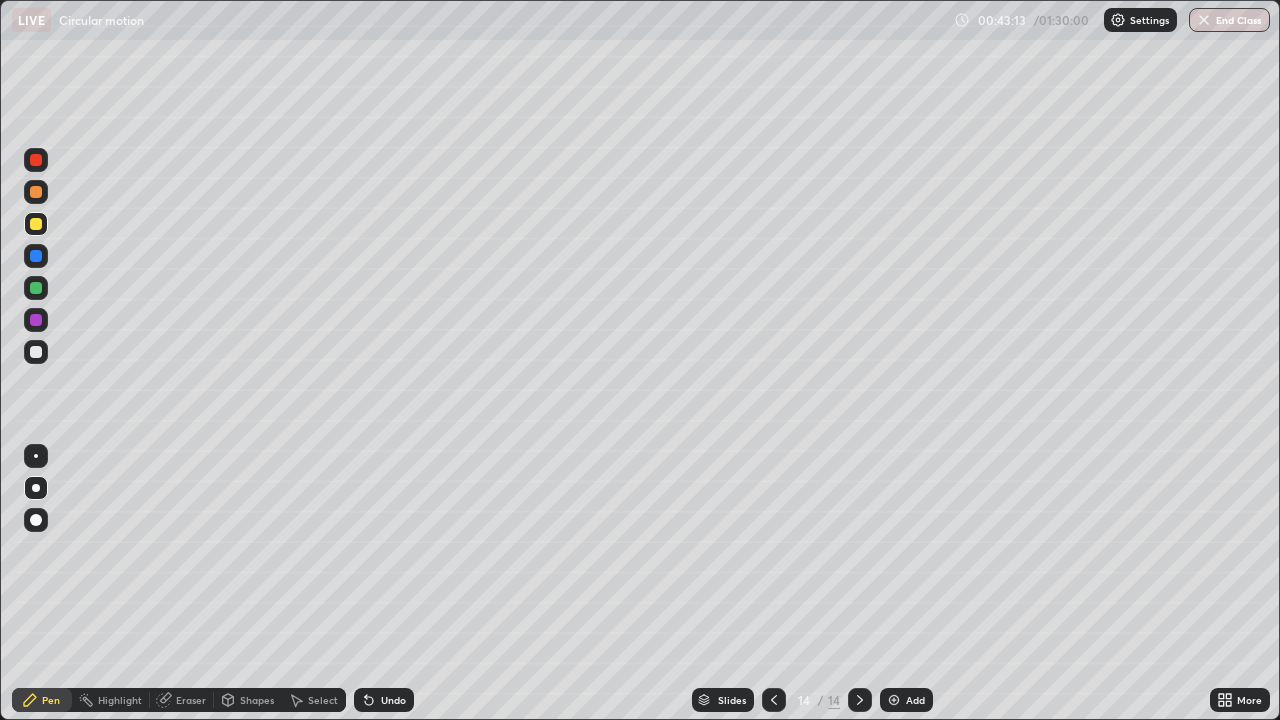 click on "Shapes" at bounding box center (257, 700) 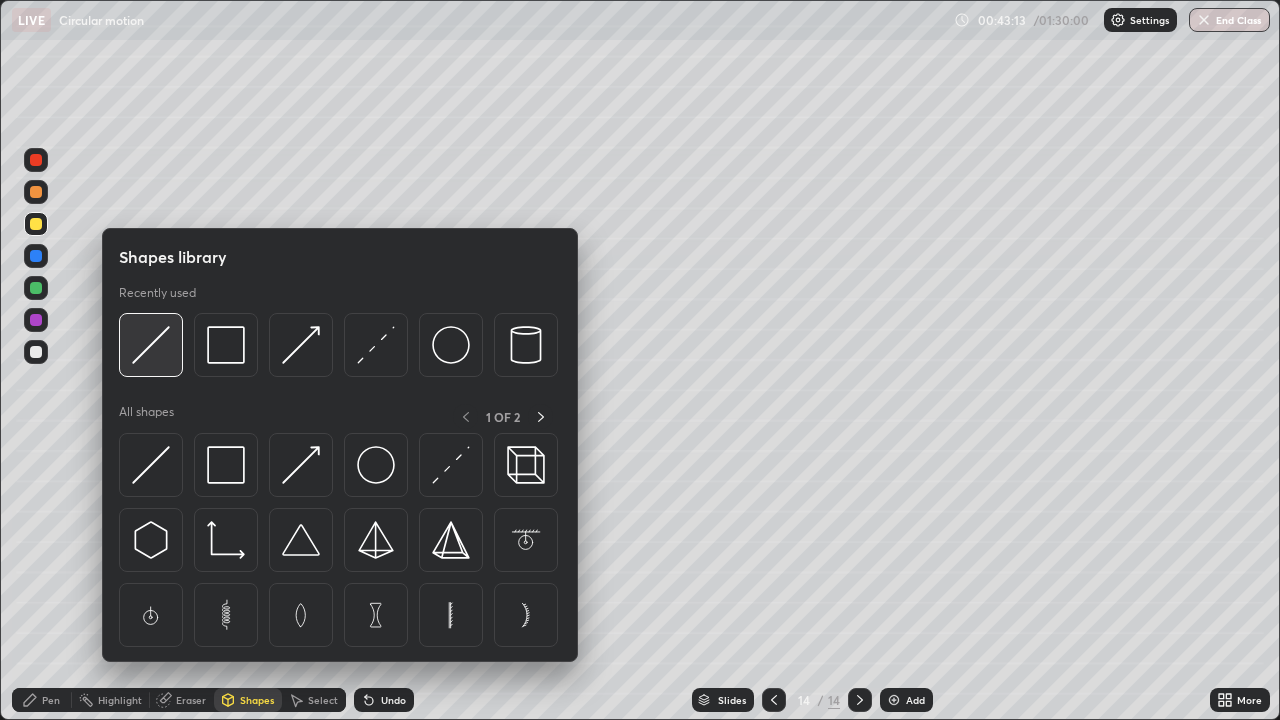click at bounding box center (151, 345) 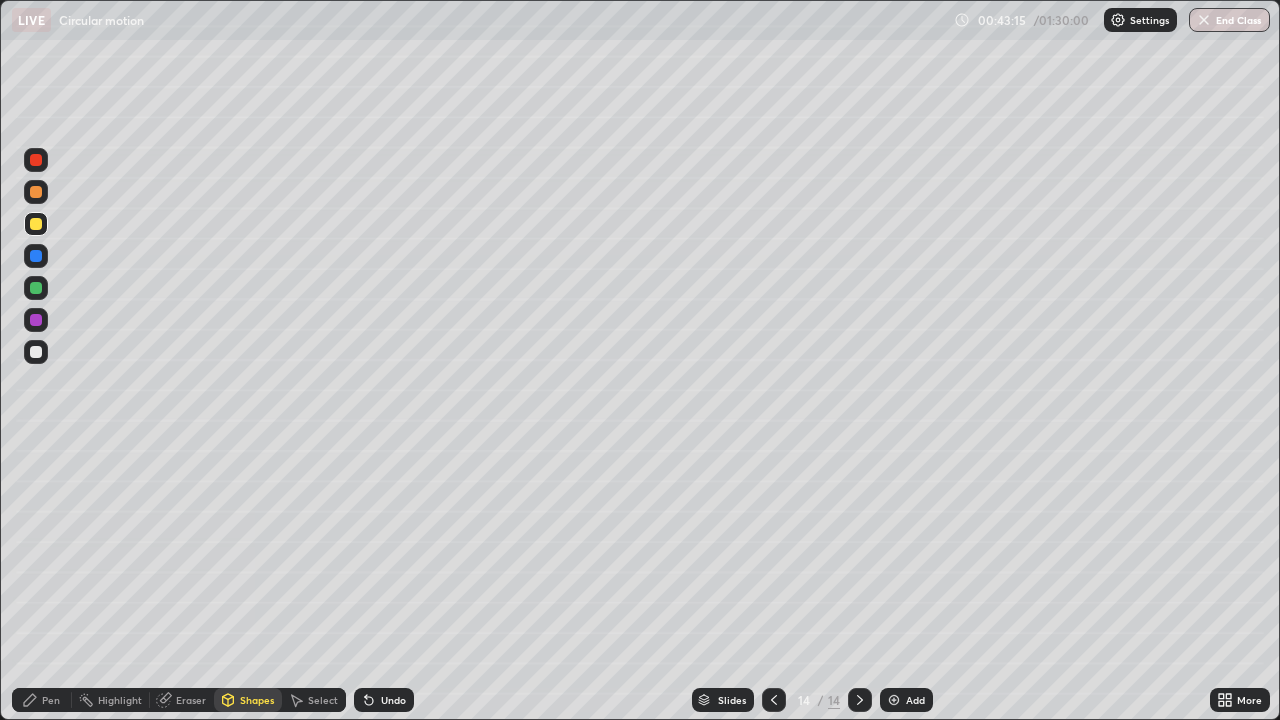 click on "Shapes" at bounding box center [257, 700] 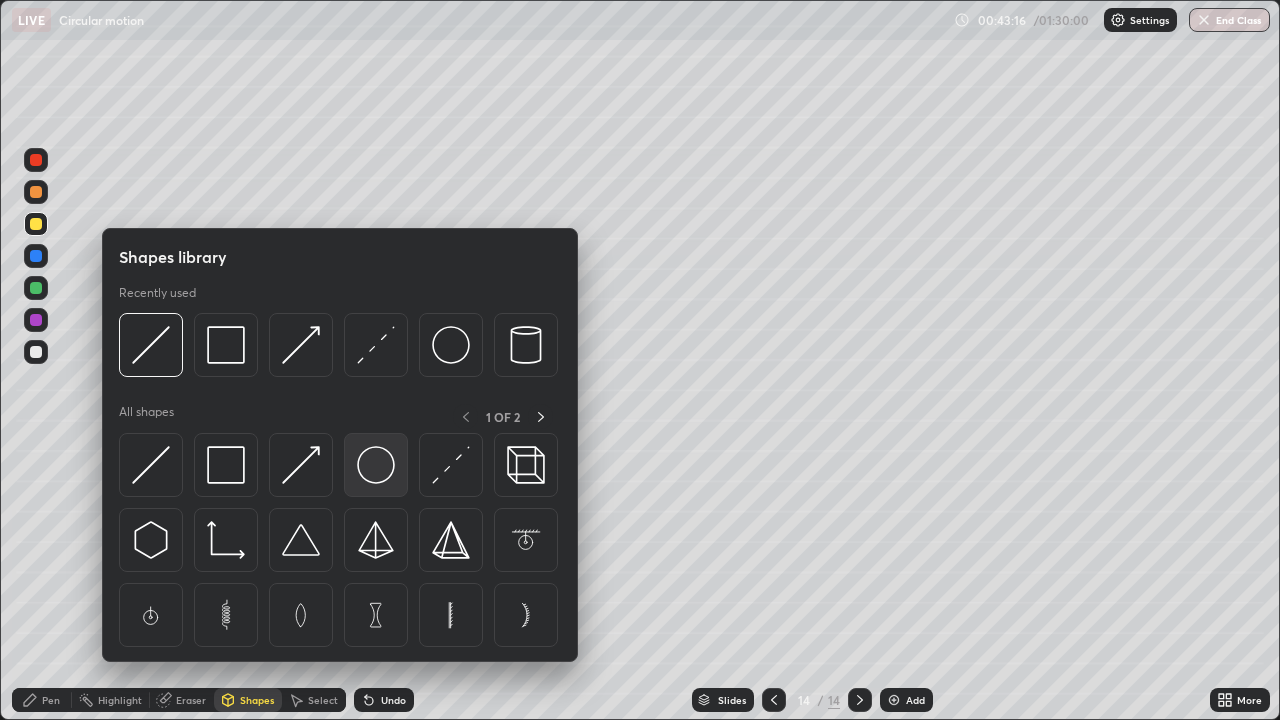 click at bounding box center [376, 465] 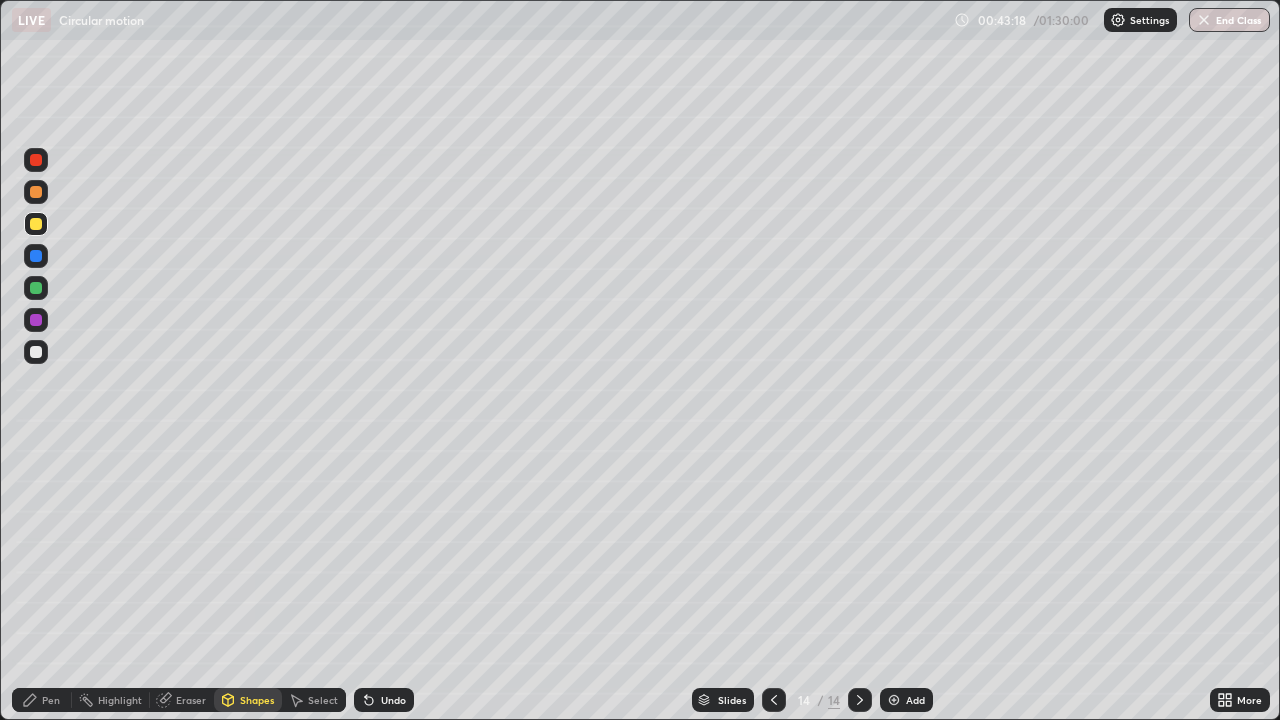 click on "Shapes" at bounding box center (257, 700) 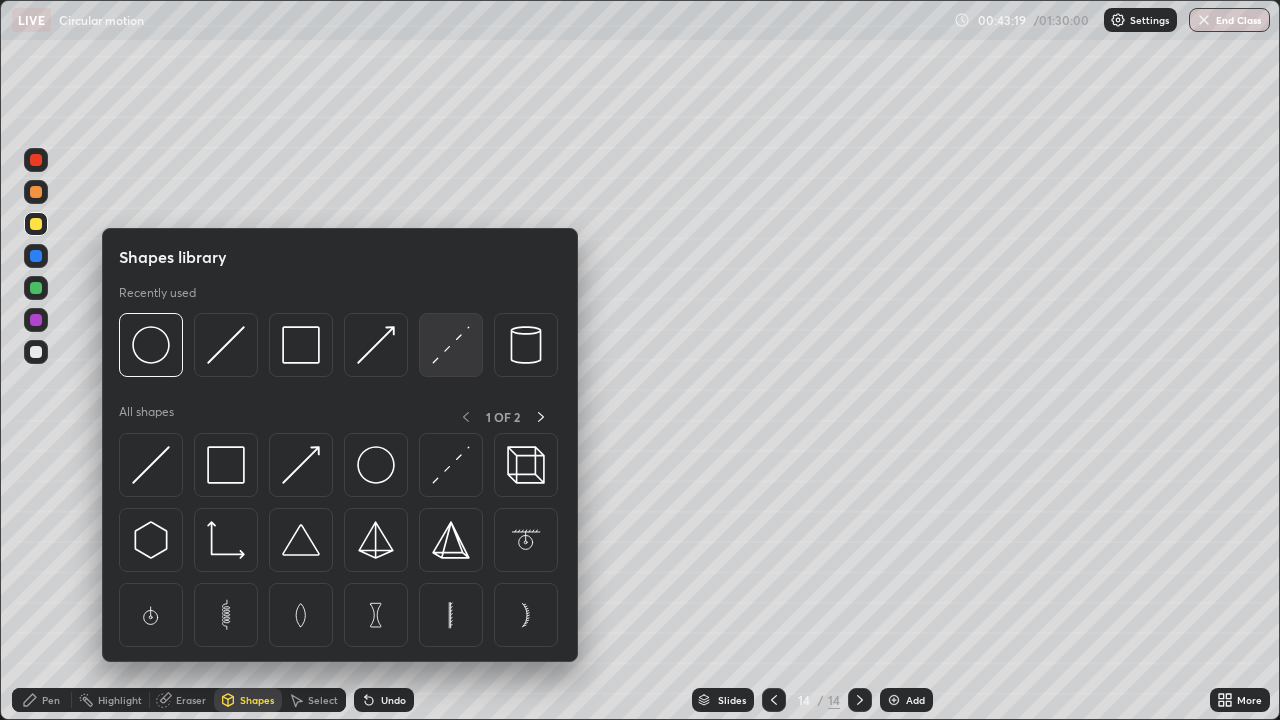 click at bounding box center [451, 345] 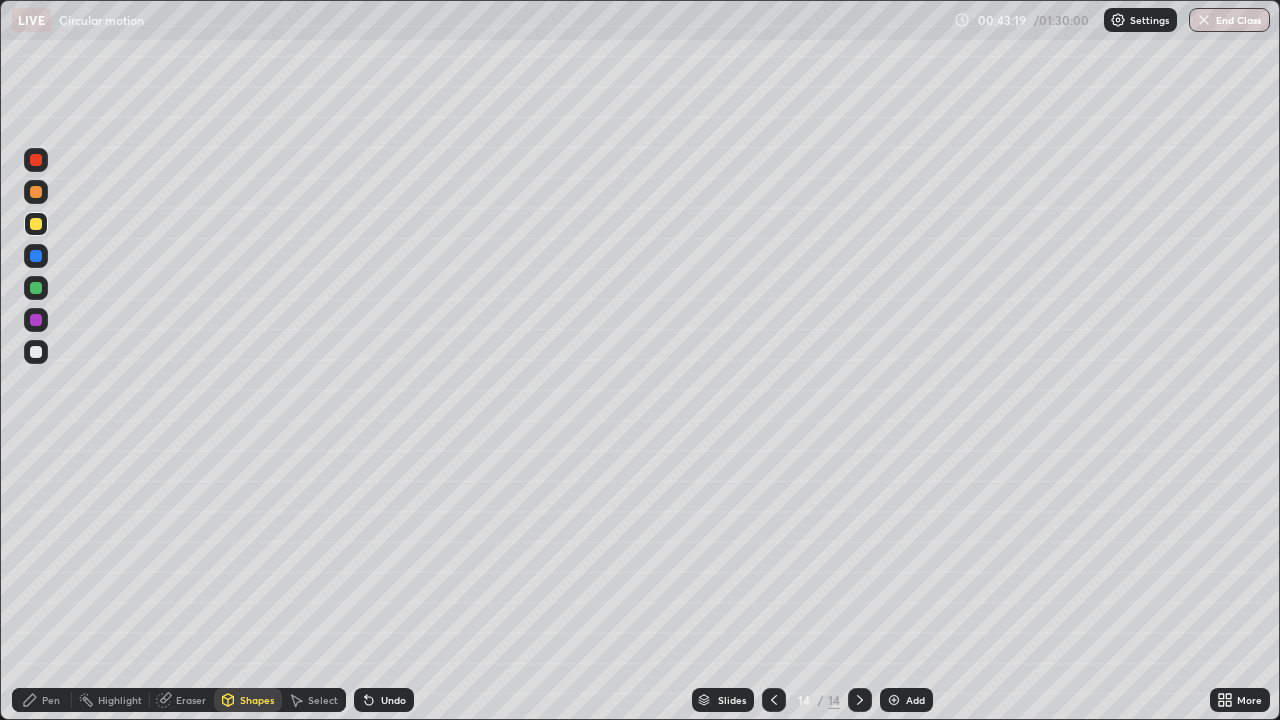 click at bounding box center (36, 352) 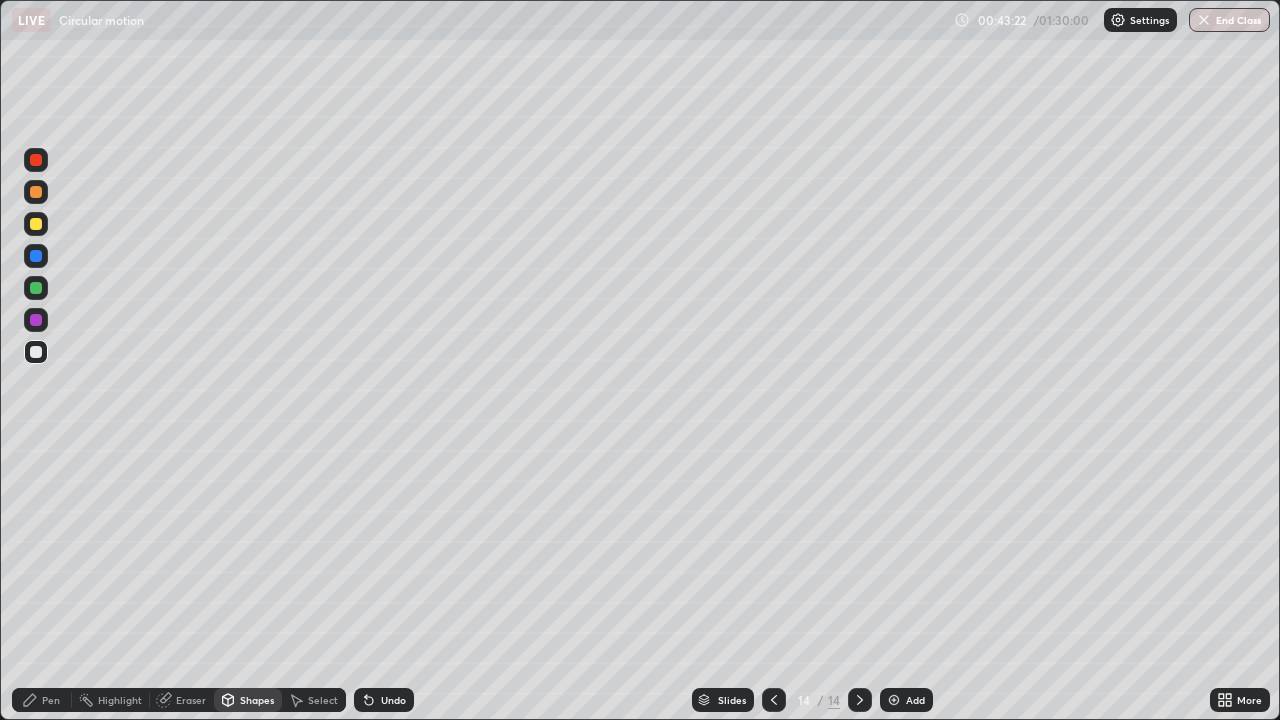 click on "Pen" at bounding box center [42, 700] 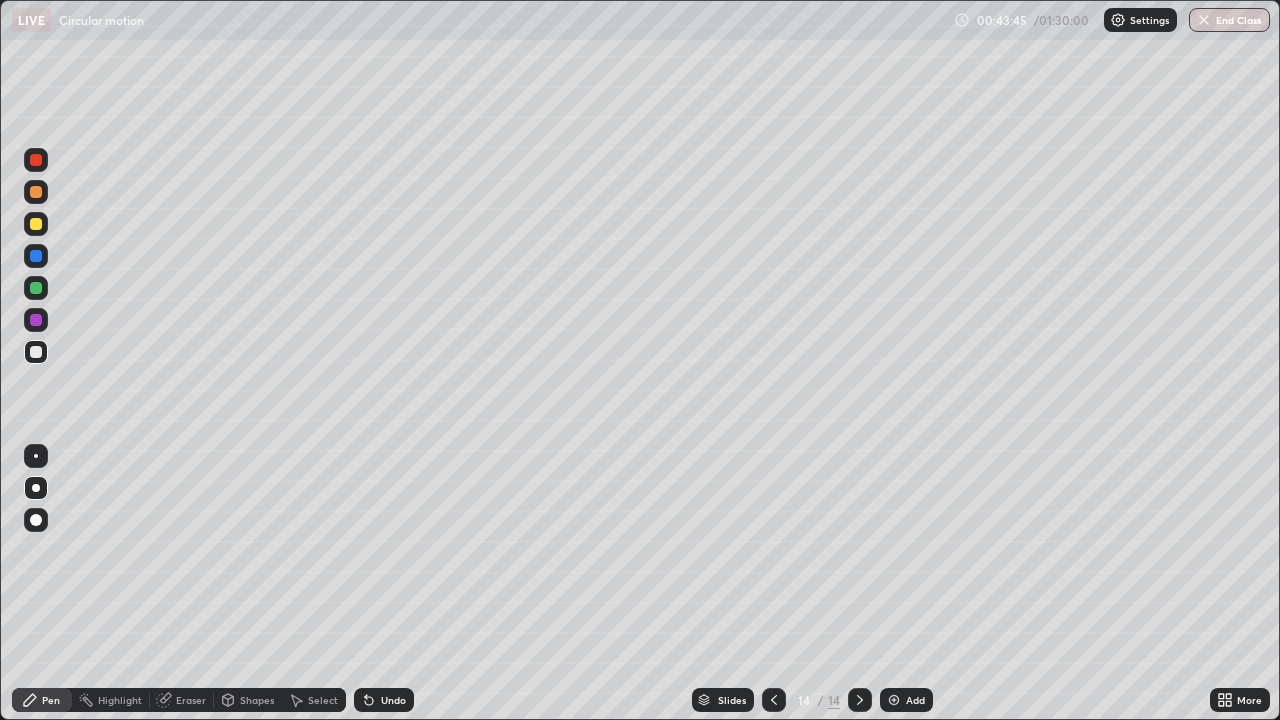 click at bounding box center (36, 320) 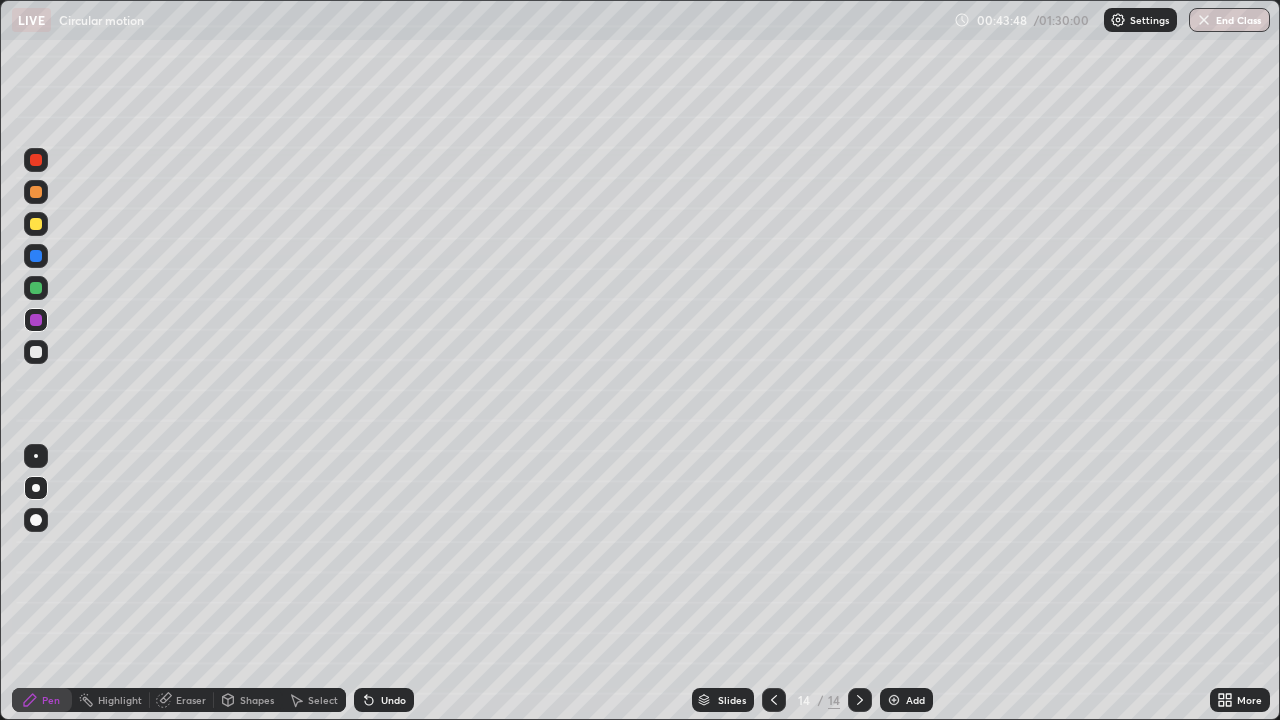 click on "Undo" at bounding box center (393, 700) 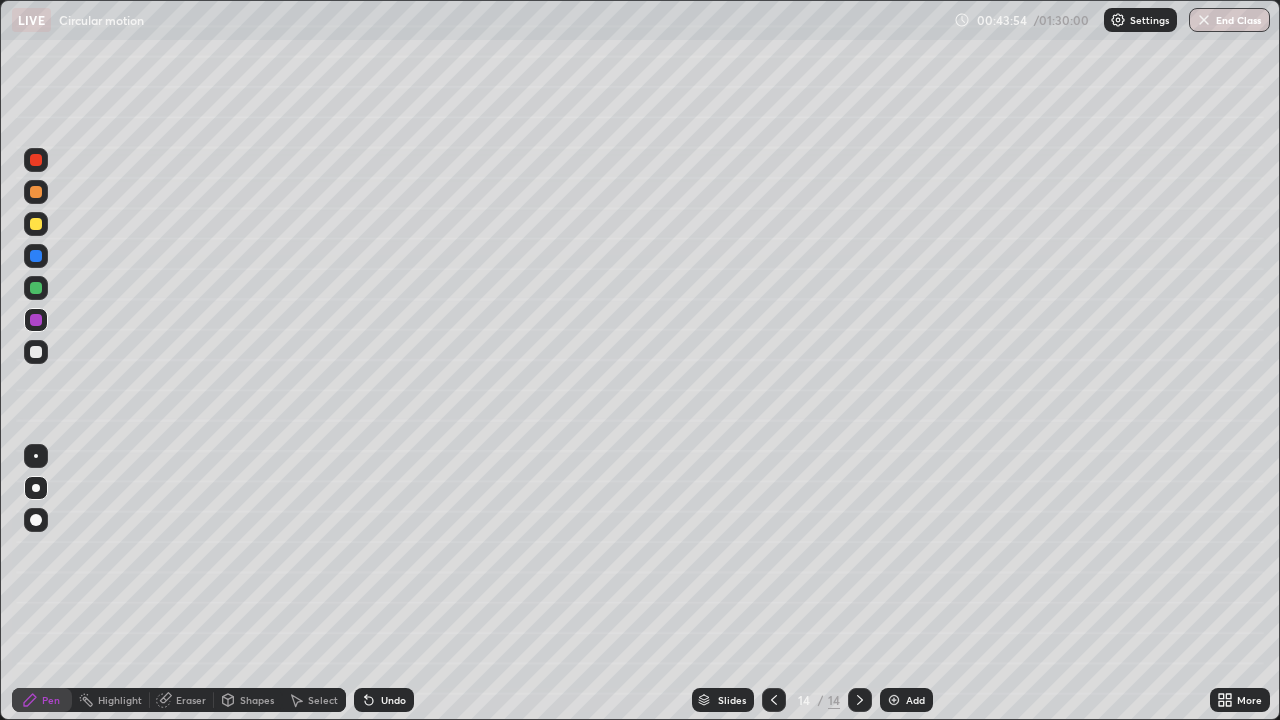 click at bounding box center [36, 352] 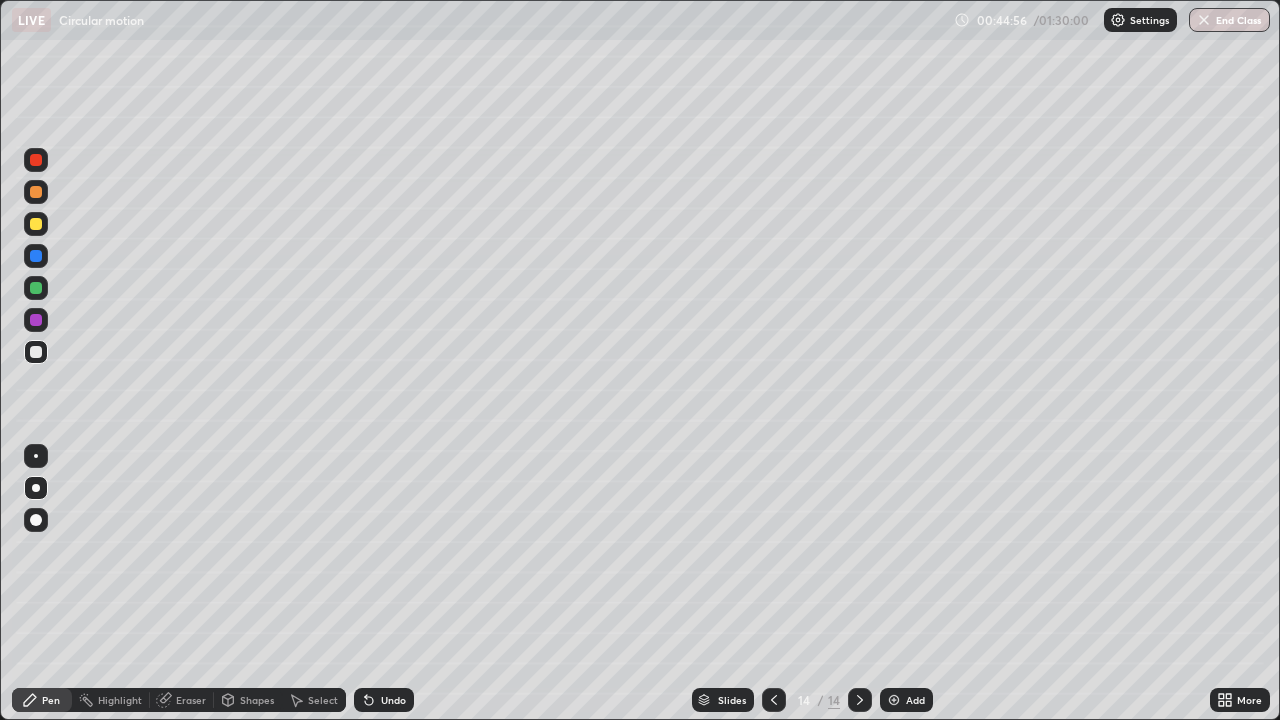 click on "Undo" at bounding box center (393, 700) 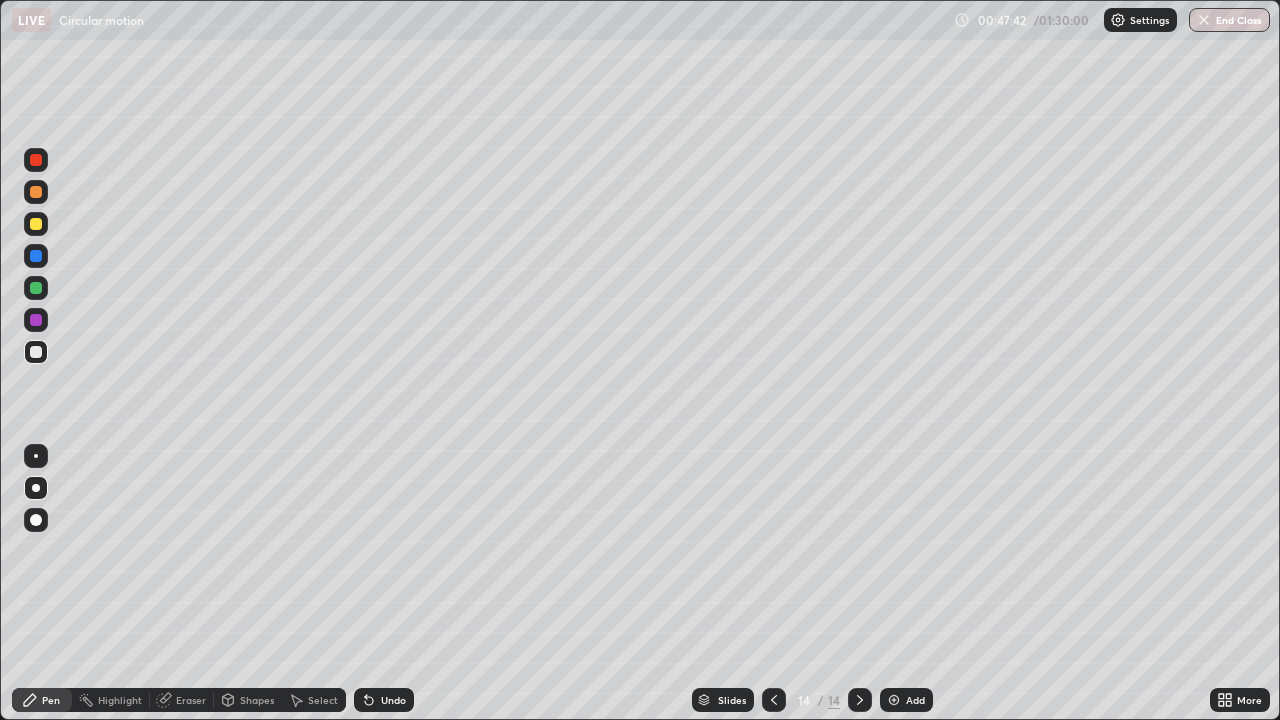 click at bounding box center [894, 700] 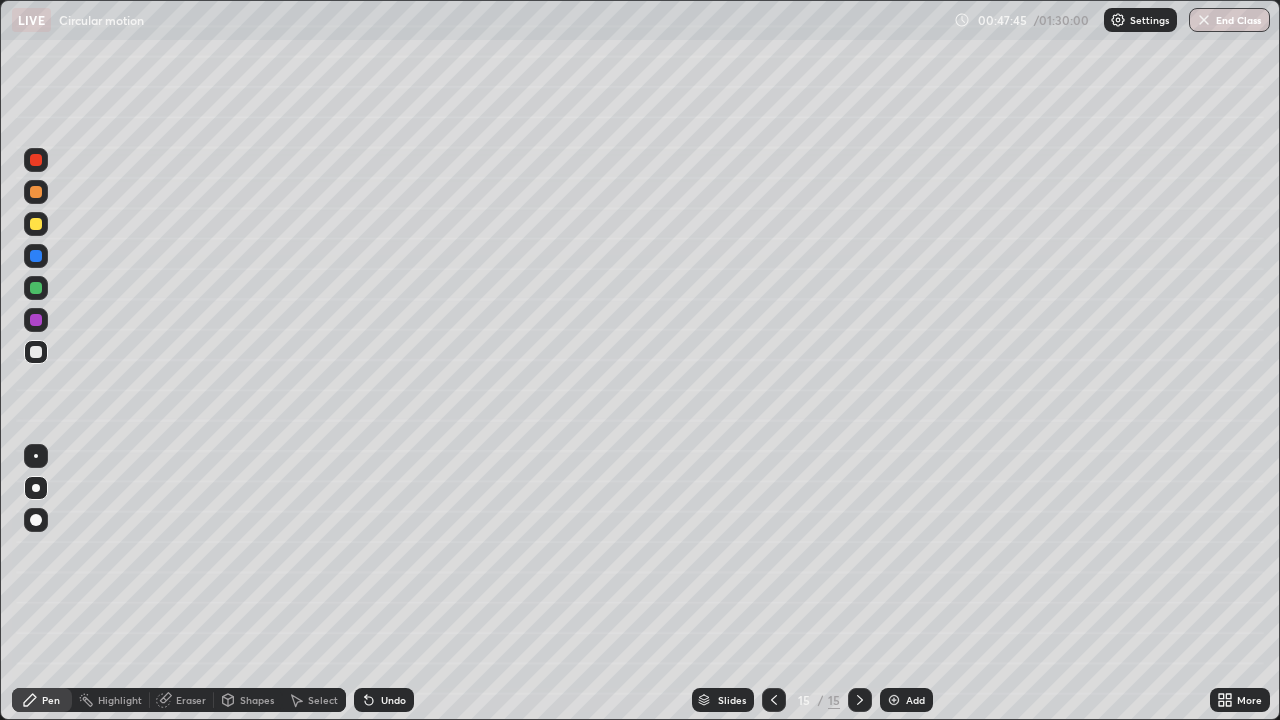 click at bounding box center [36, 224] 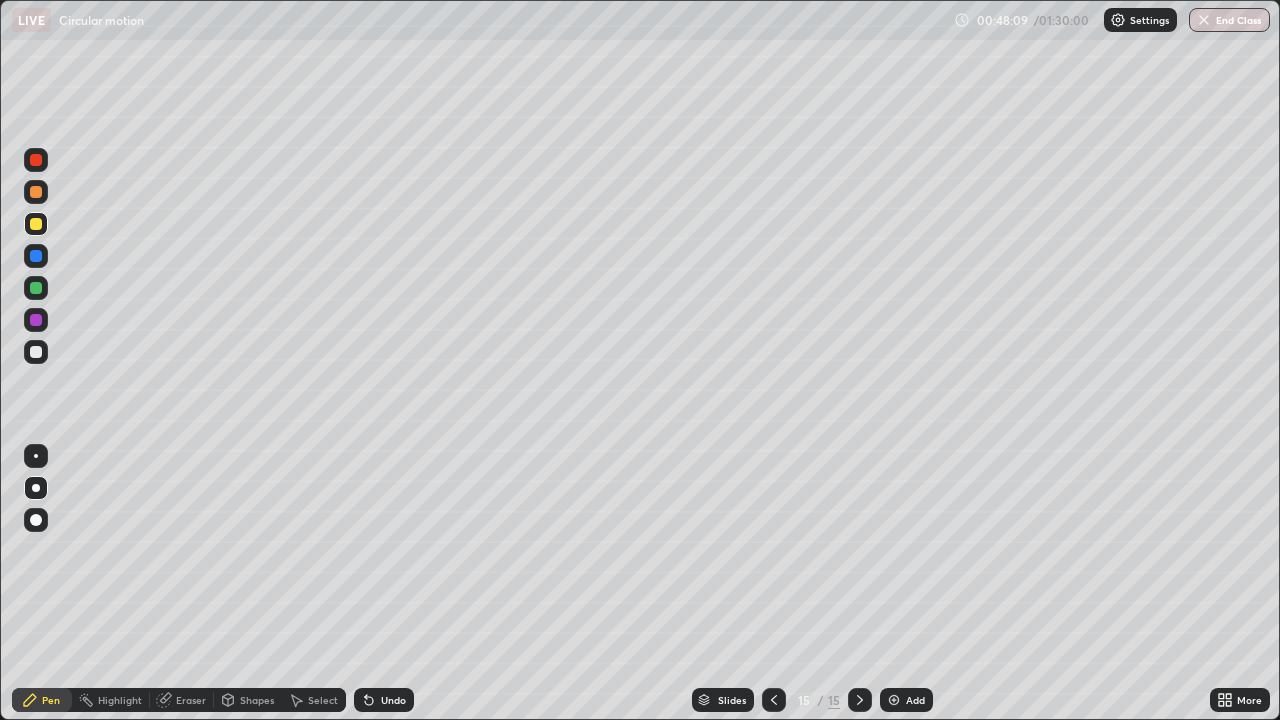 click at bounding box center [36, 352] 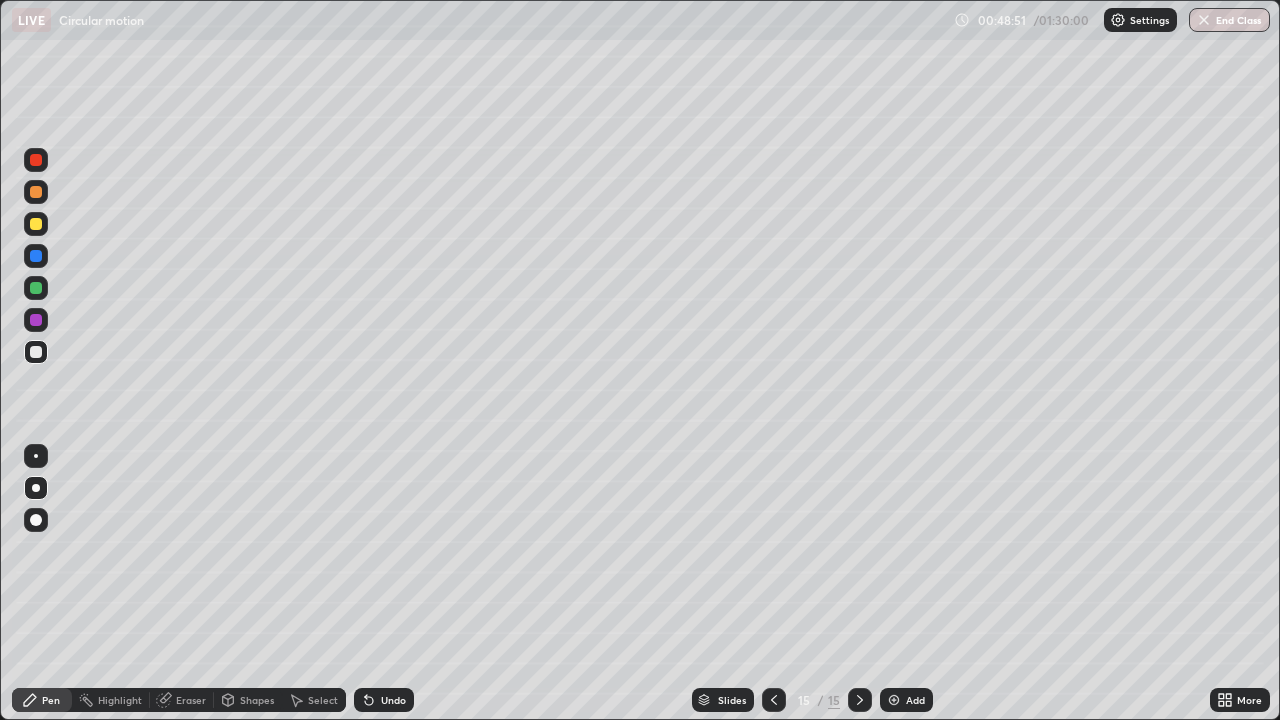 click on "Undo" at bounding box center [393, 700] 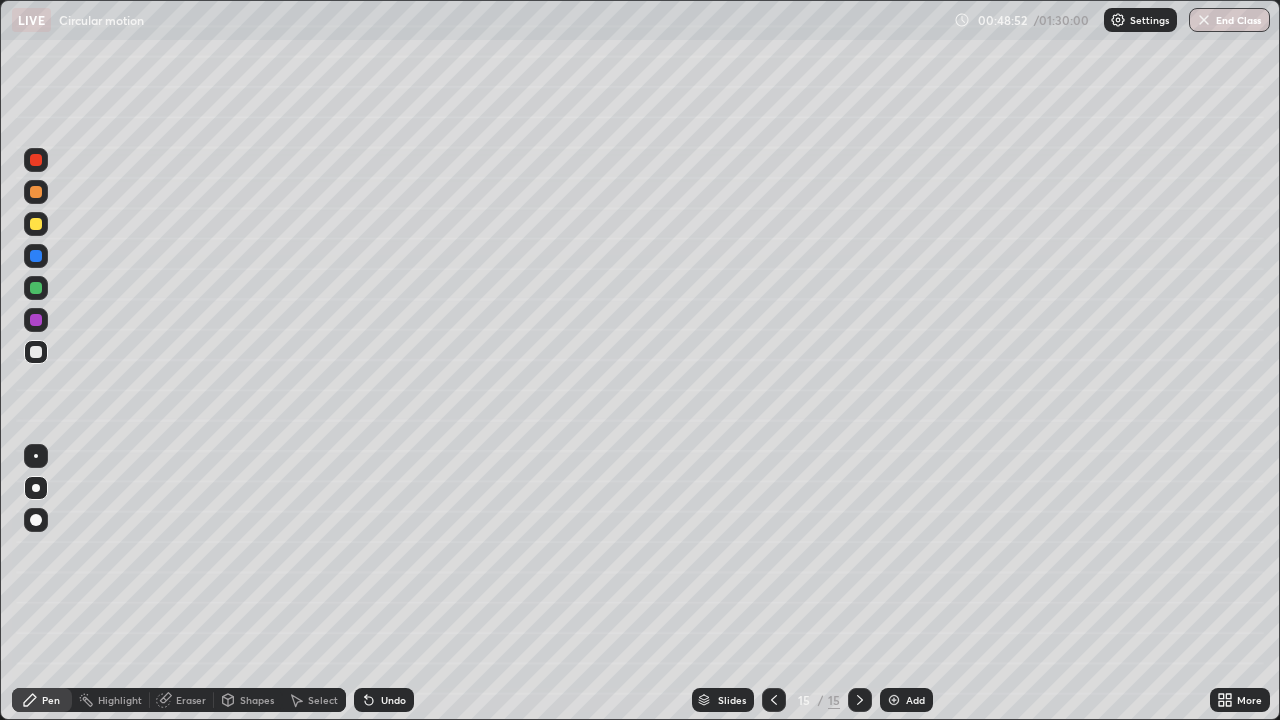 click on "Undo" at bounding box center (384, 700) 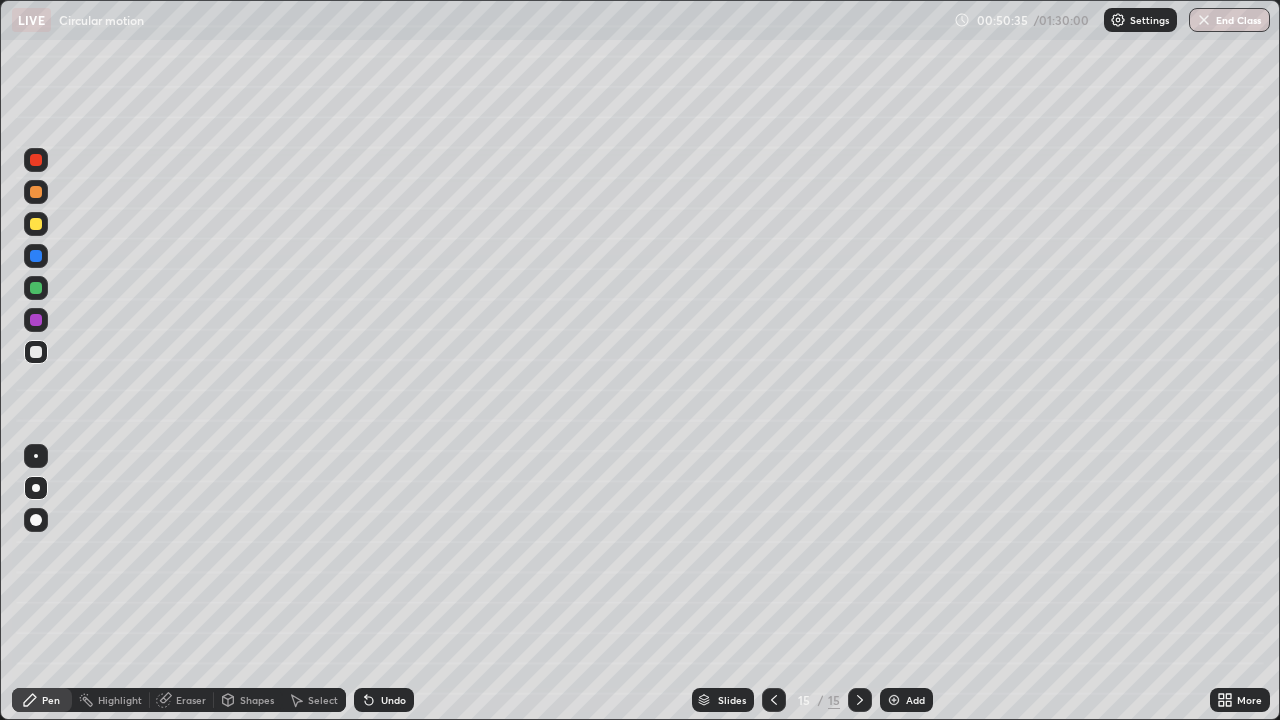 click at bounding box center (36, 352) 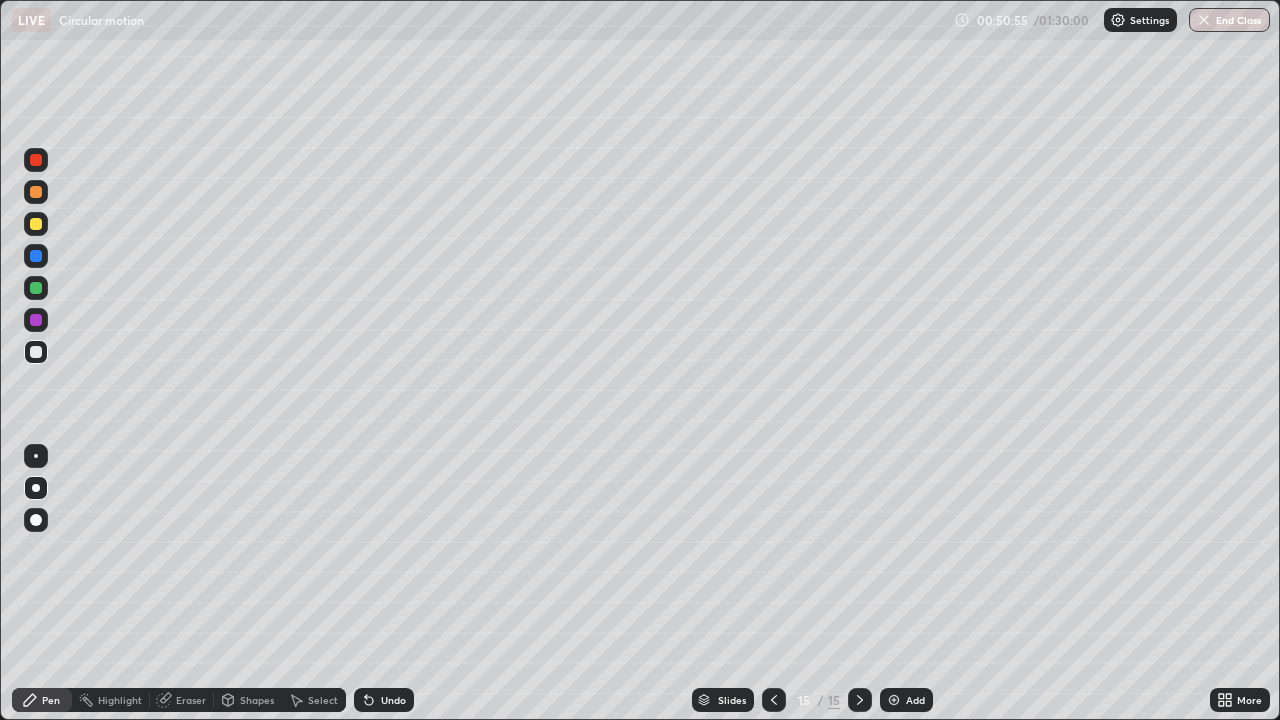 click at bounding box center [36, 288] 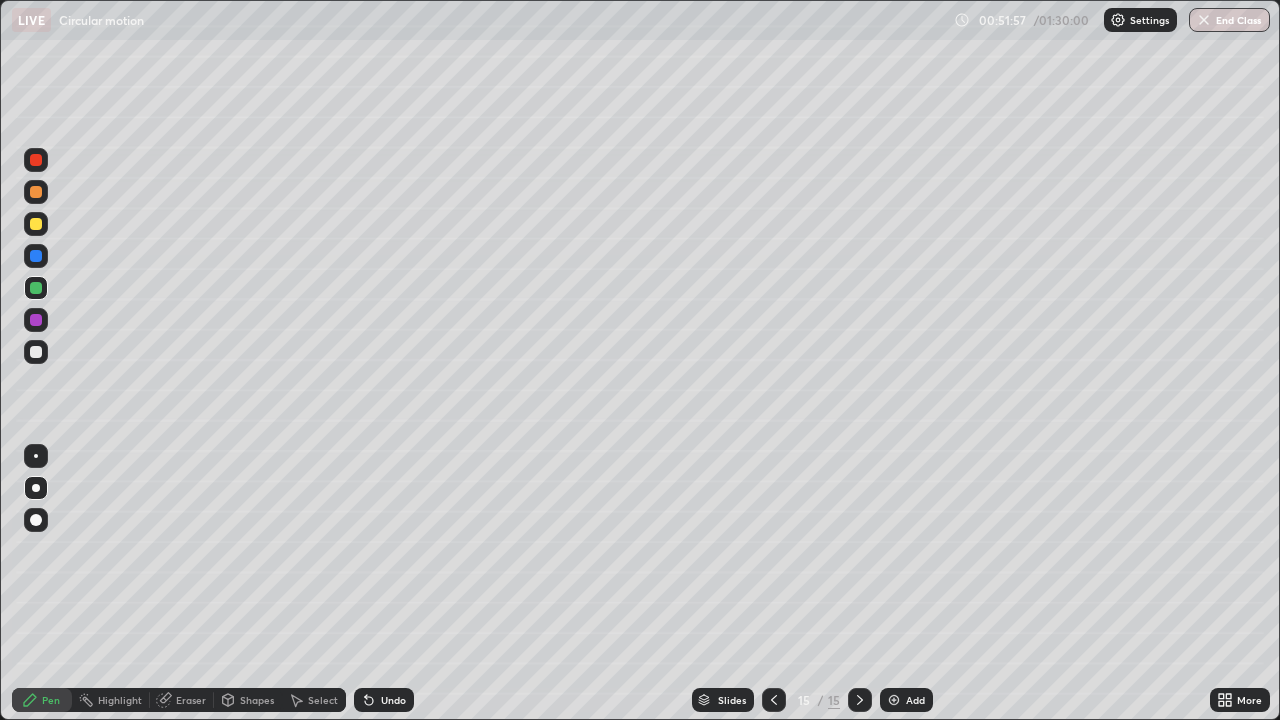 click on "Add" at bounding box center [906, 700] 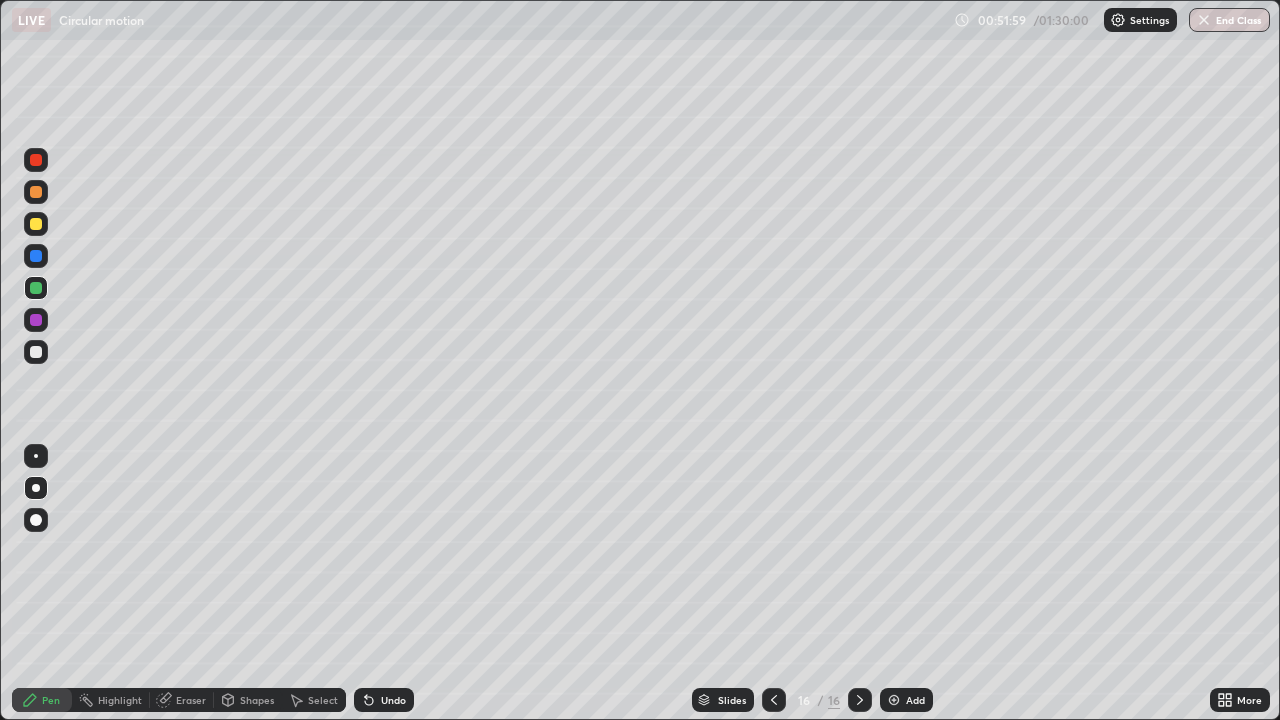 click at bounding box center [36, 224] 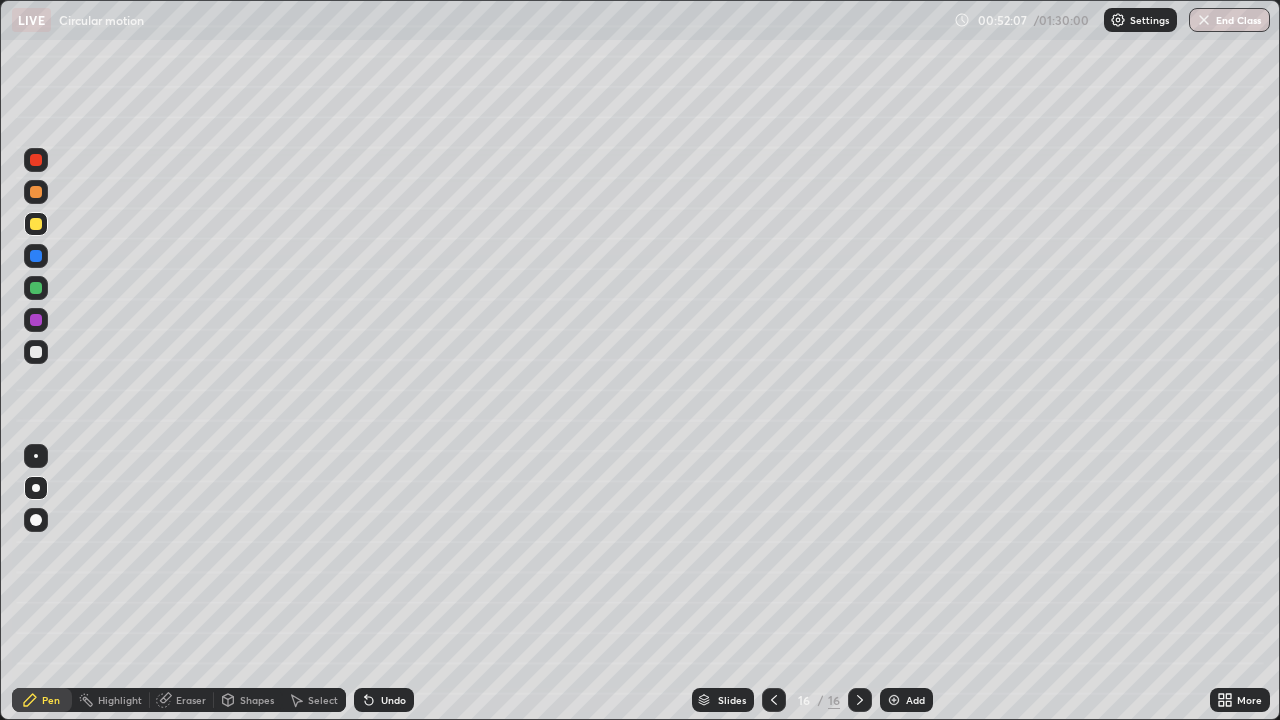 click on "Undo" at bounding box center (393, 700) 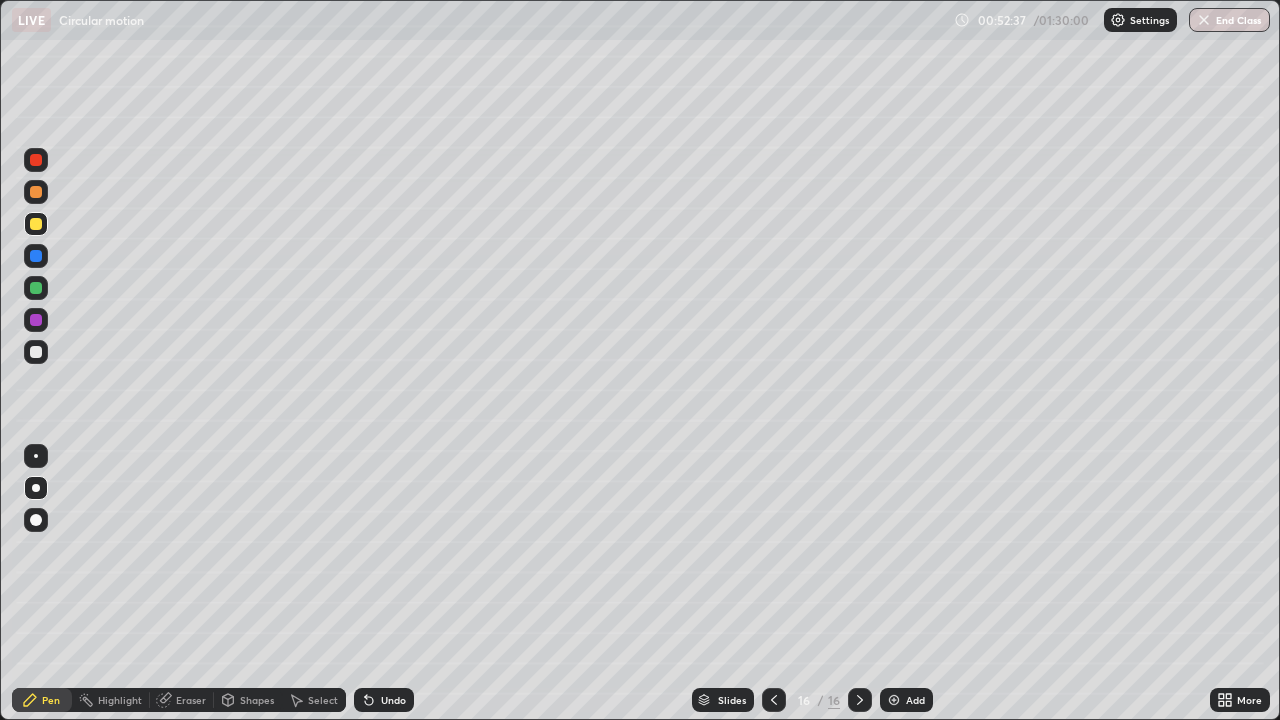 click at bounding box center (36, 352) 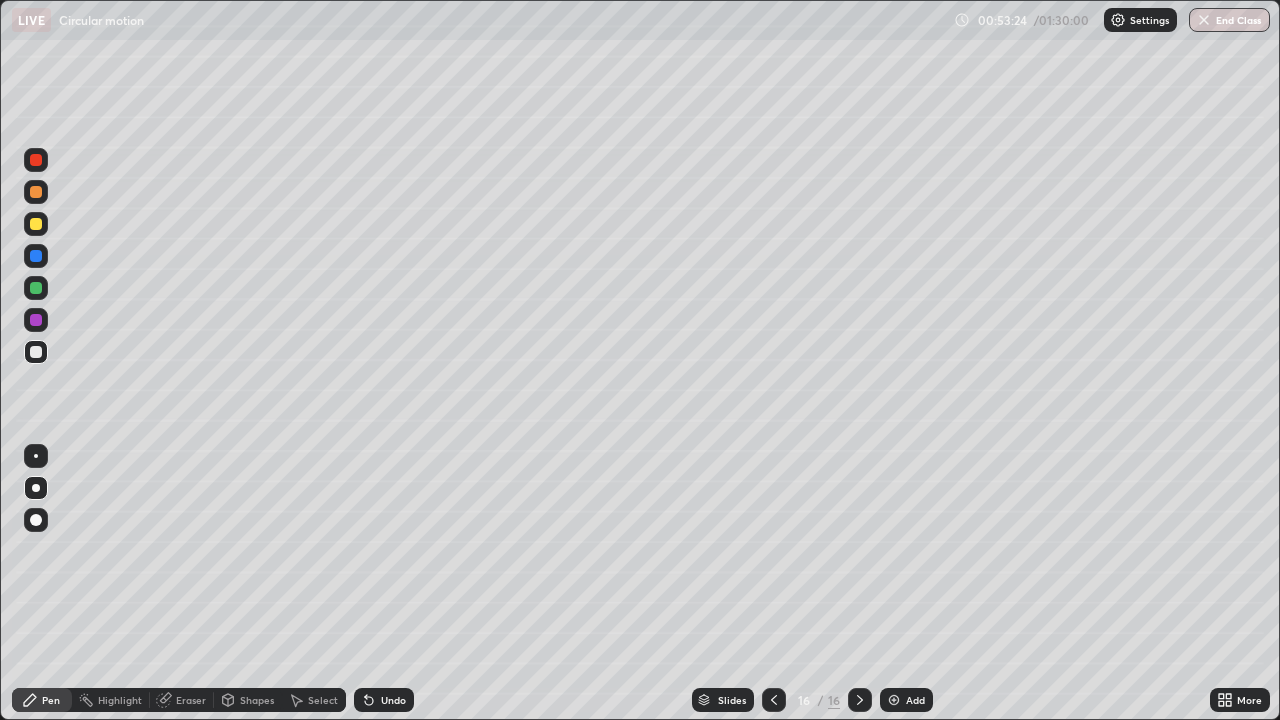 click at bounding box center [36, 256] 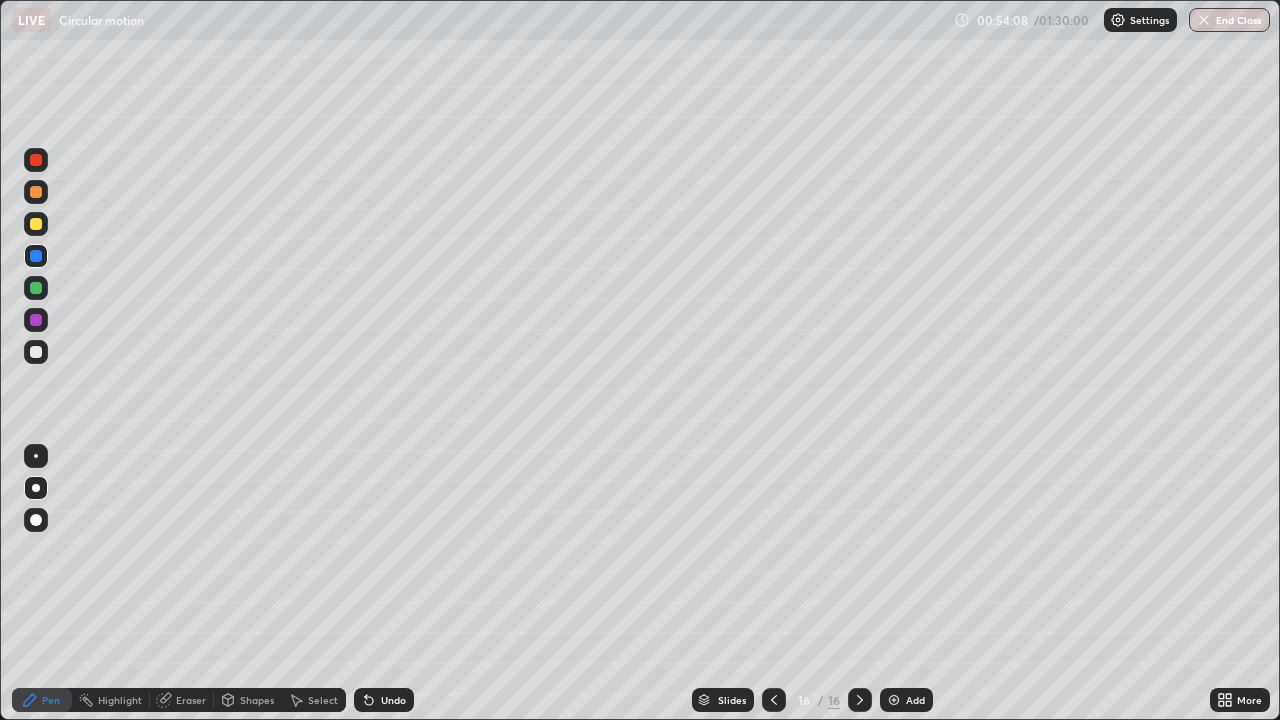 click at bounding box center [36, 352] 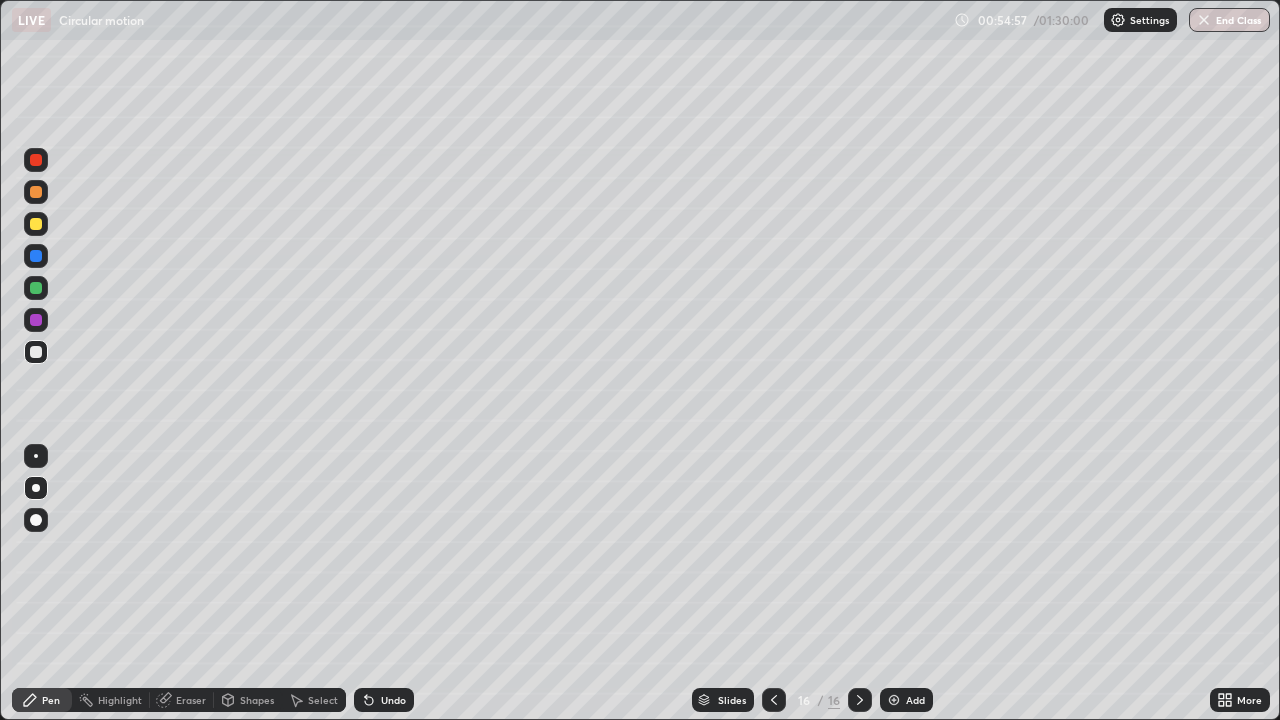 click on "Undo" at bounding box center (393, 700) 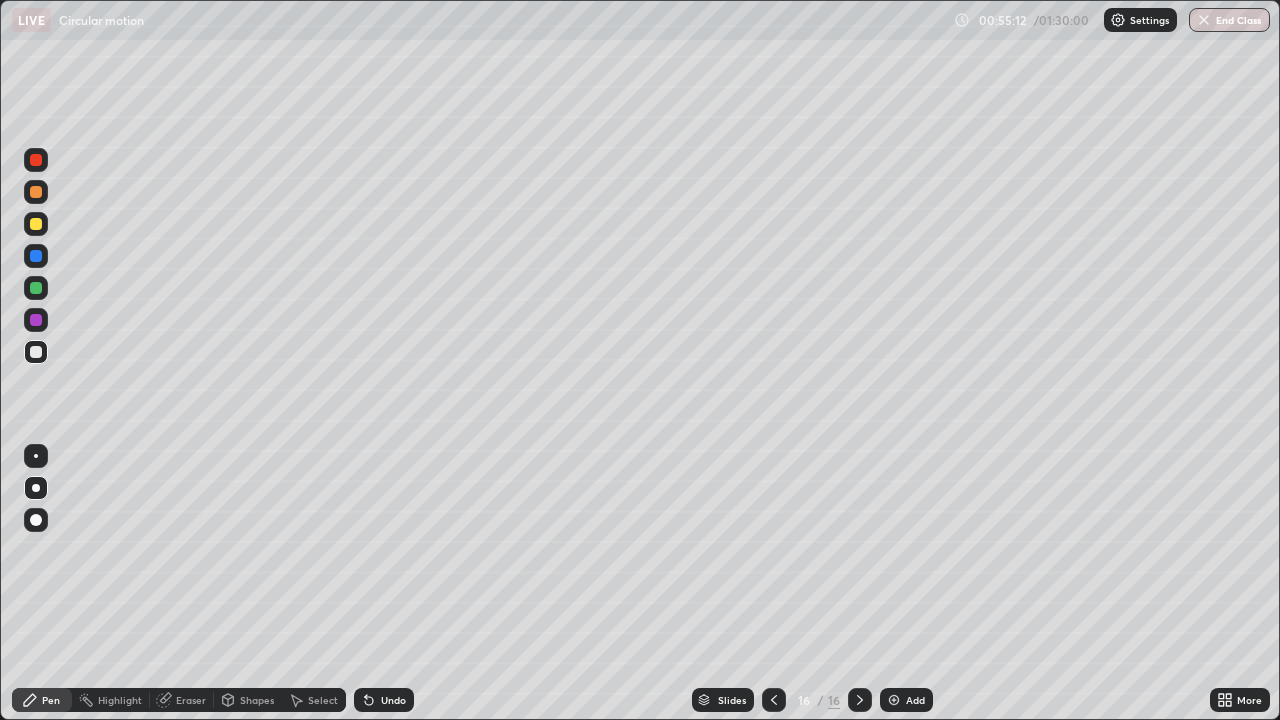click on "Undo" at bounding box center [384, 700] 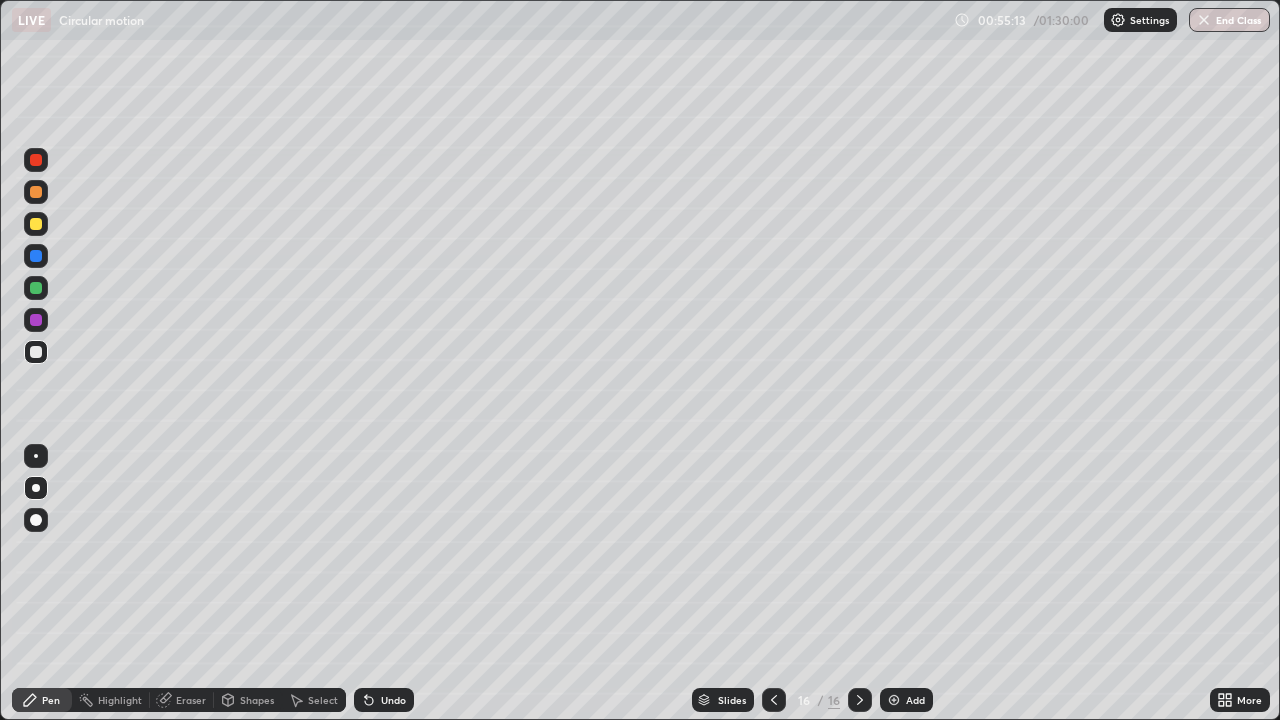 click on "Undo" at bounding box center (393, 700) 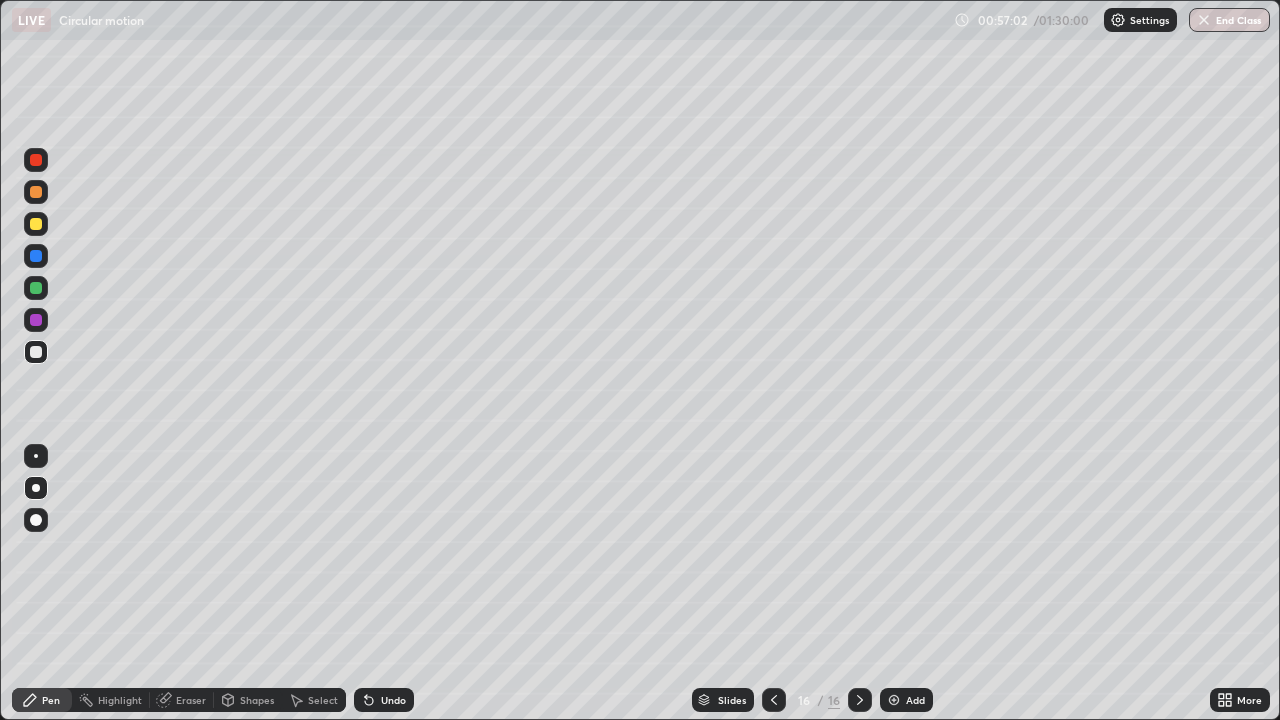 click at bounding box center [860, 700] 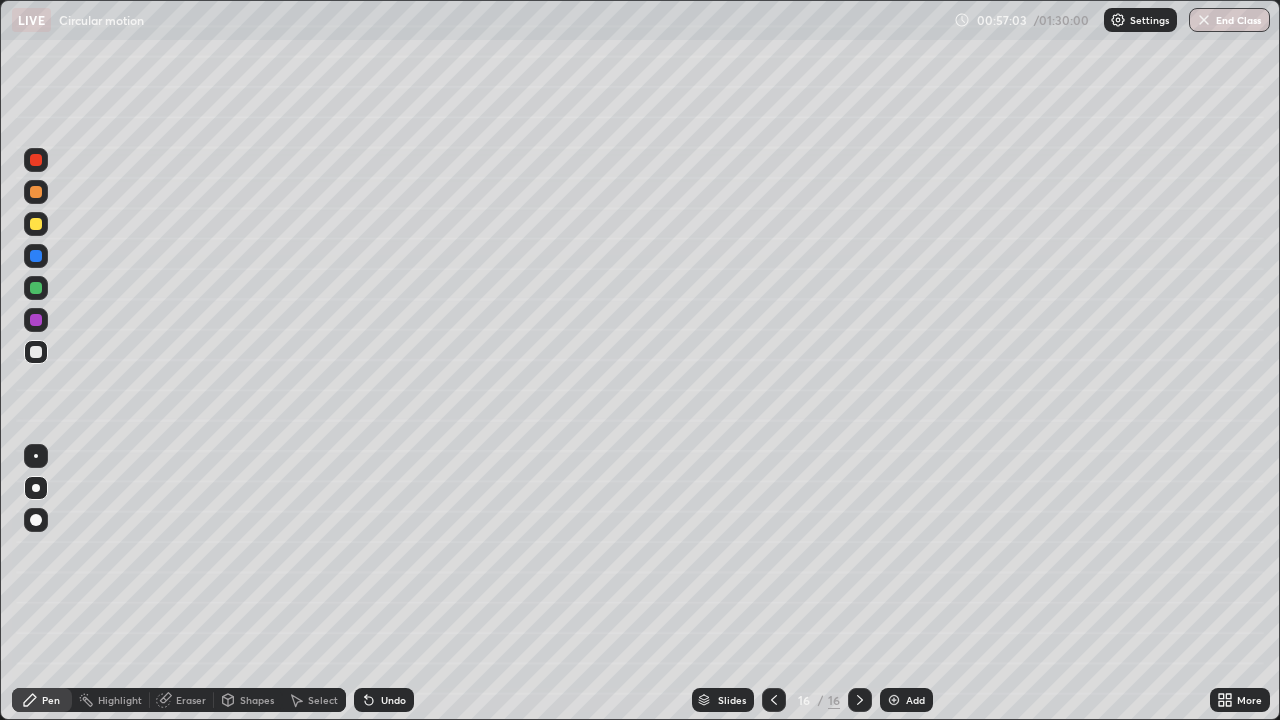 click on "Add" at bounding box center (915, 700) 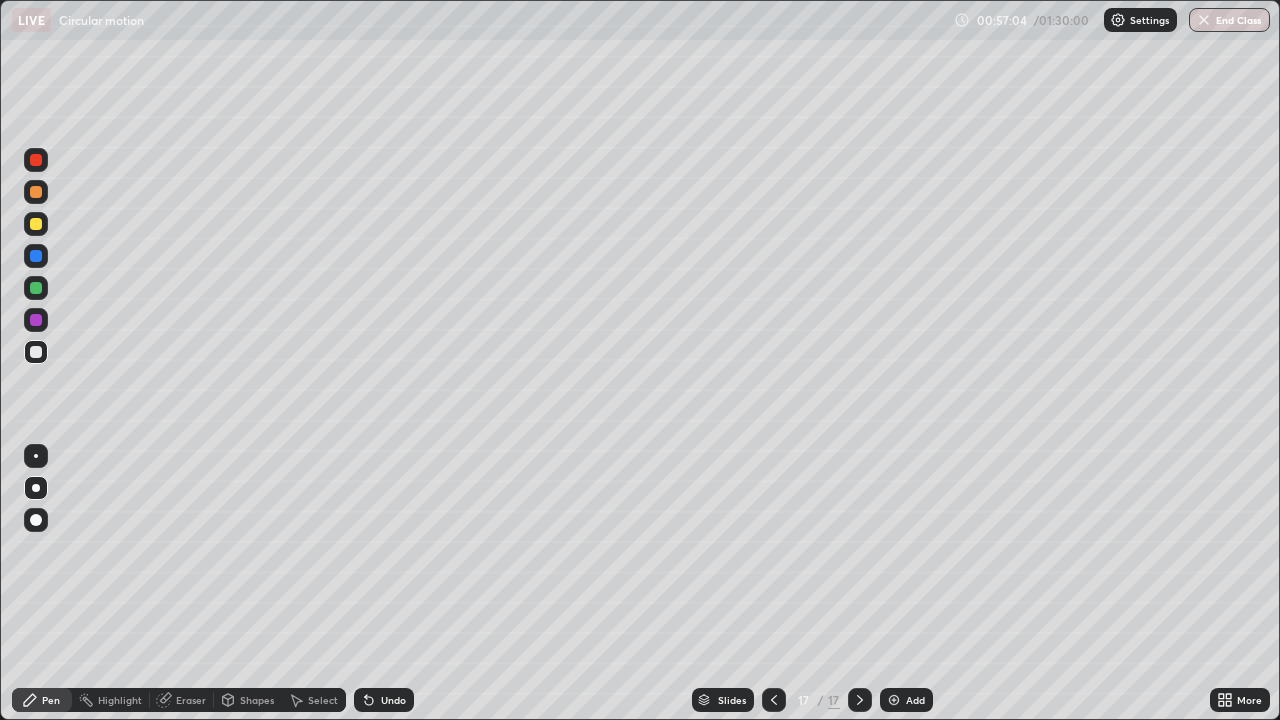 click on "Shapes" at bounding box center [257, 700] 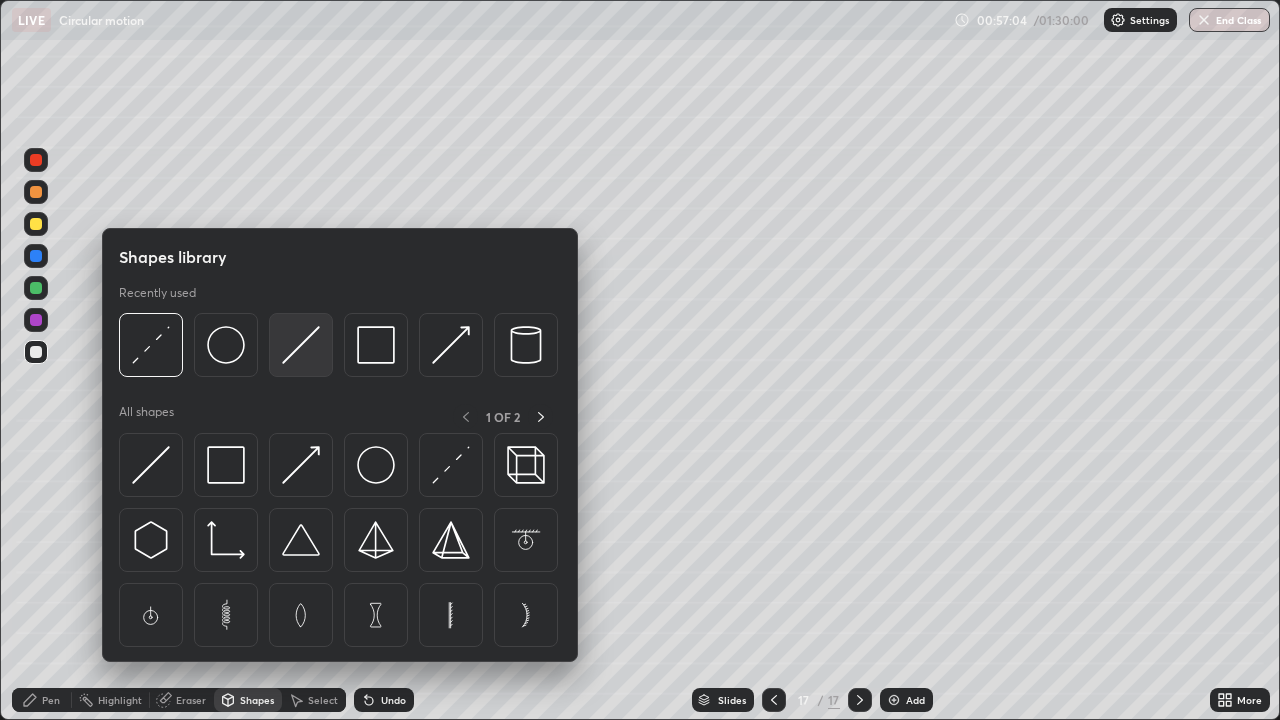 click at bounding box center [301, 345] 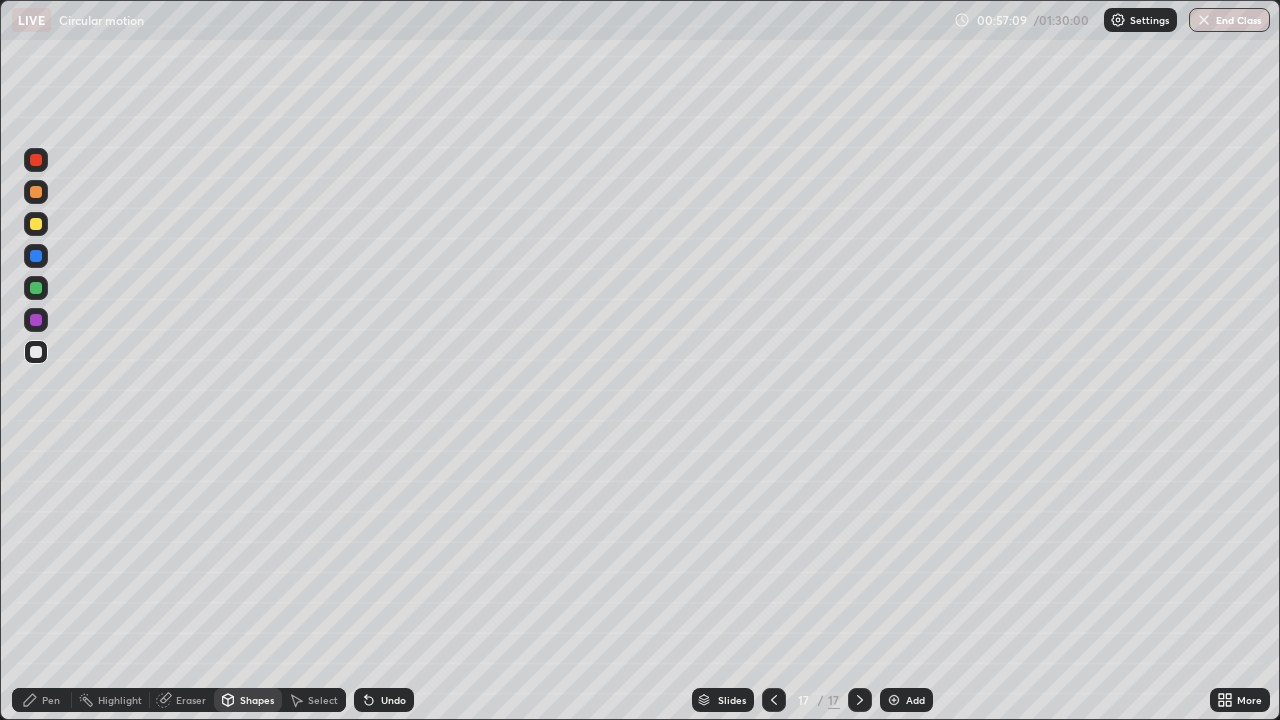 click on "Pen" at bounding box center (42, 700) 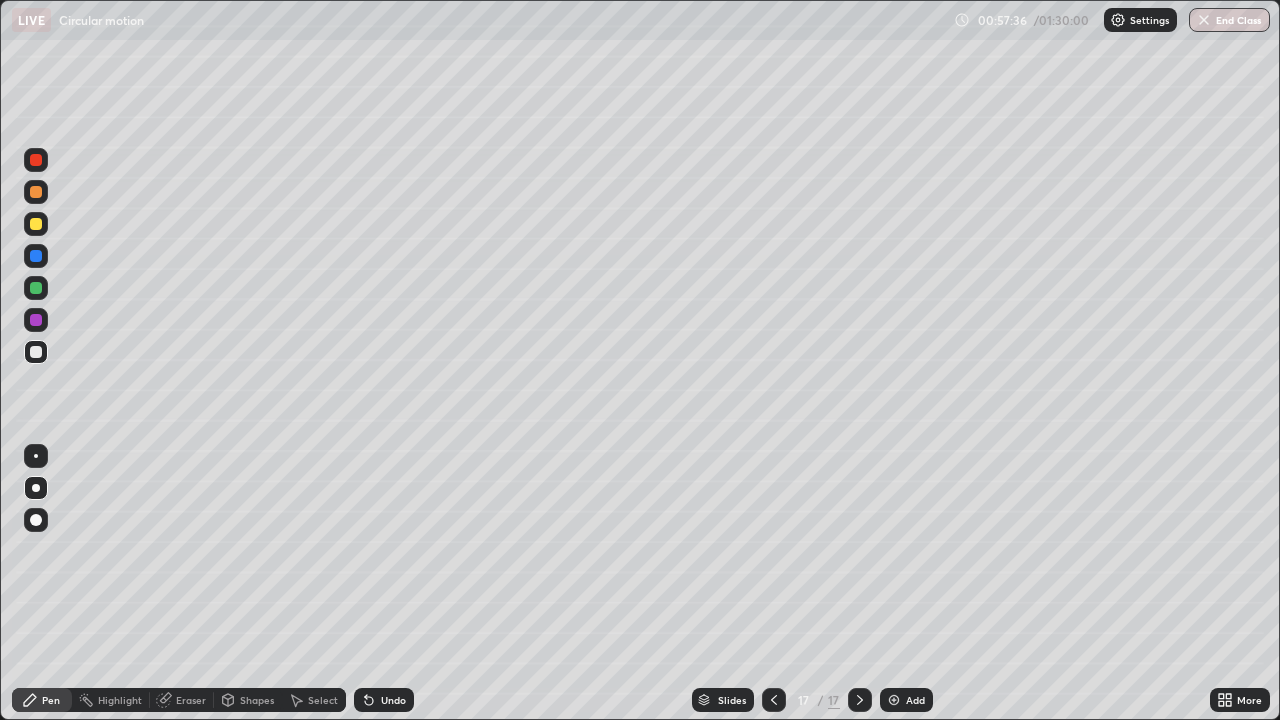 click at bounding box center (36, 224) 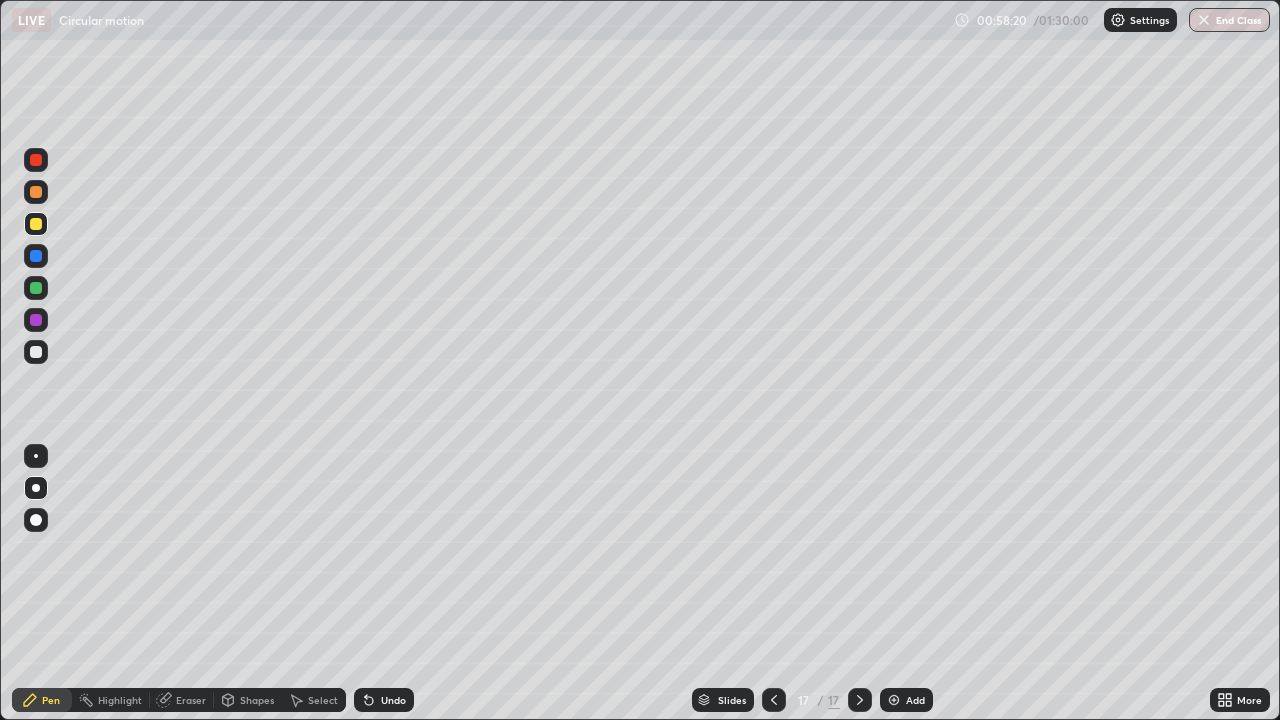 click at bounding box center [36, 256] 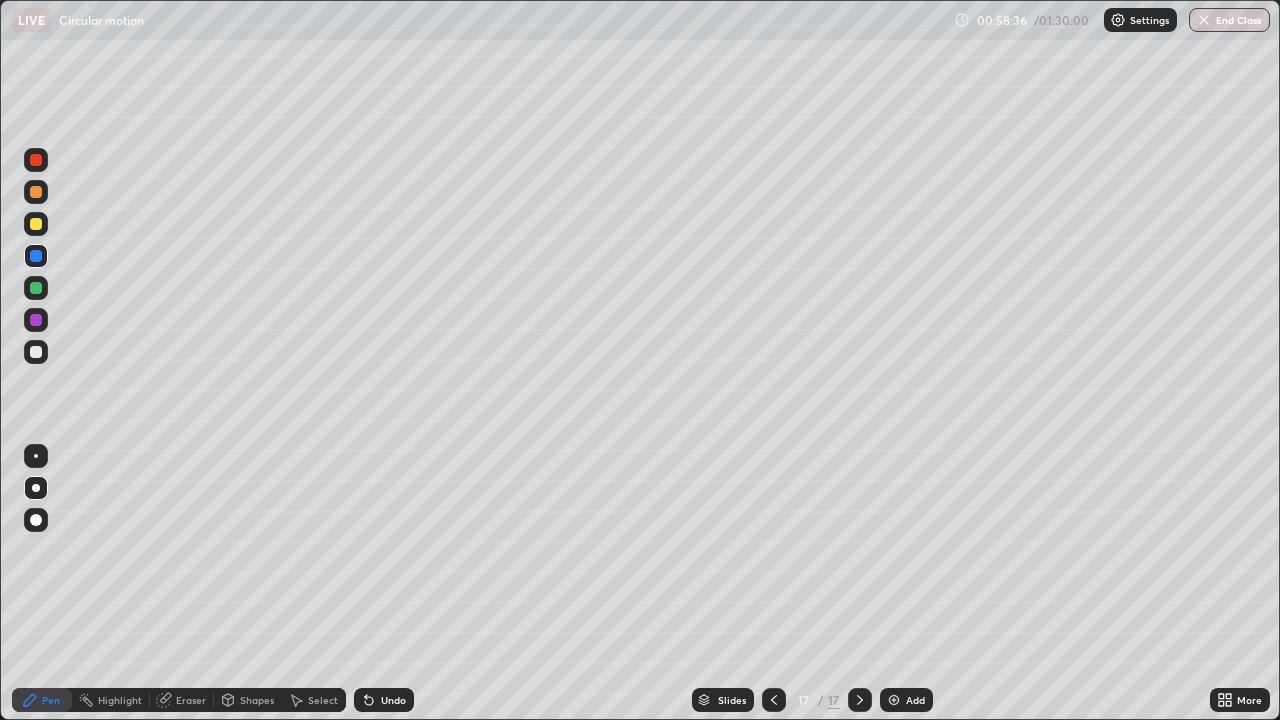 click on "Undo" at bounding box center [384, 700] 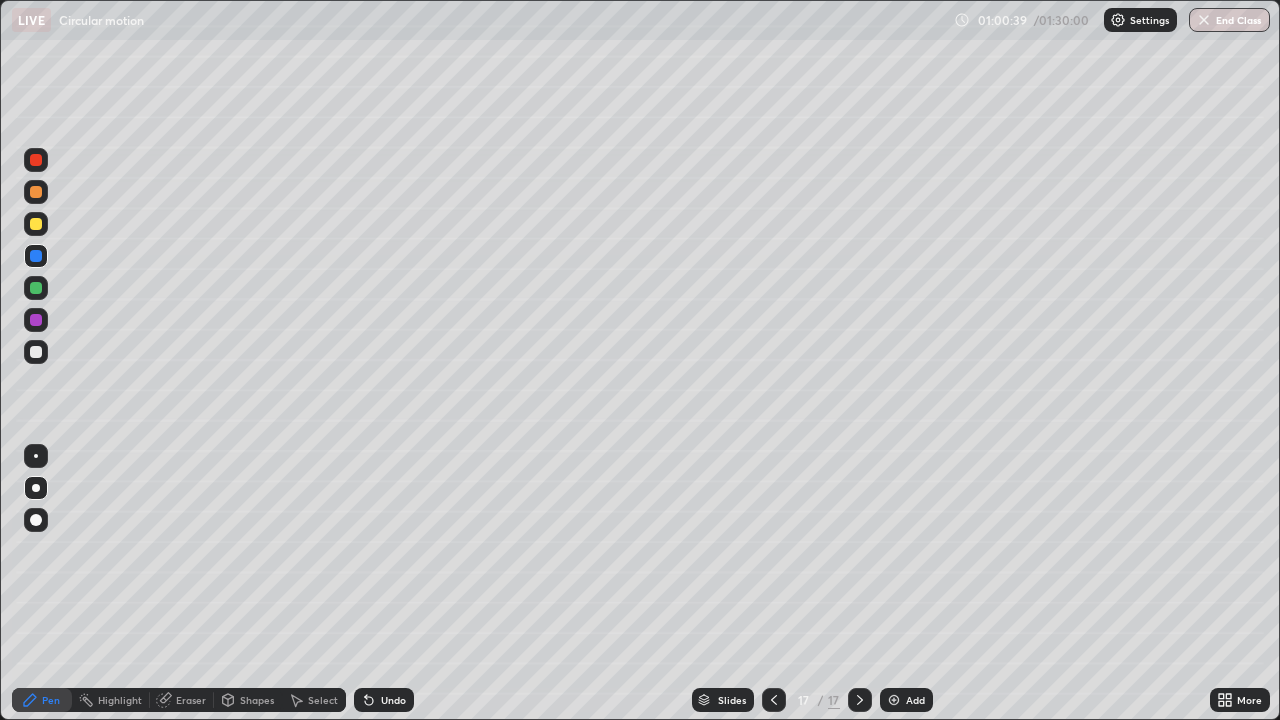 click on "Add" at bounding box center (915, 700) 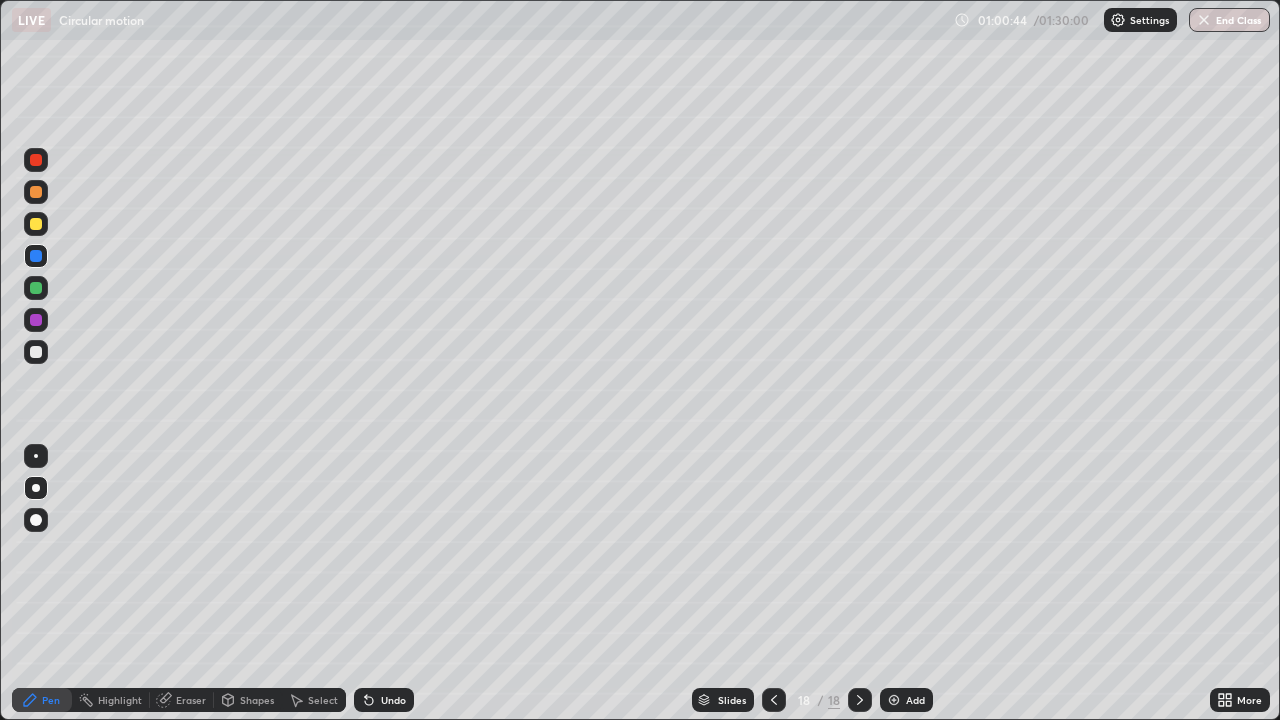 click on "Shapes" at bounding box center (257, 700) 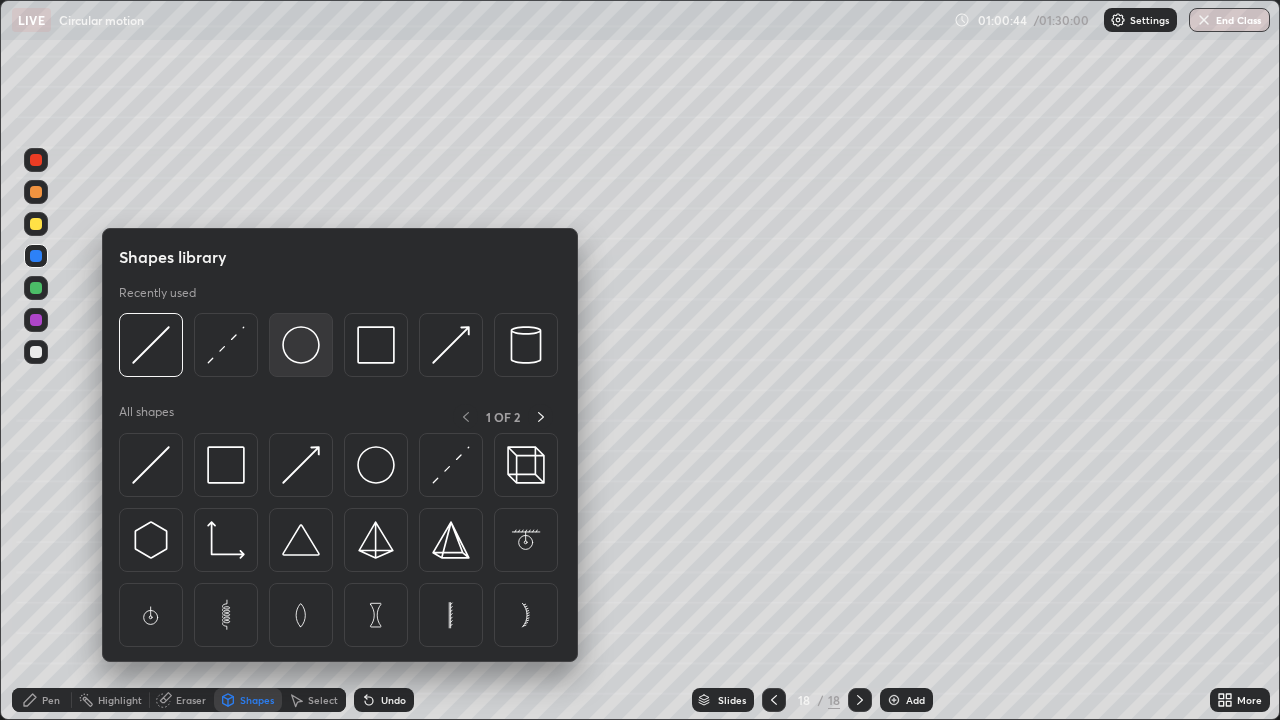 click at bounding box center (301, 345) 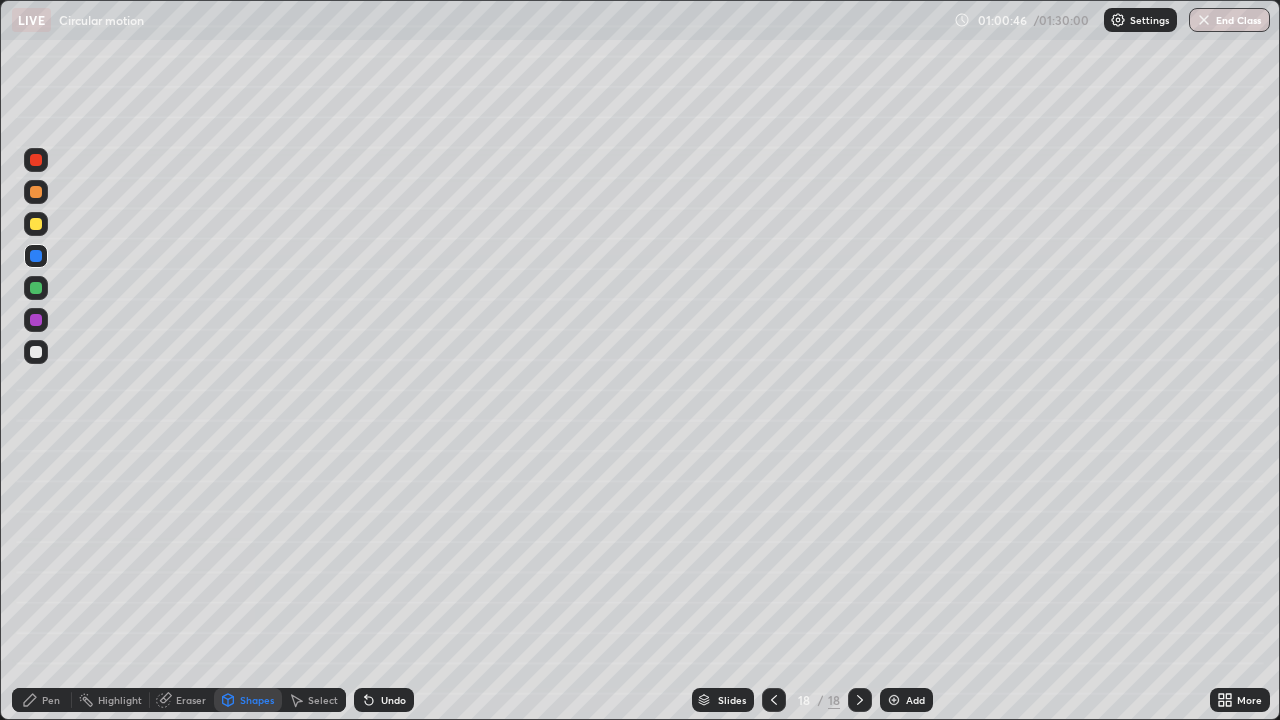 click on "Pen" at bounding box center (51, 700) 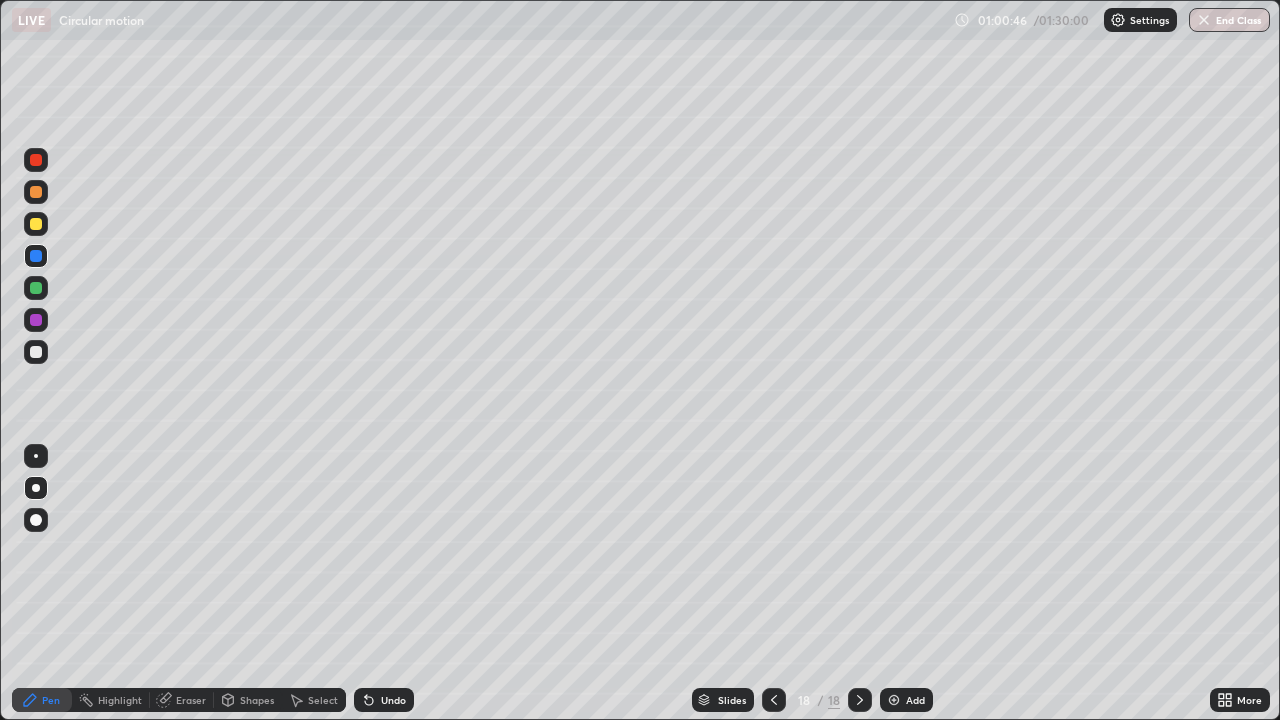 click on "Shapes" at bounding box center [257, 700] 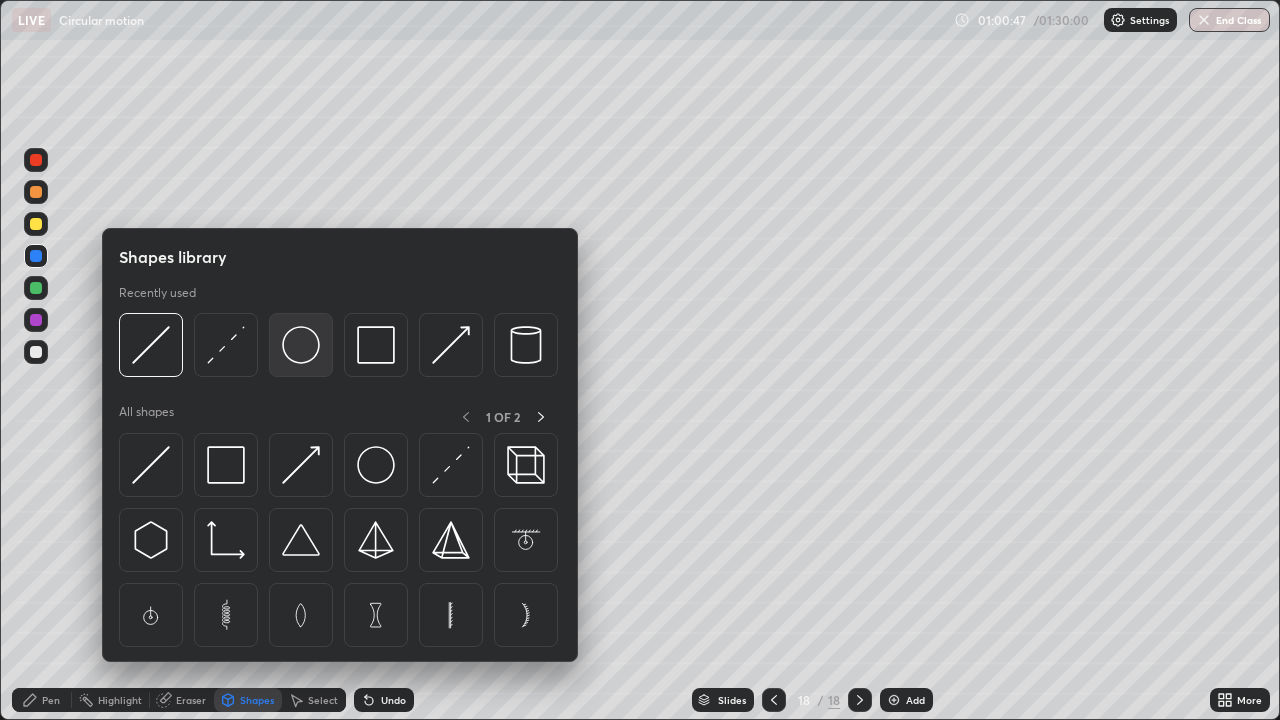 click at bounding box center [301, 345] 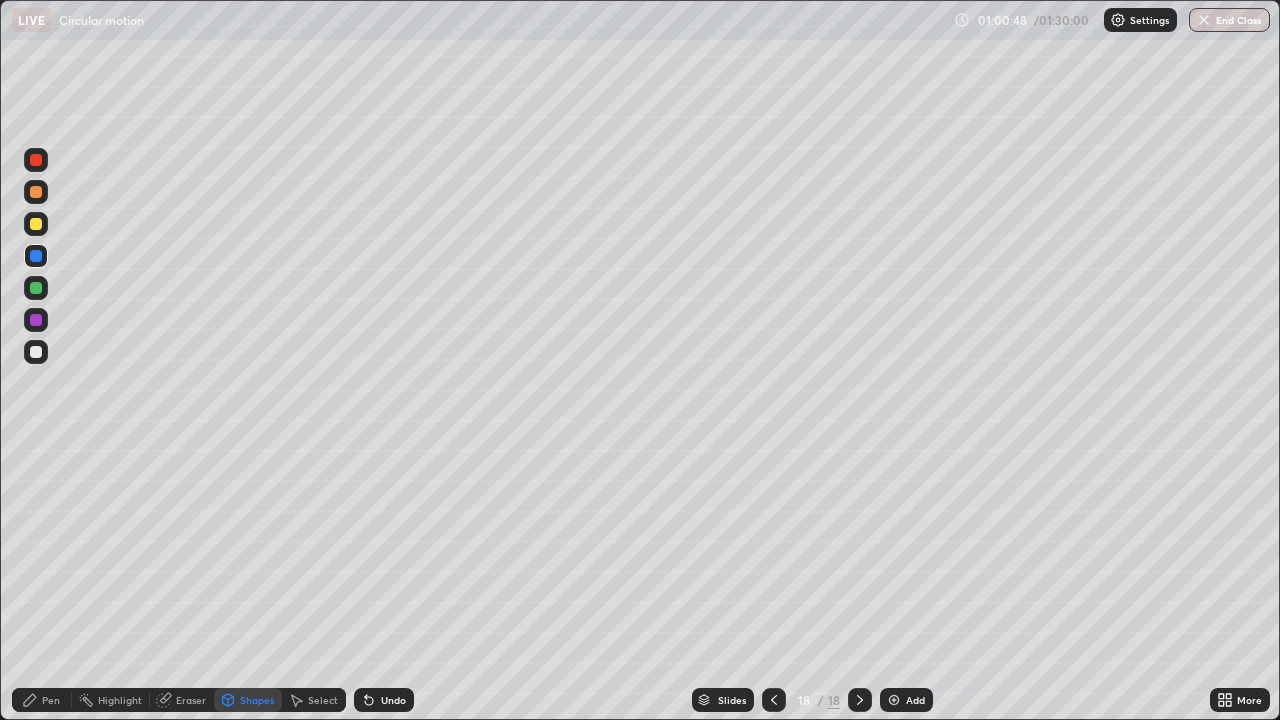 click on "Shapes" at bounding box center [257, 700] 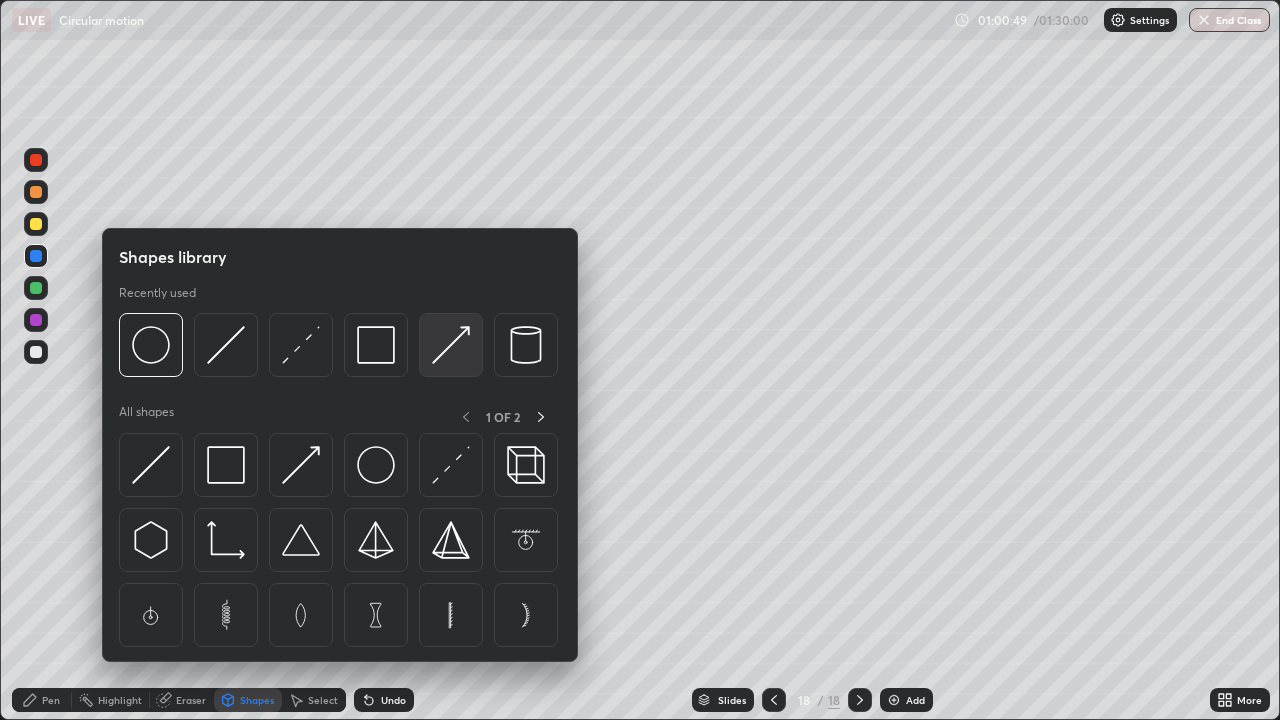 click at bounding box center [451, 345] 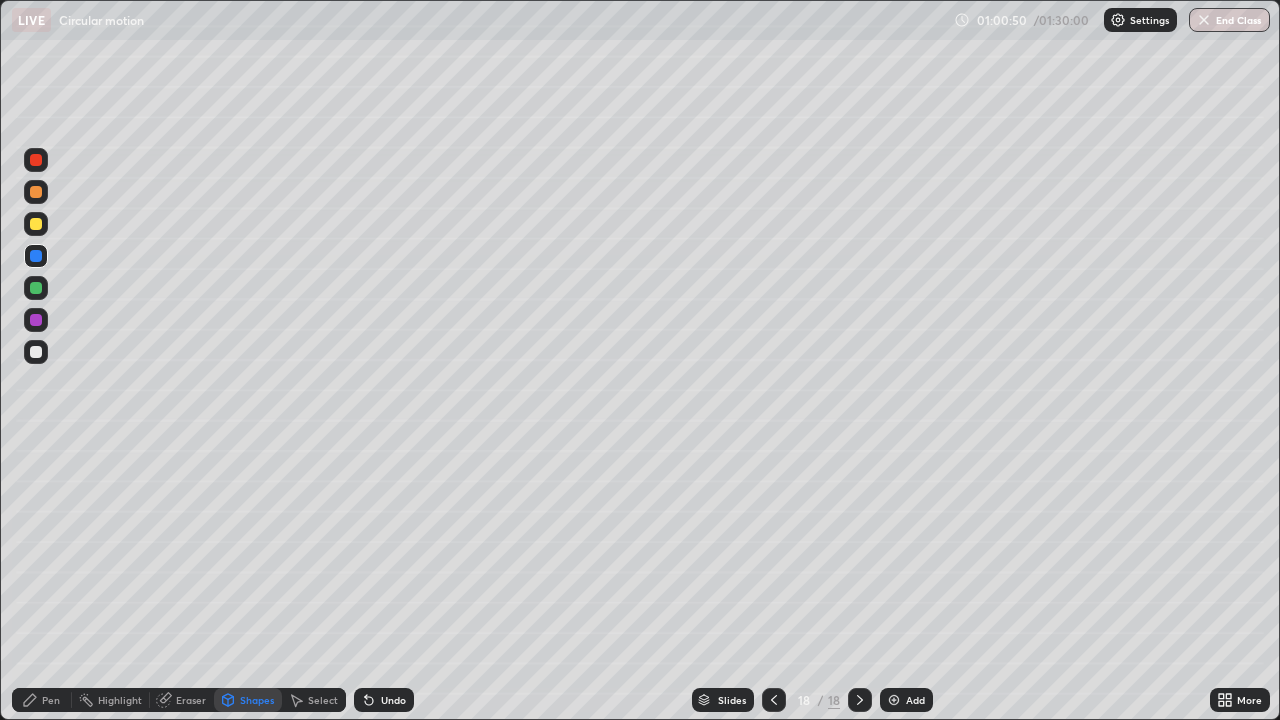 click at bounding box center (36, 352) 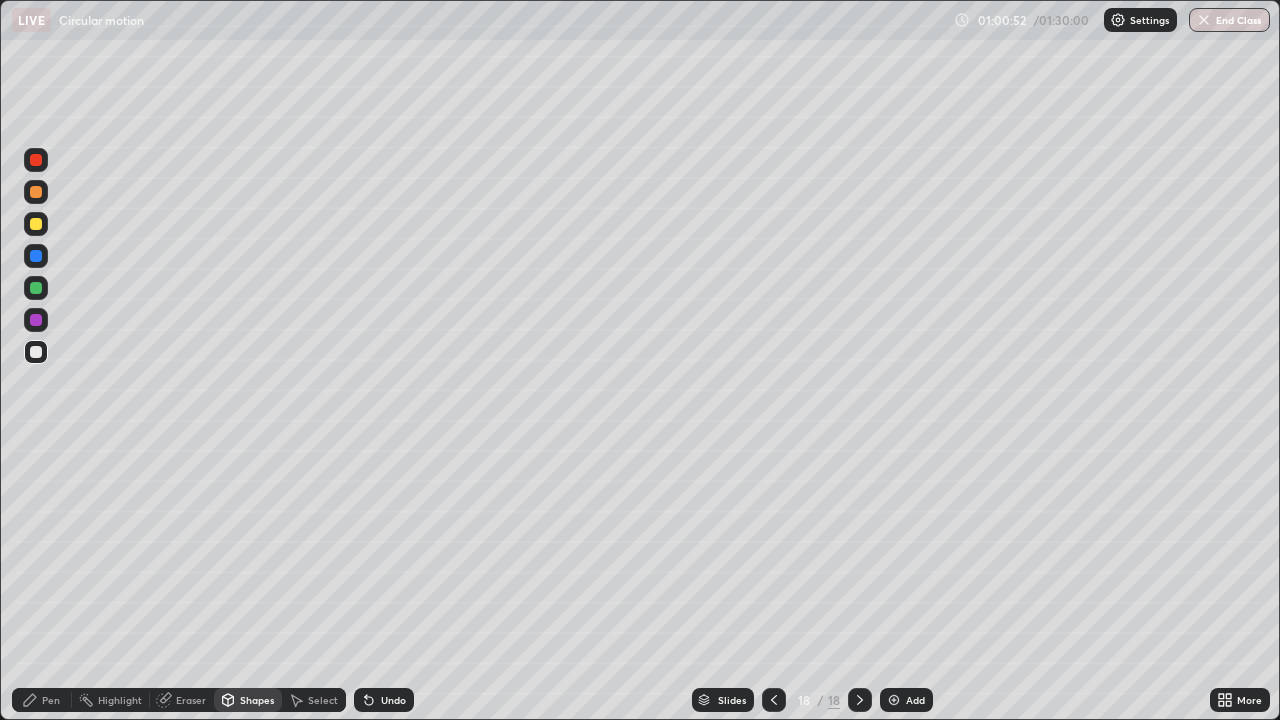 click 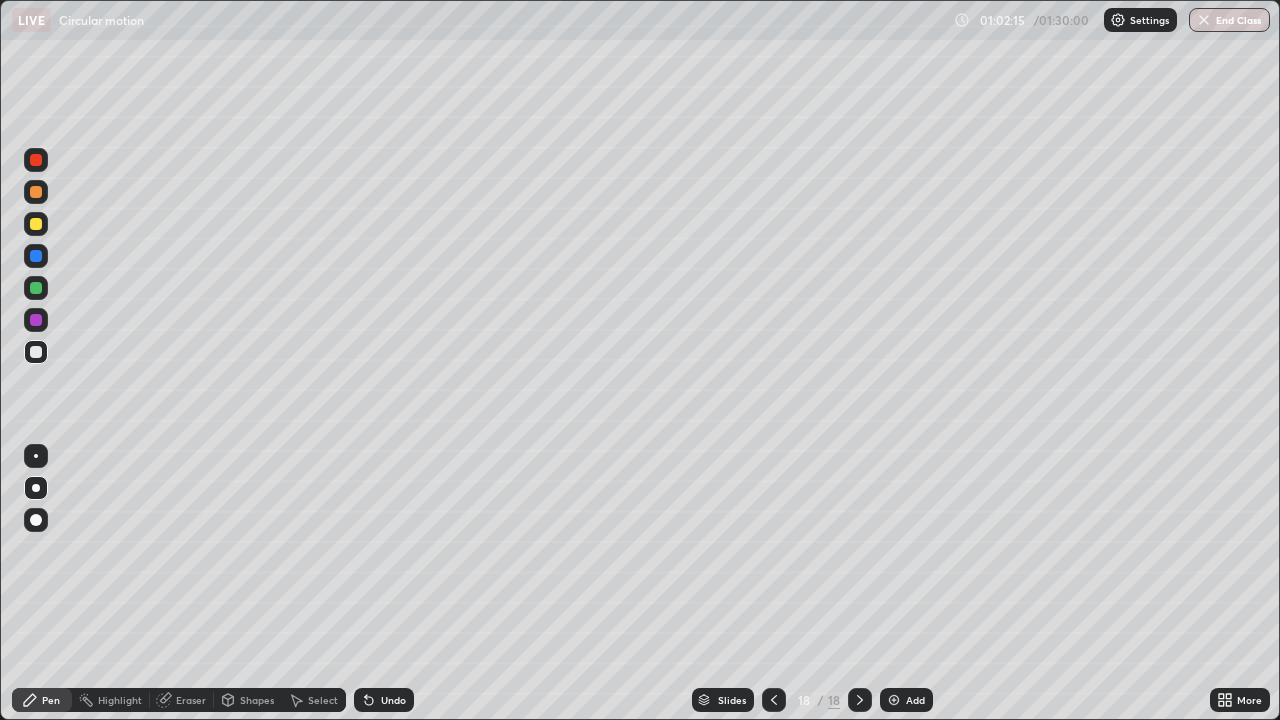 click at bounding box center [36, 224] 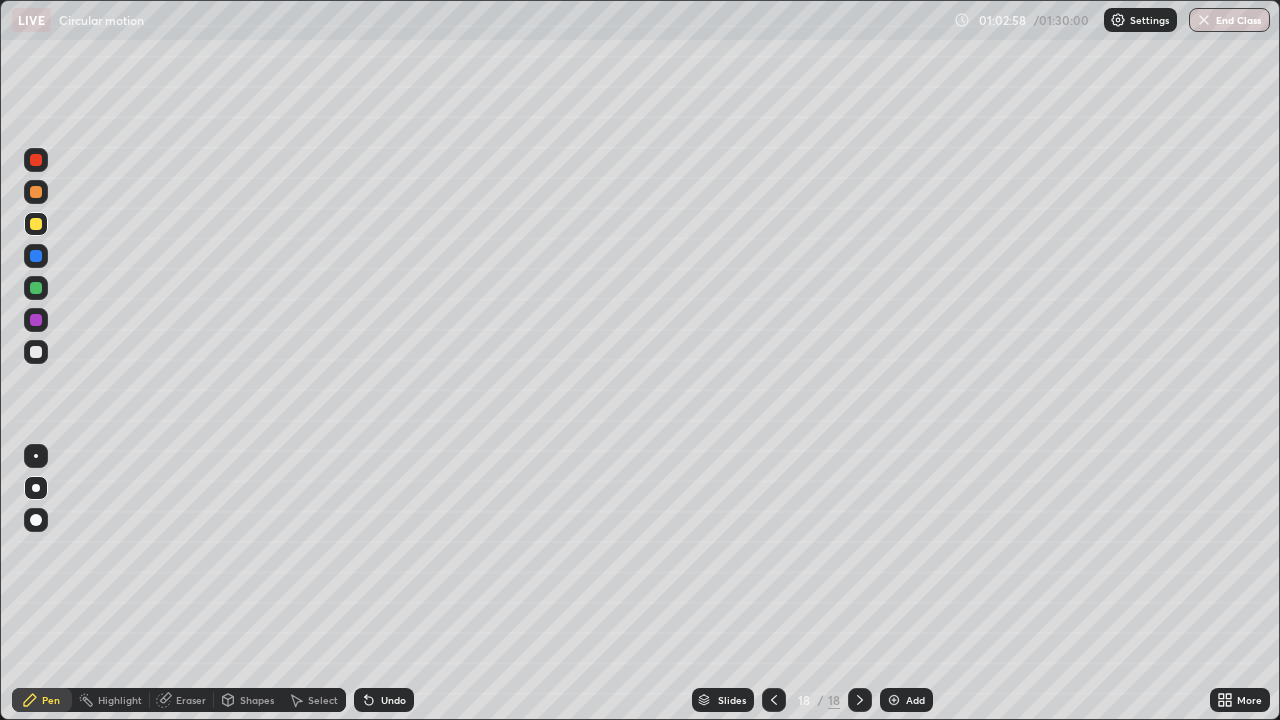 click on "Add" at bounding box center (915, 700) 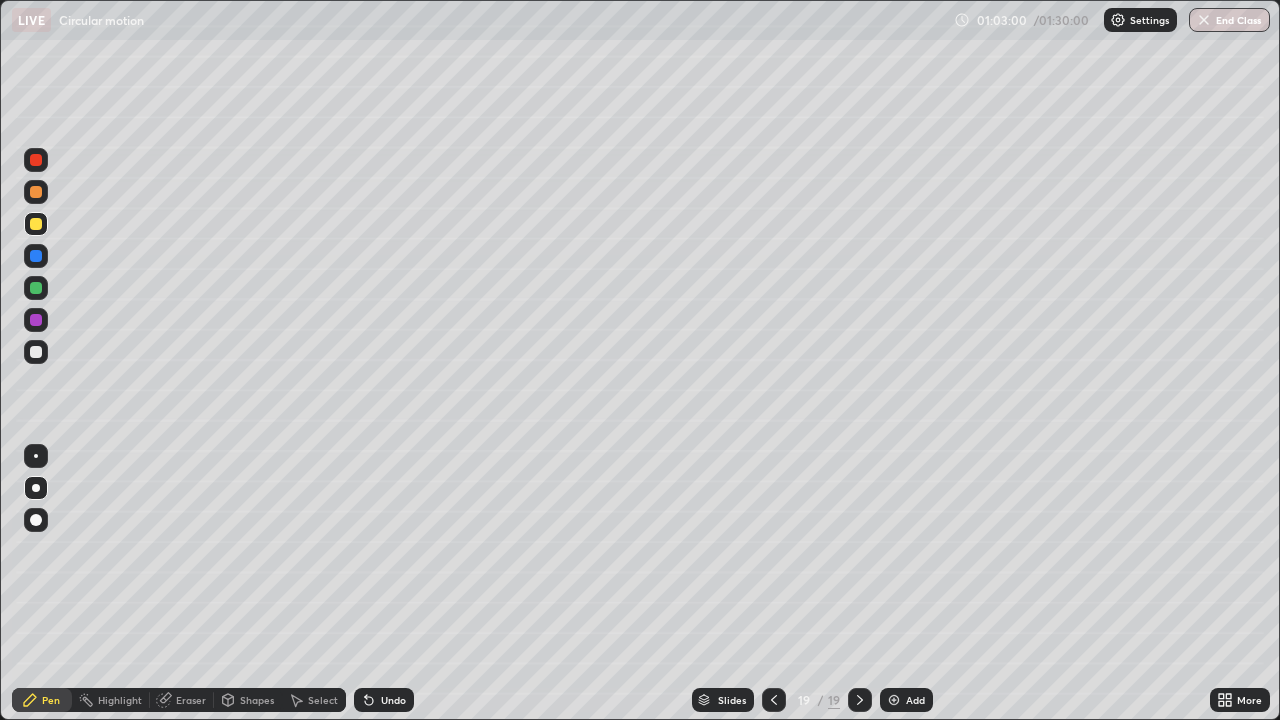 click on "Shapes" at bounding box center (257, 700) 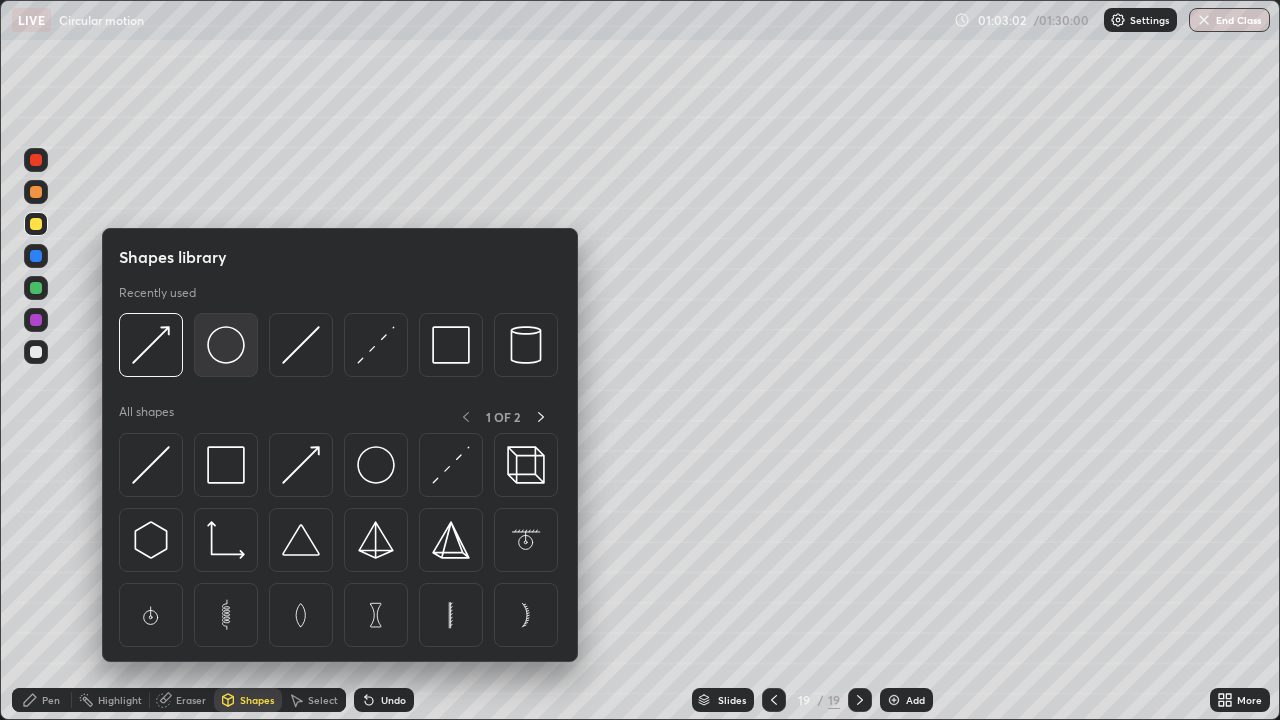 click at bounding box center [226, 345] 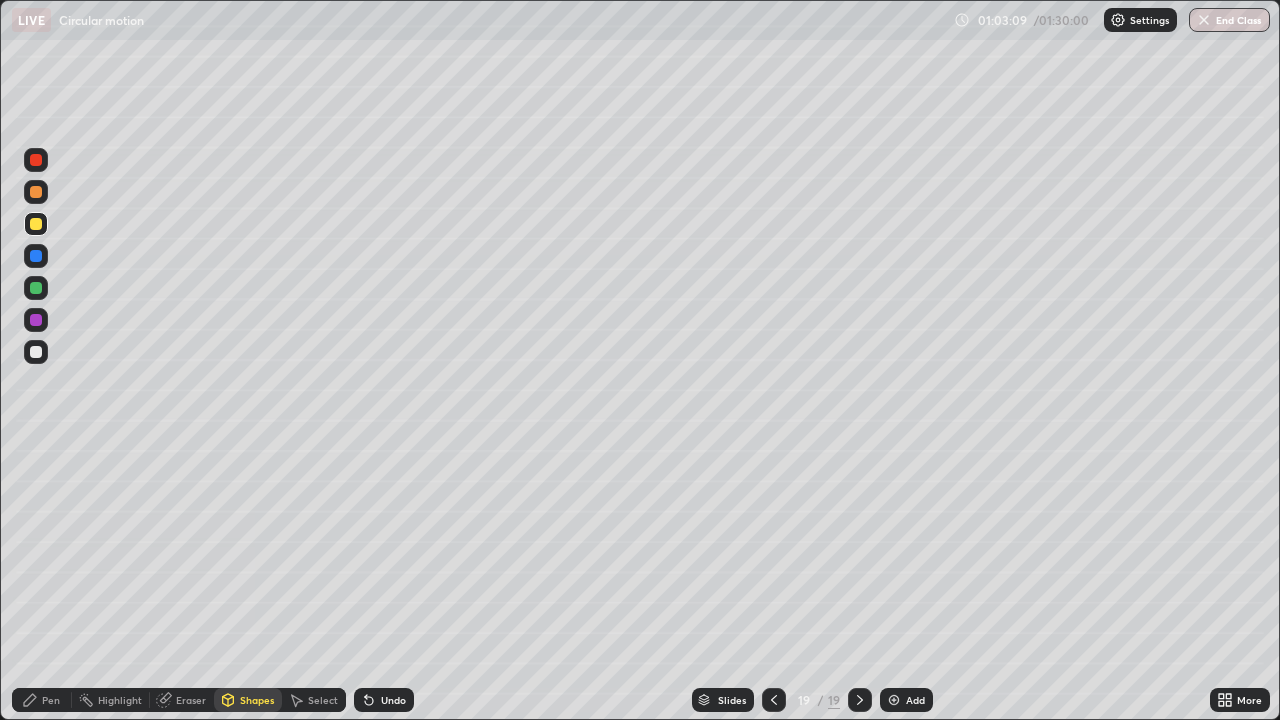 click on "Shapes" at bounding box center [257, 700] 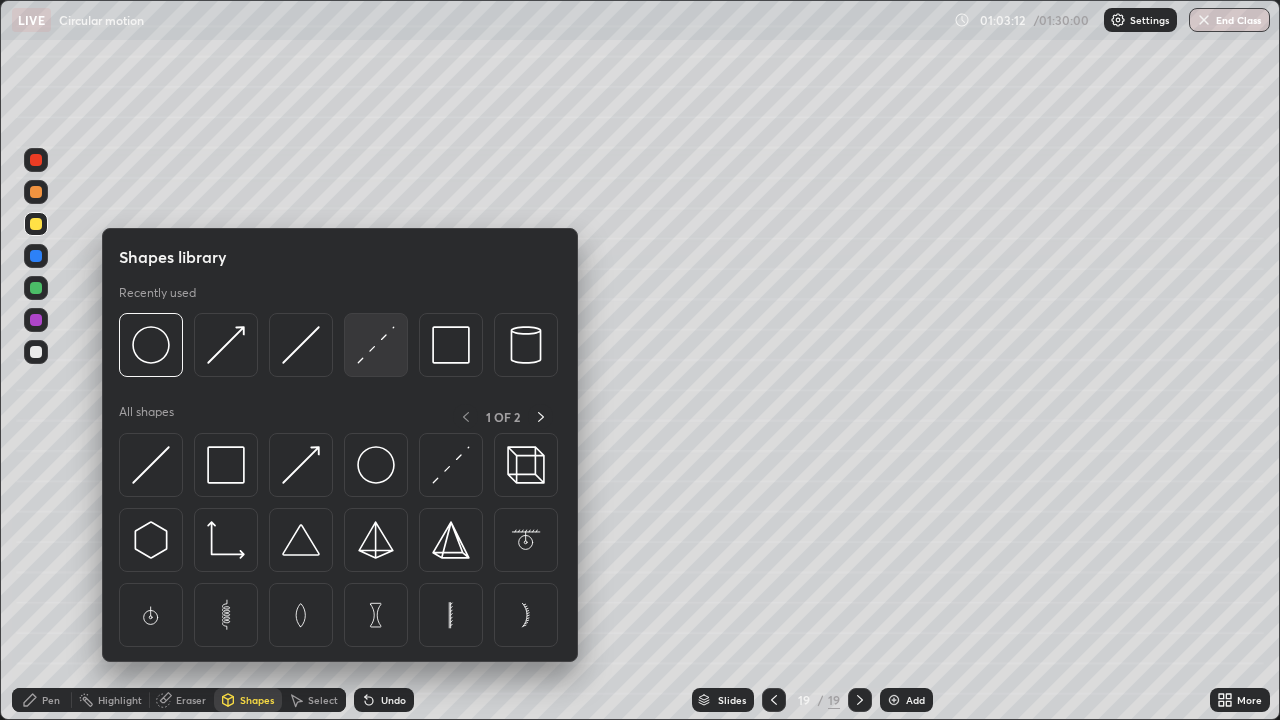 click at bounding box center (376, 345) 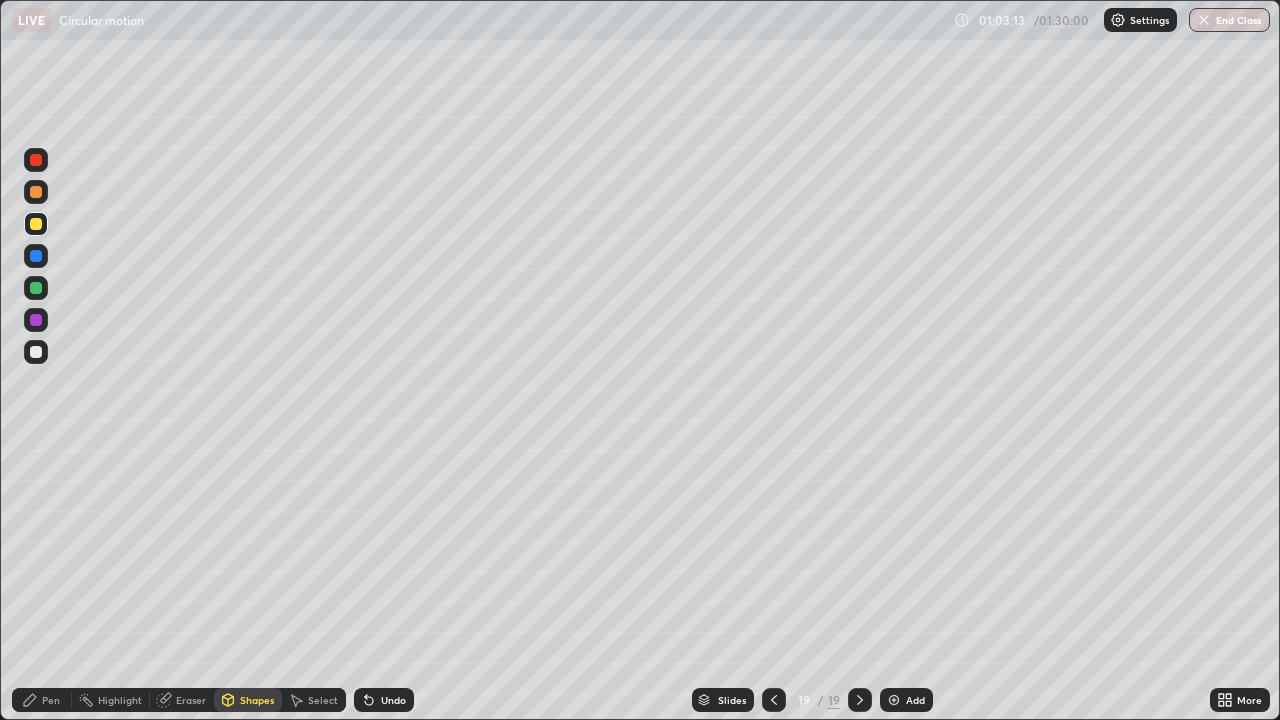 click at bounding box center [36, 288] 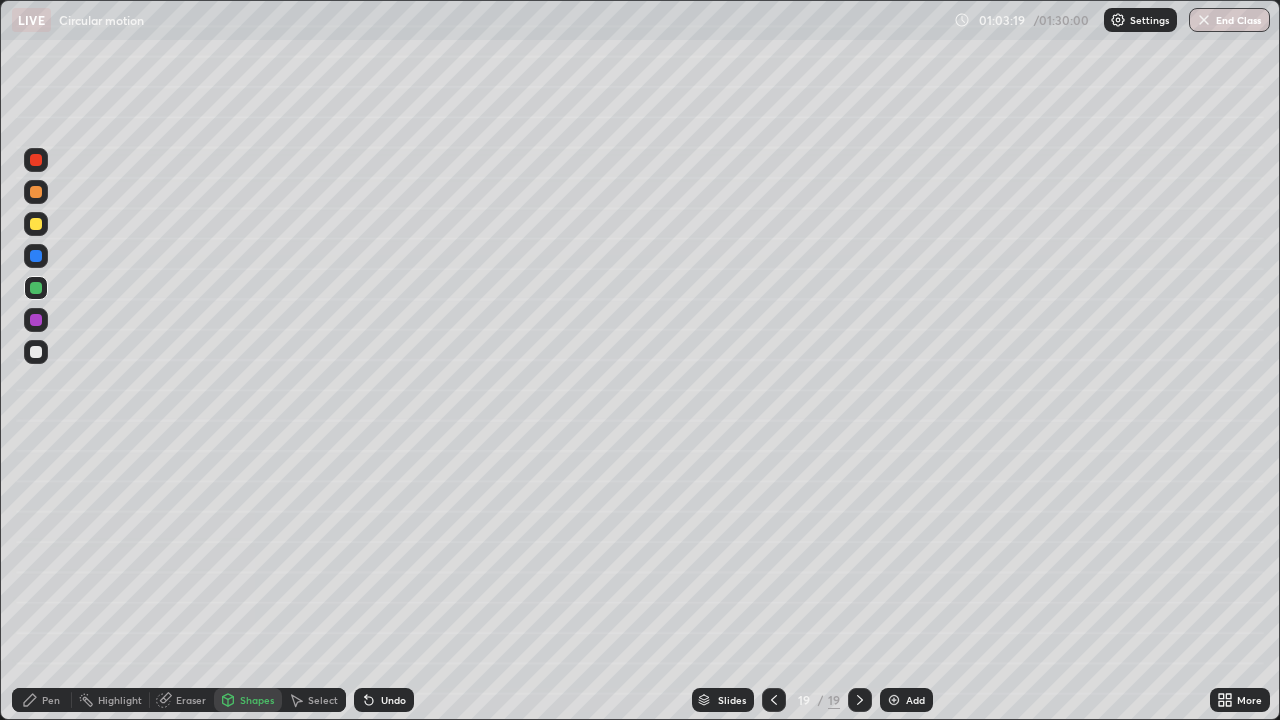 click on "Undo" at bounding box center [393, 700] 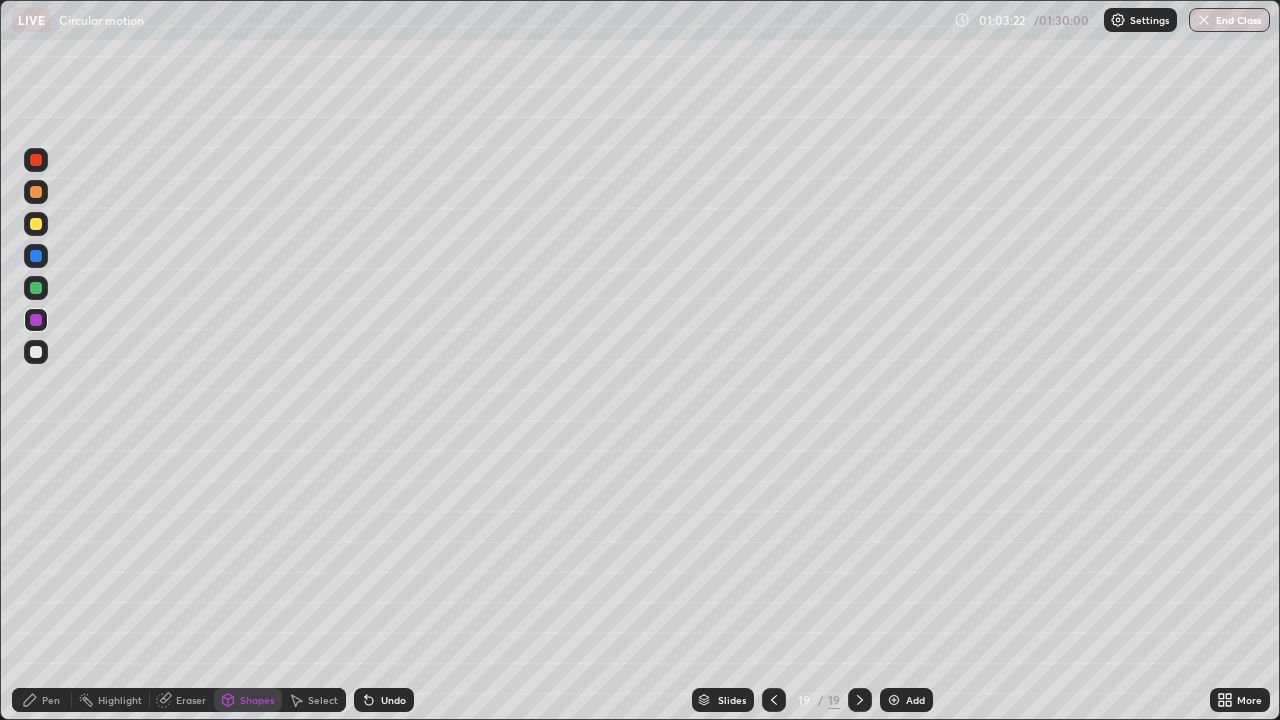 click at bounding box center (36, 160) 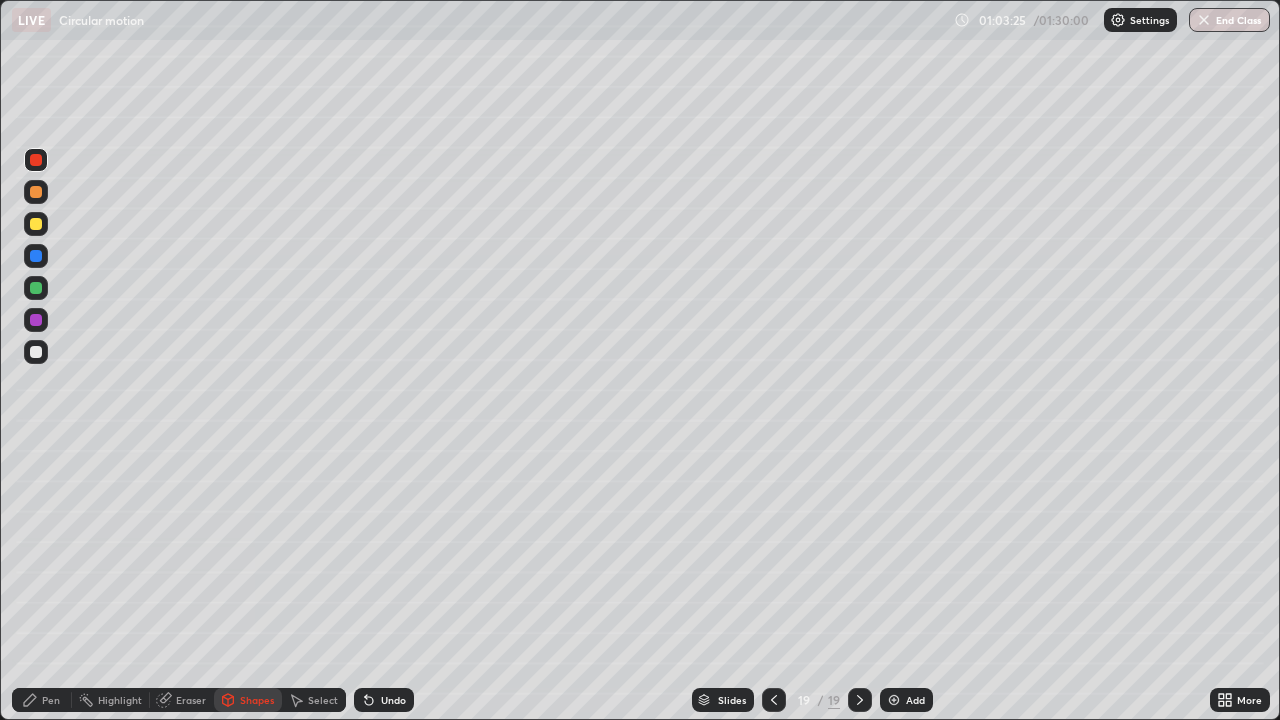click on "Pen" at bounding box center (51, 700) 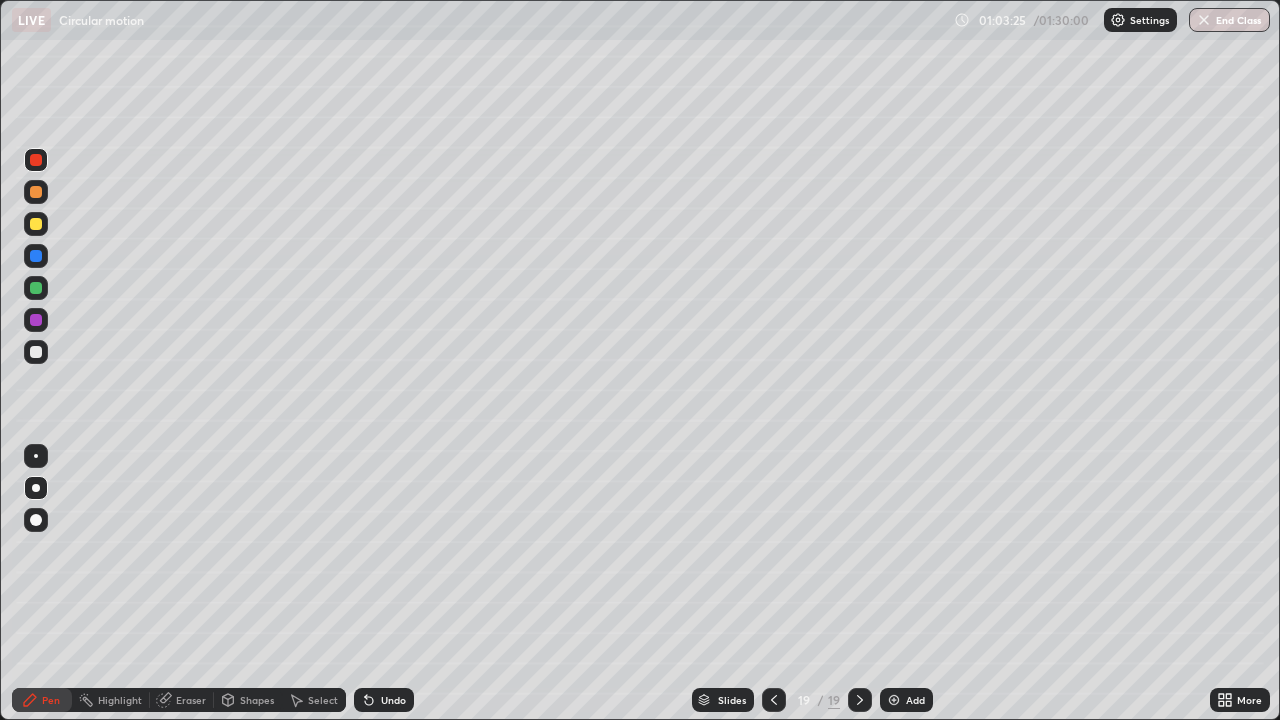 click at bounding box center [36, 352] 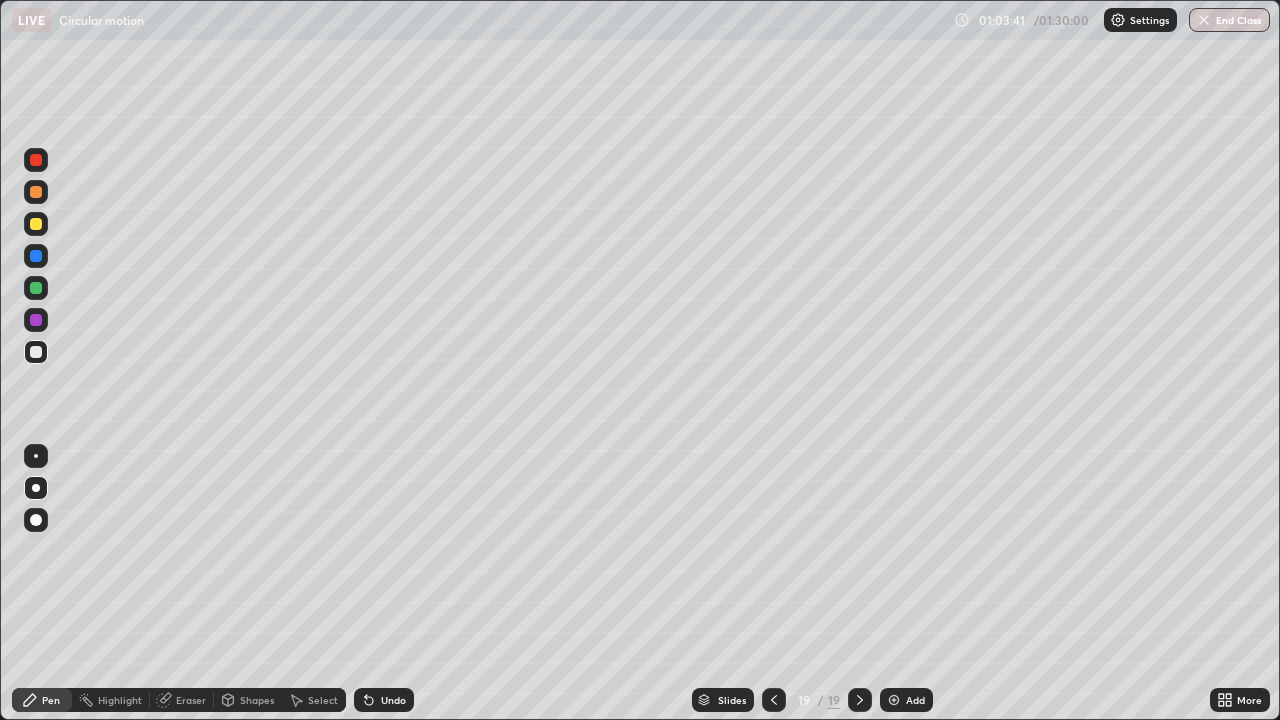 click at bounding box center (36, 256) 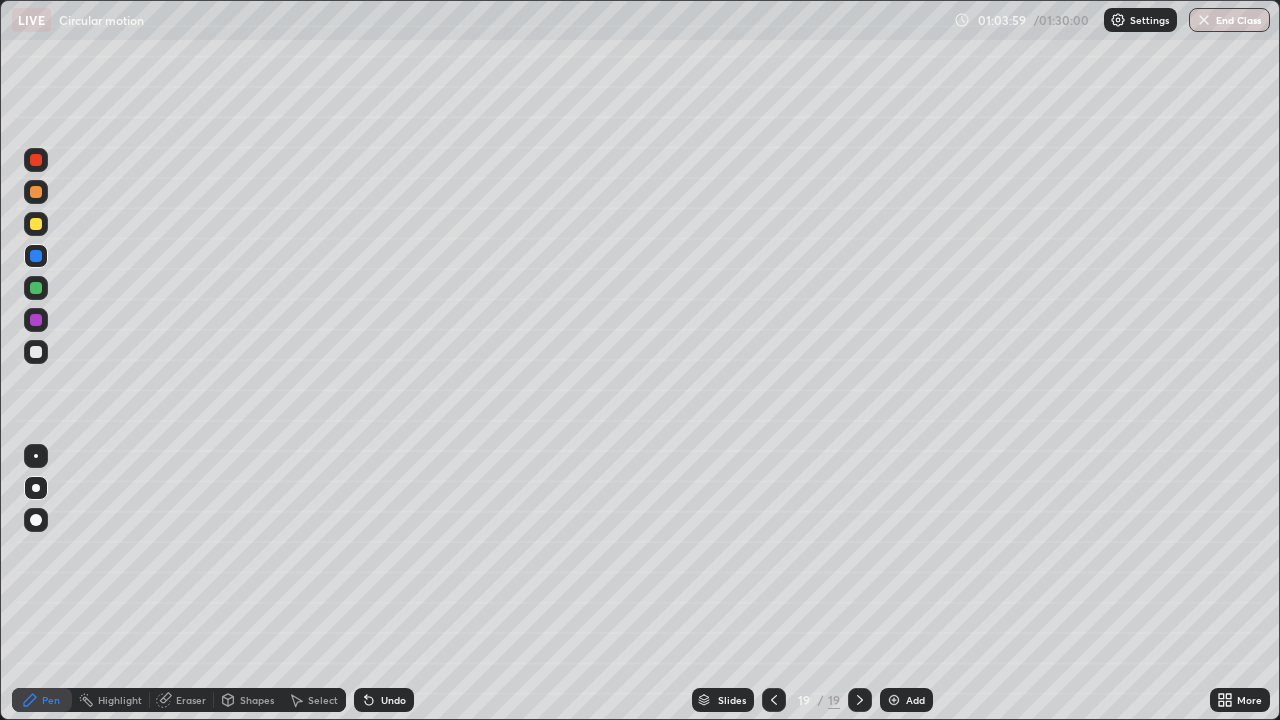 click at bounding box center (36, 320) 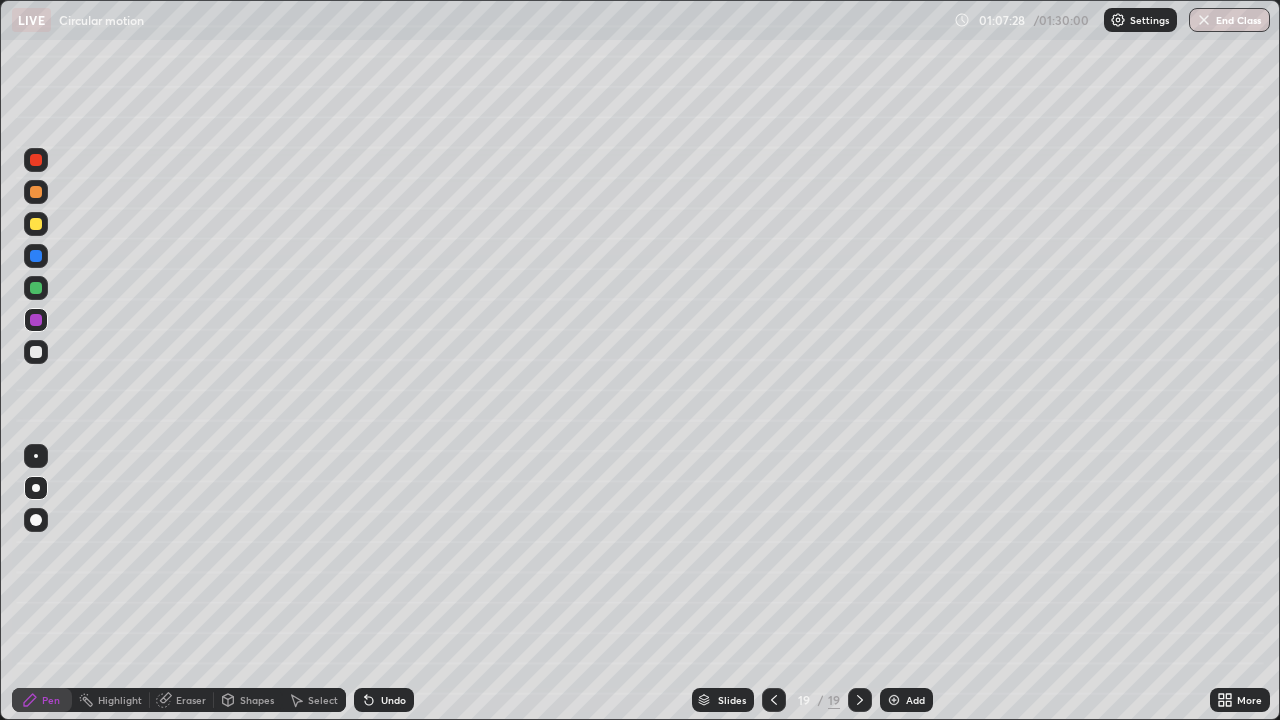 click at bounding box center [36, 352] 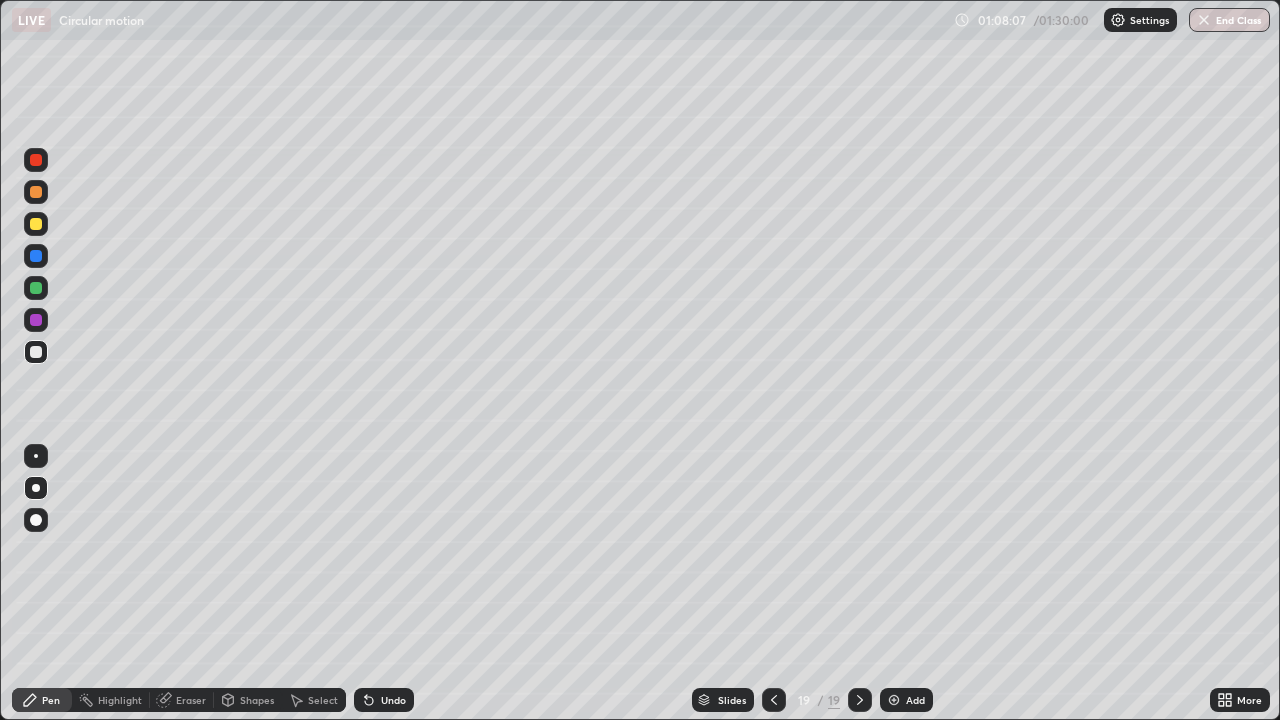 click on "Slides 19 / 19 Add" at bounding box center [812, 700] 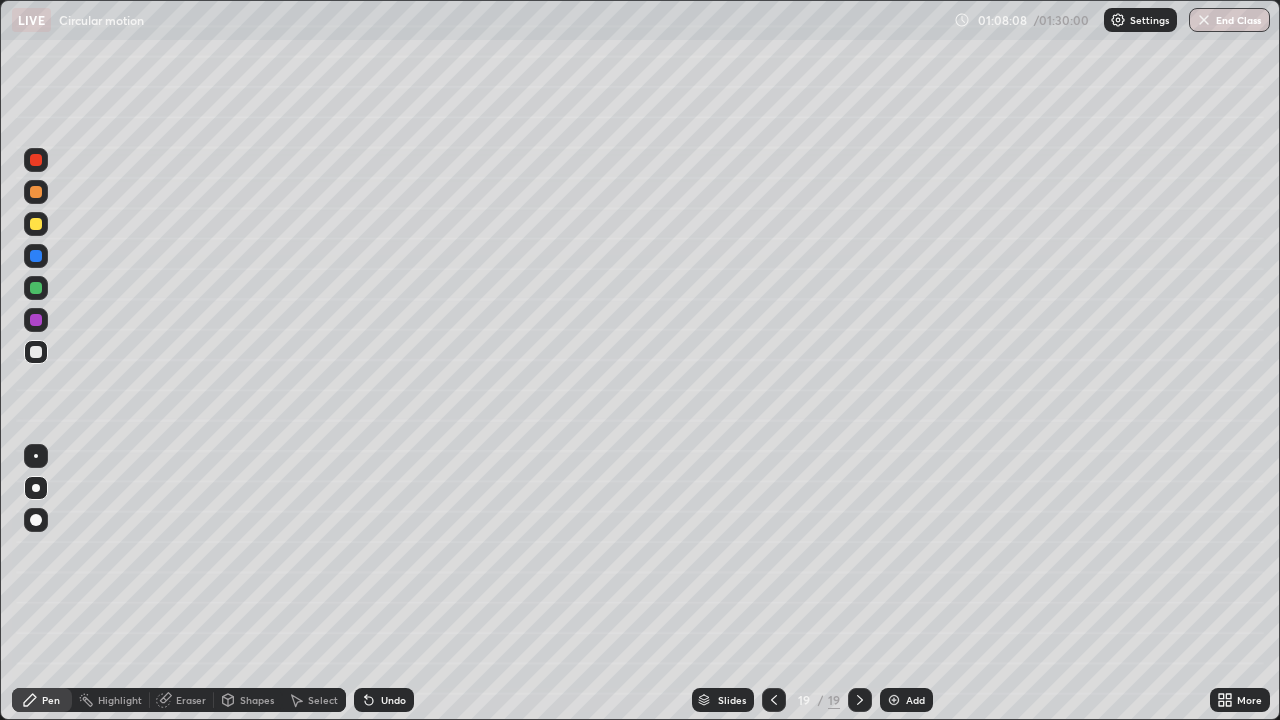 click on "Add" at bounding box center [906, 700] 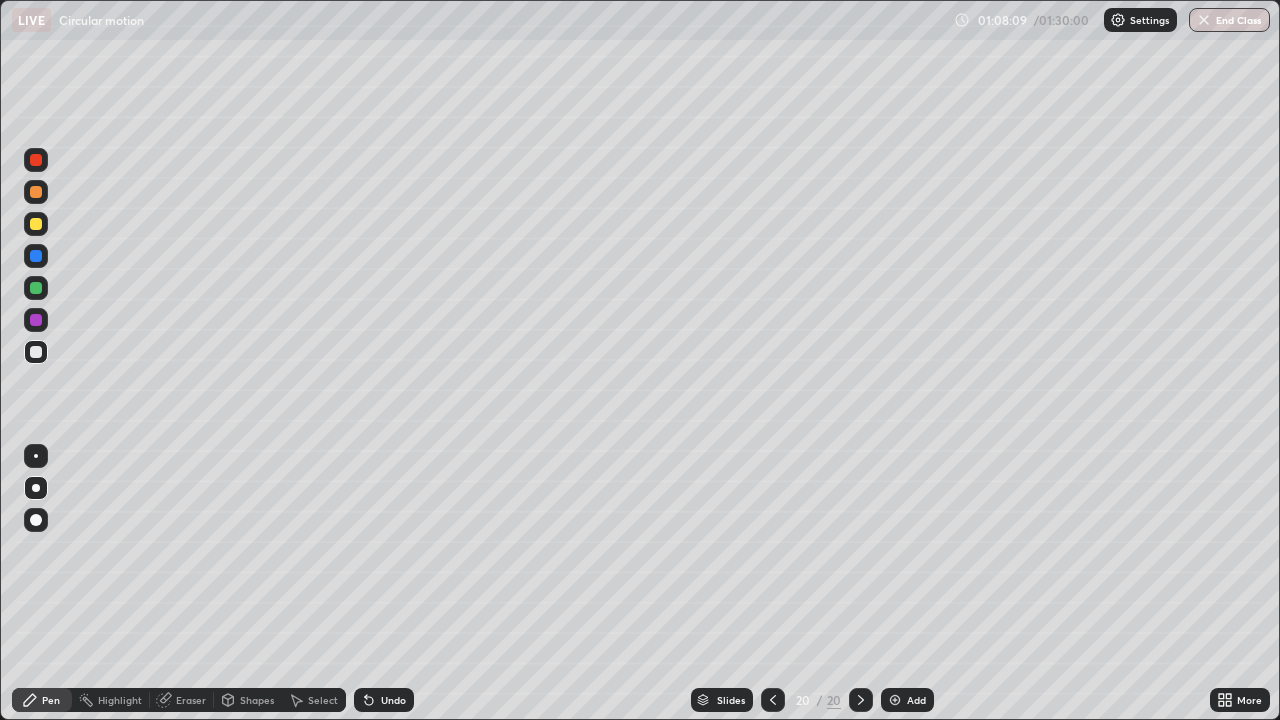 click on "Shapes" at bounding box center [257, 700] 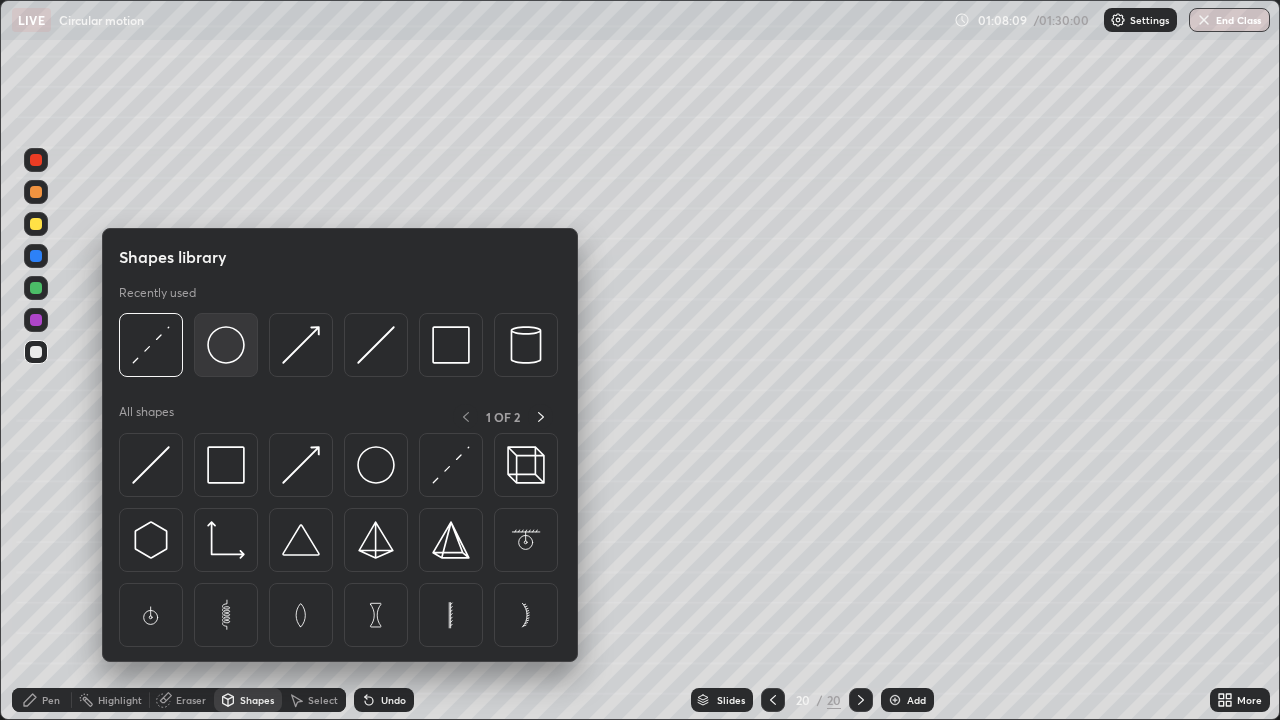 click at bounding box center [226, 345] 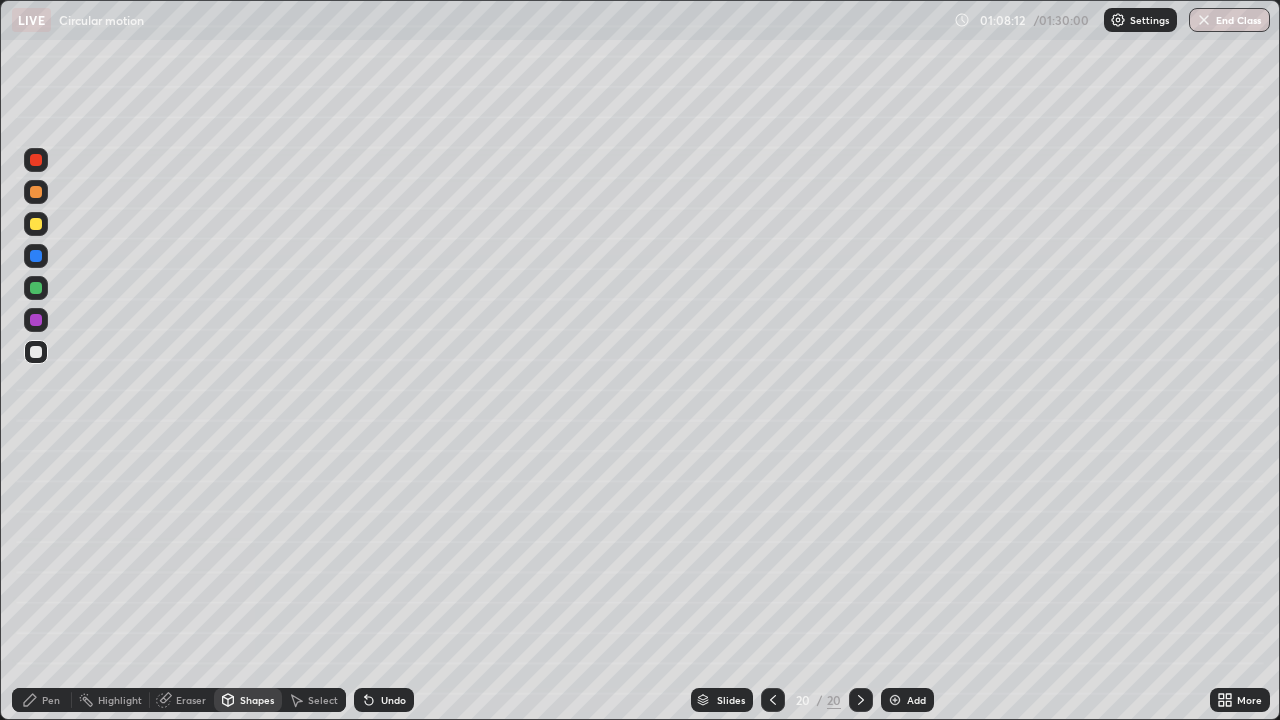 click on "Undo" at bounding box center [393, 700] 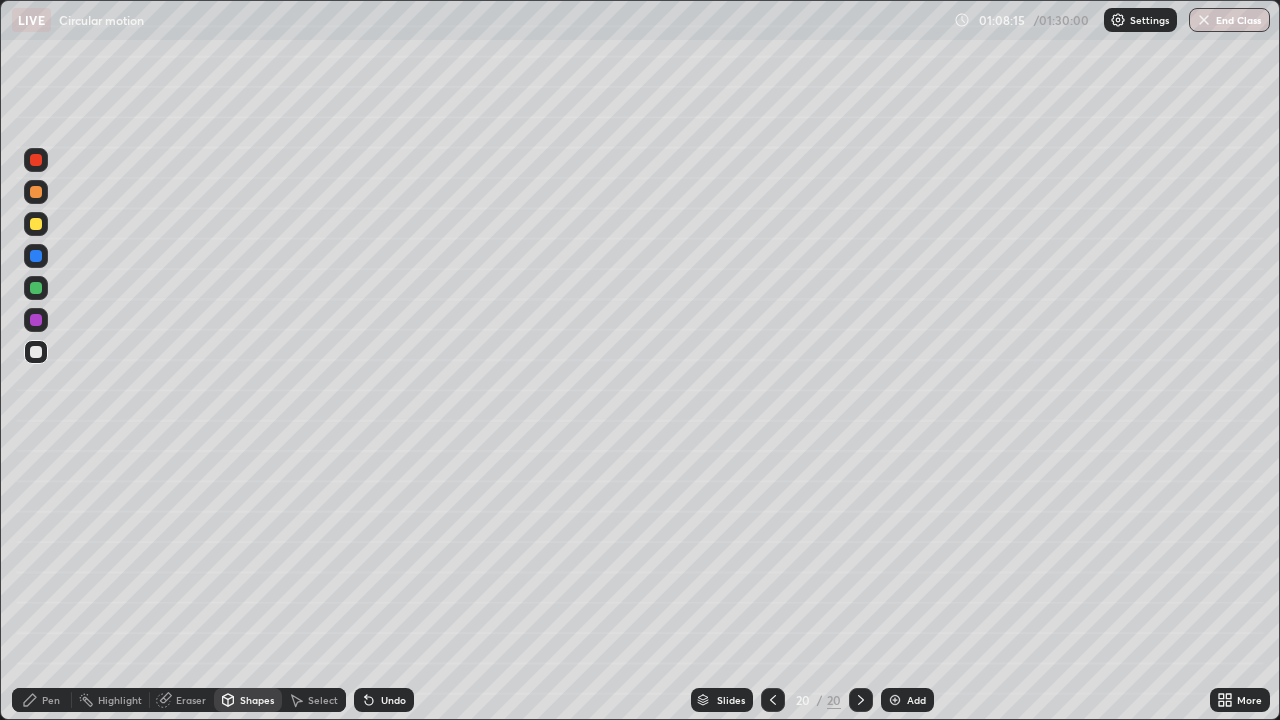 click on "Select" at bounding box center (323, 700) 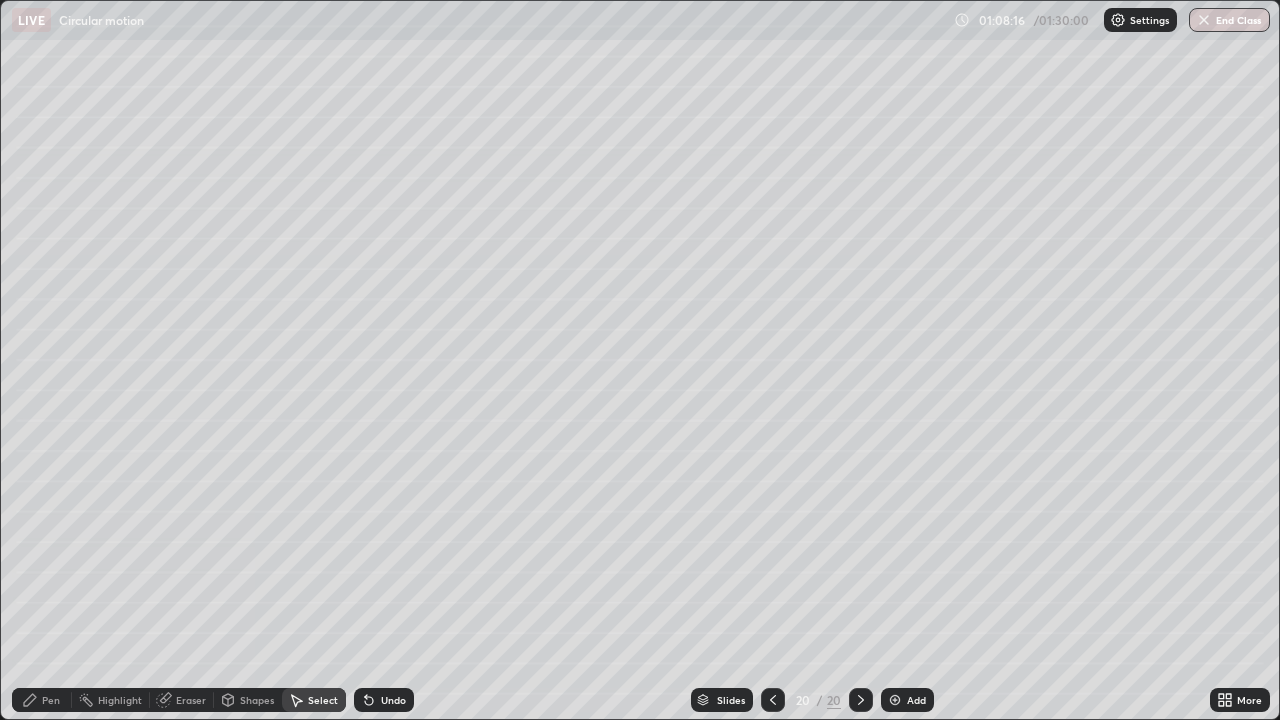 click on "Shapes" at bounding box center (257, 700) 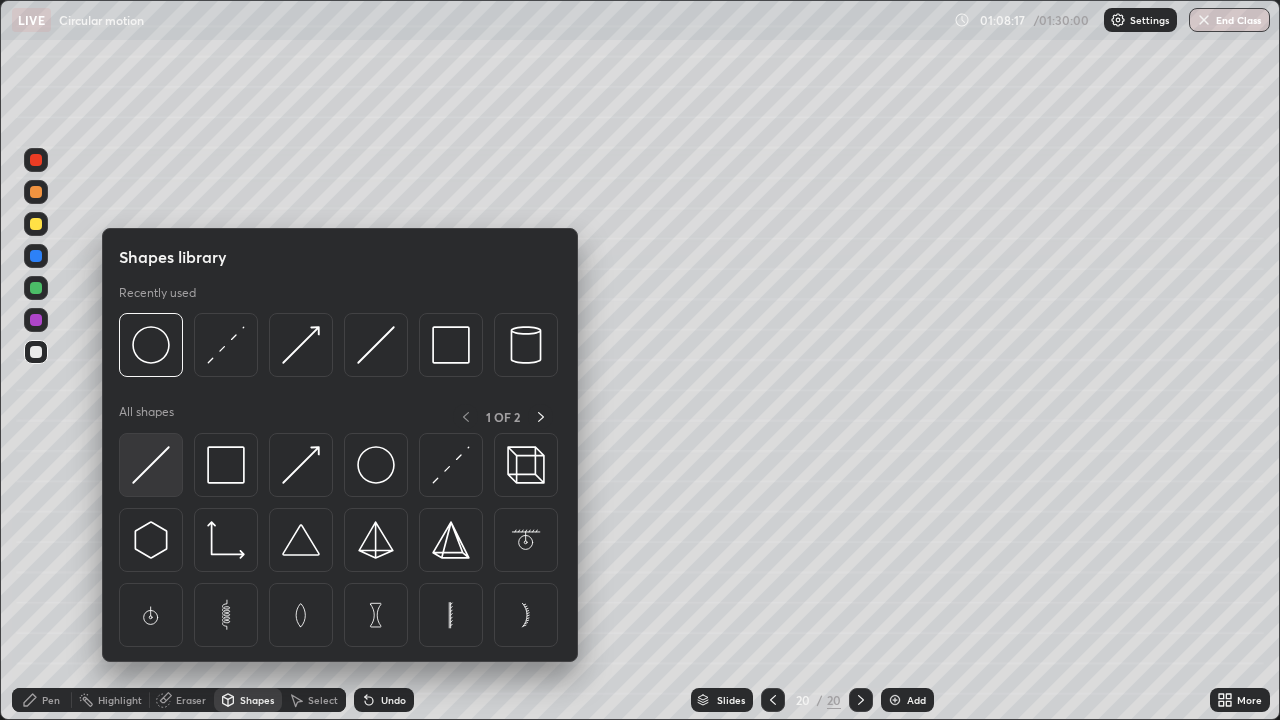 click at bounding box center (151, 465) 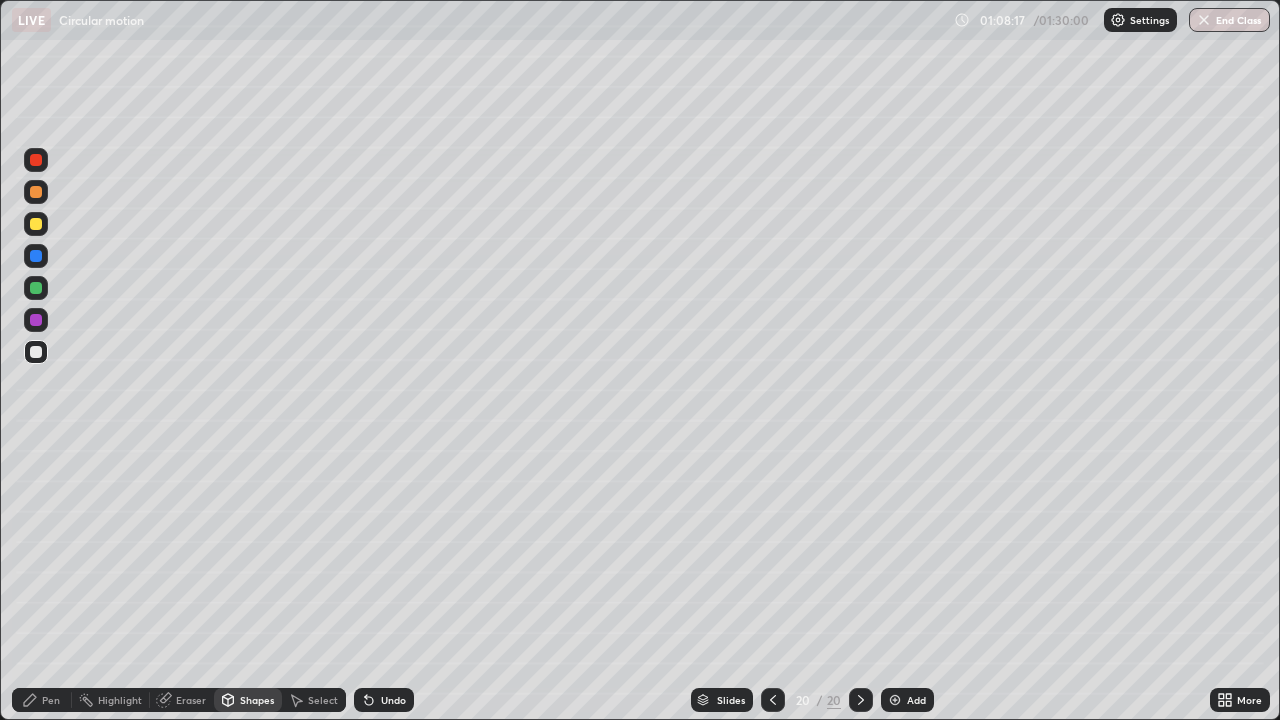 click at bounding box center (36, 288) 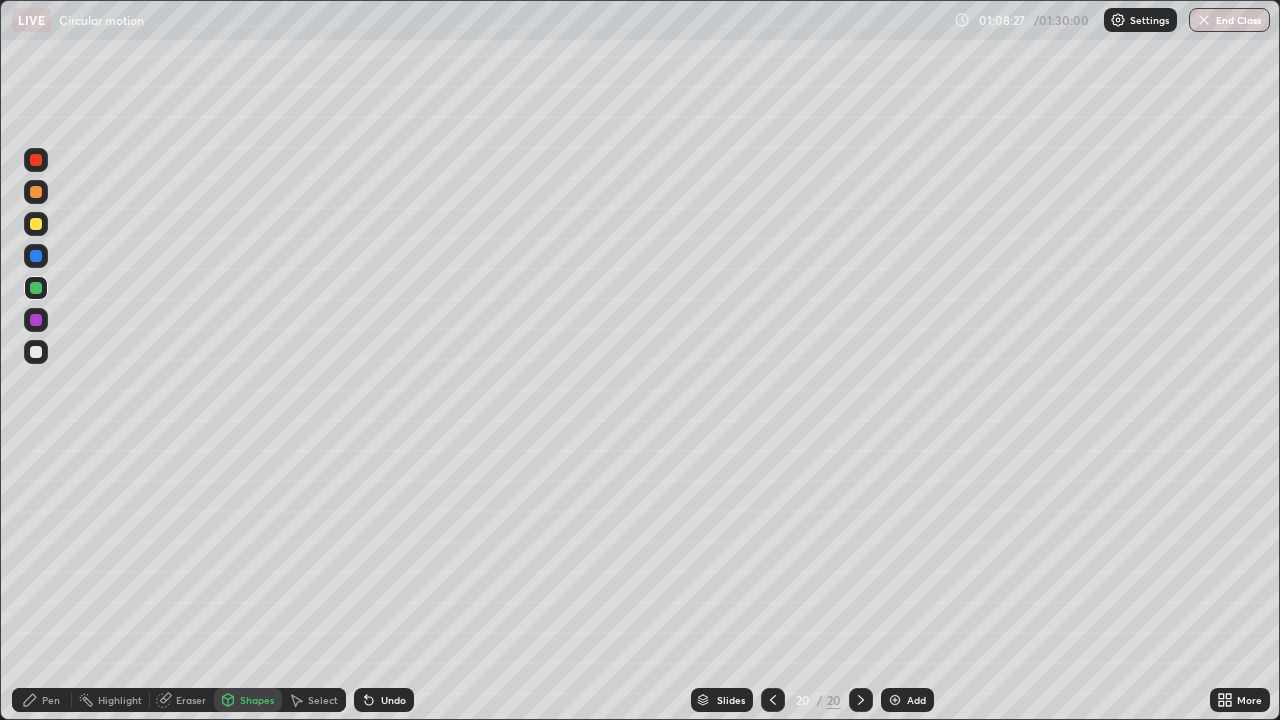 click on "Pen" at bounding box center (51, 700) 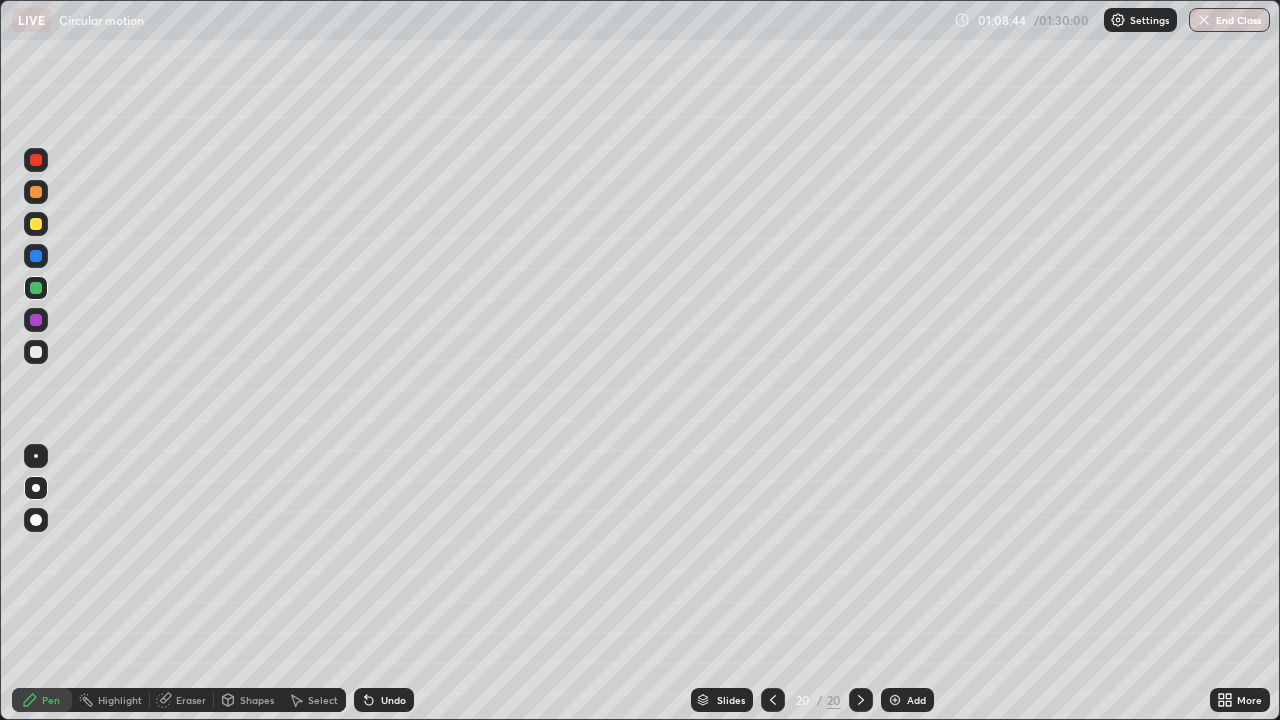 click at bounding box center [36, 352] 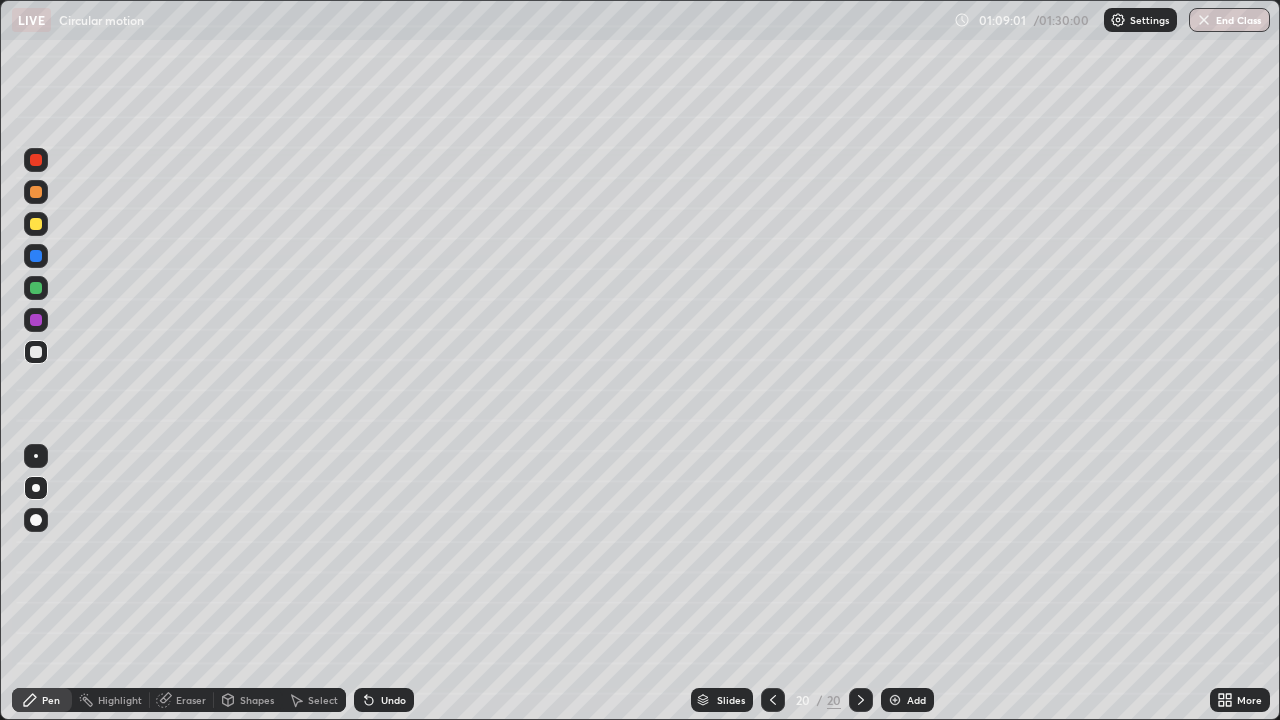 click at bounding box center [36, 224] 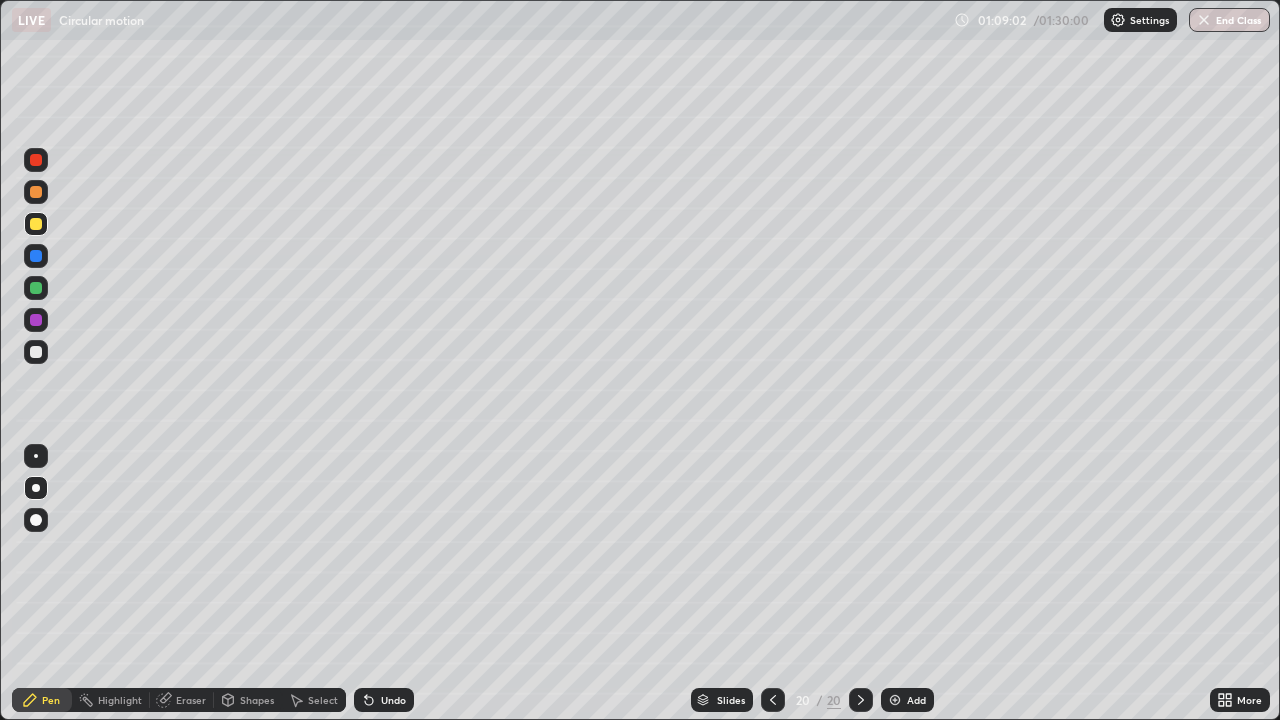click on "Shapes" at bounding box center [257, 700] 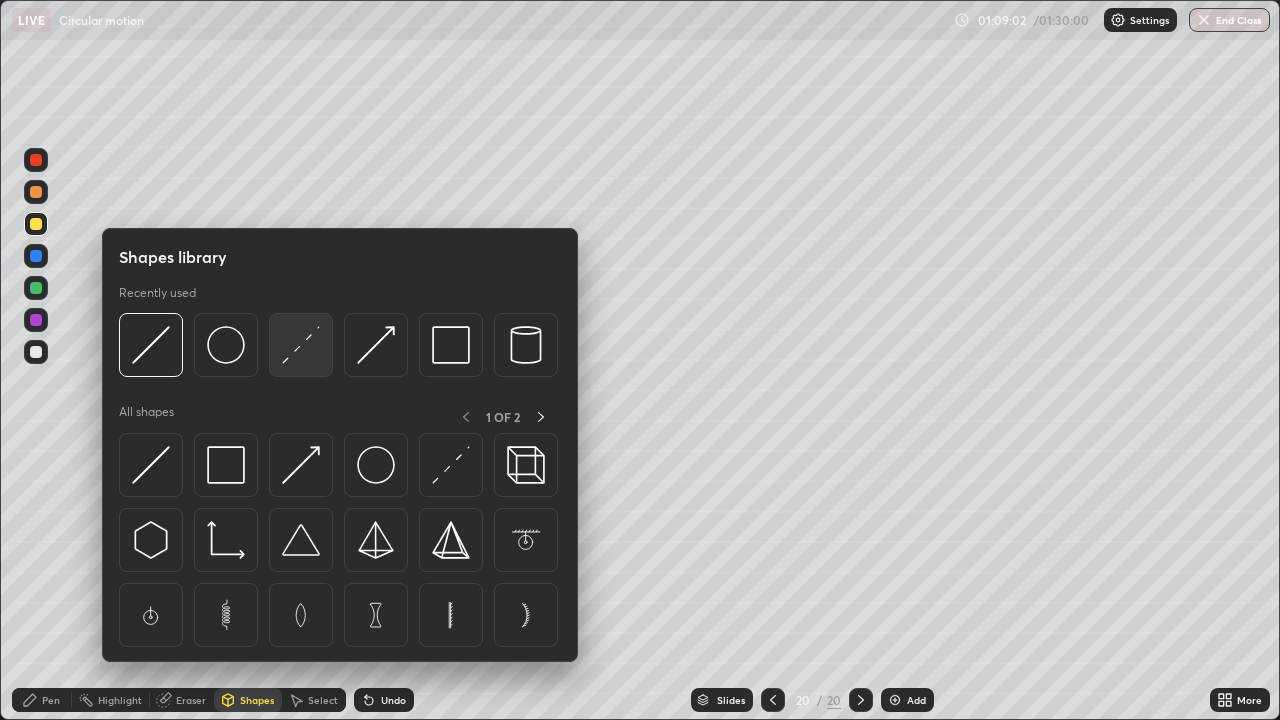 click at bounding box center (301, 345) 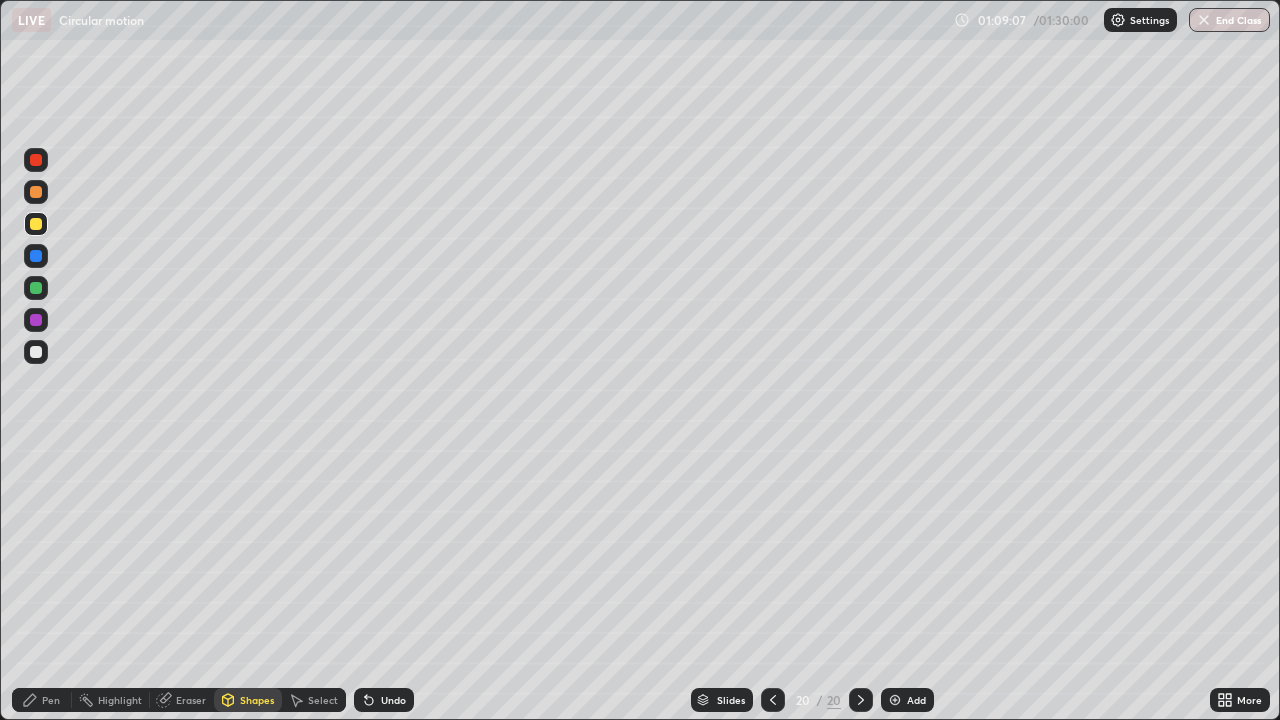 click on "Pen" at bounding box center [42, 700] 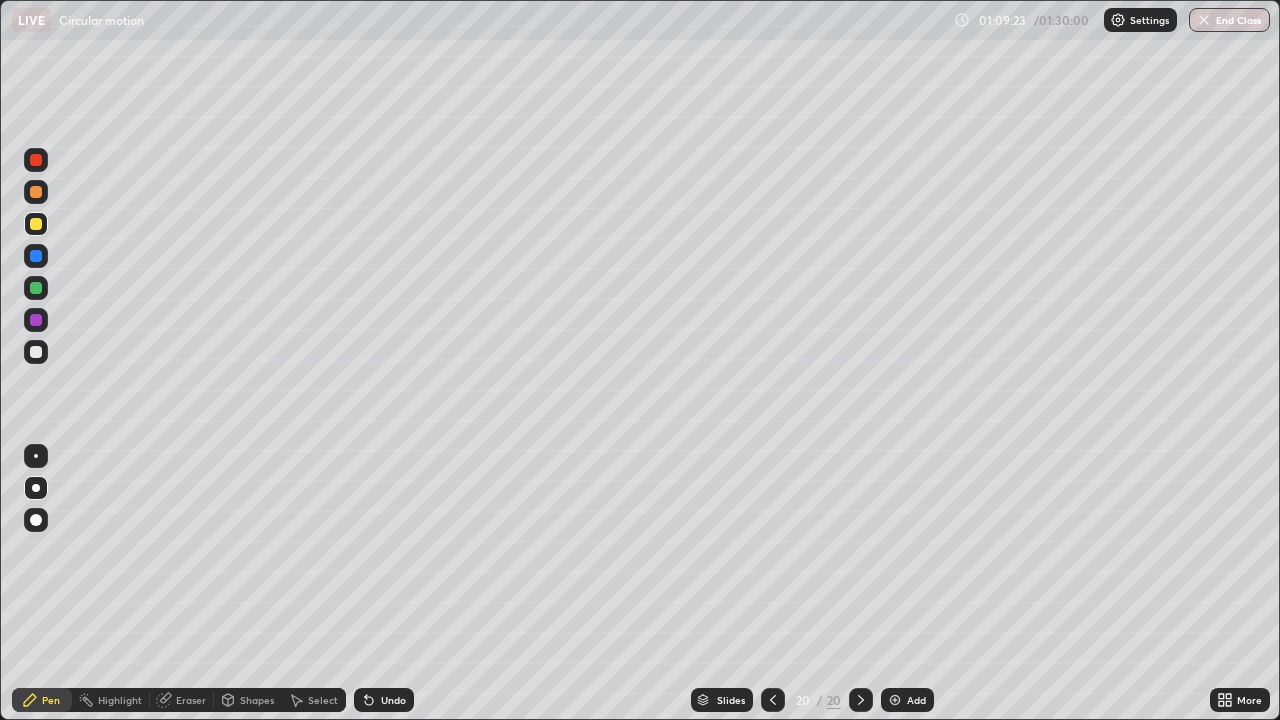 click at bounding box center [36, 352] 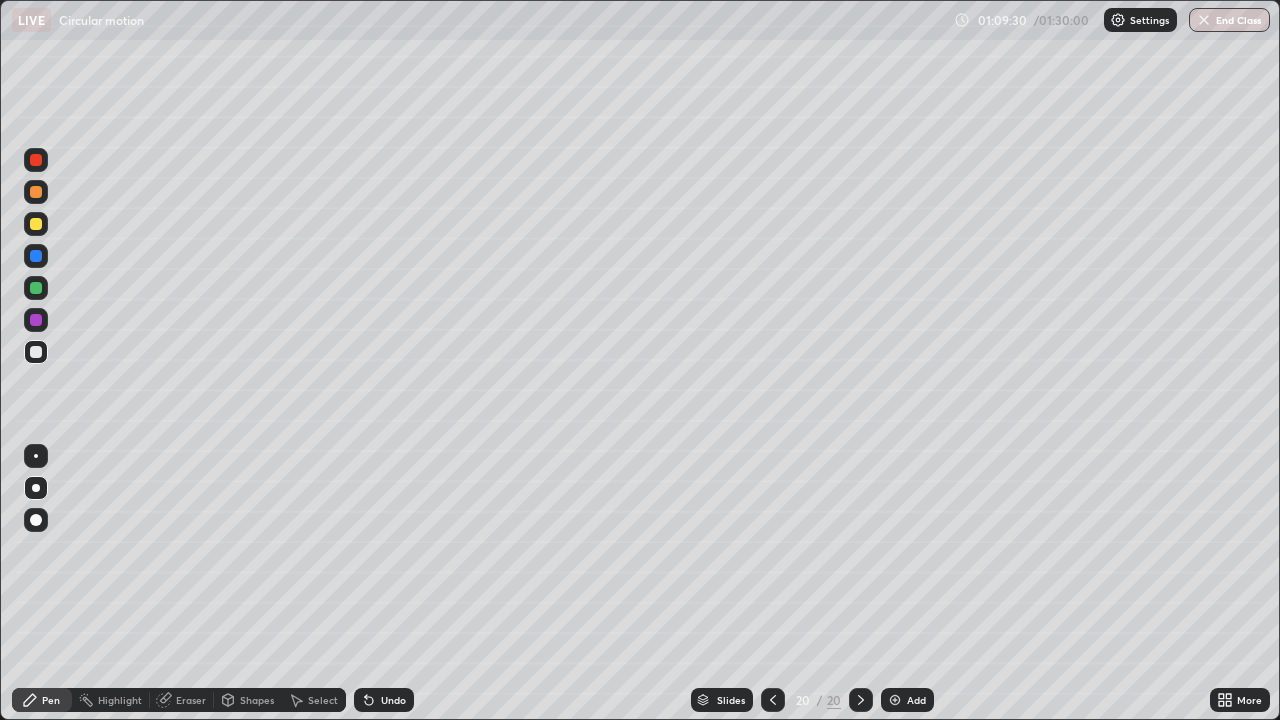 click on "Undo" at bounding box center [384, 700] 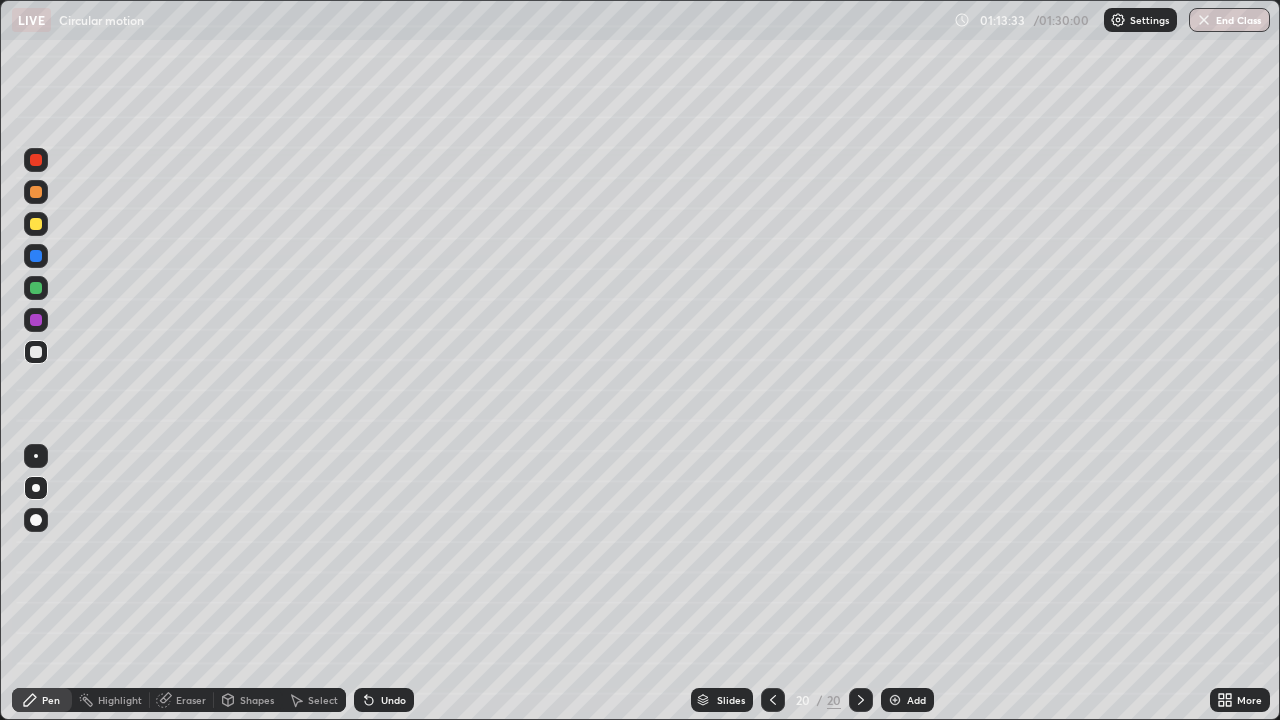 click at bounding box center (895, 700) 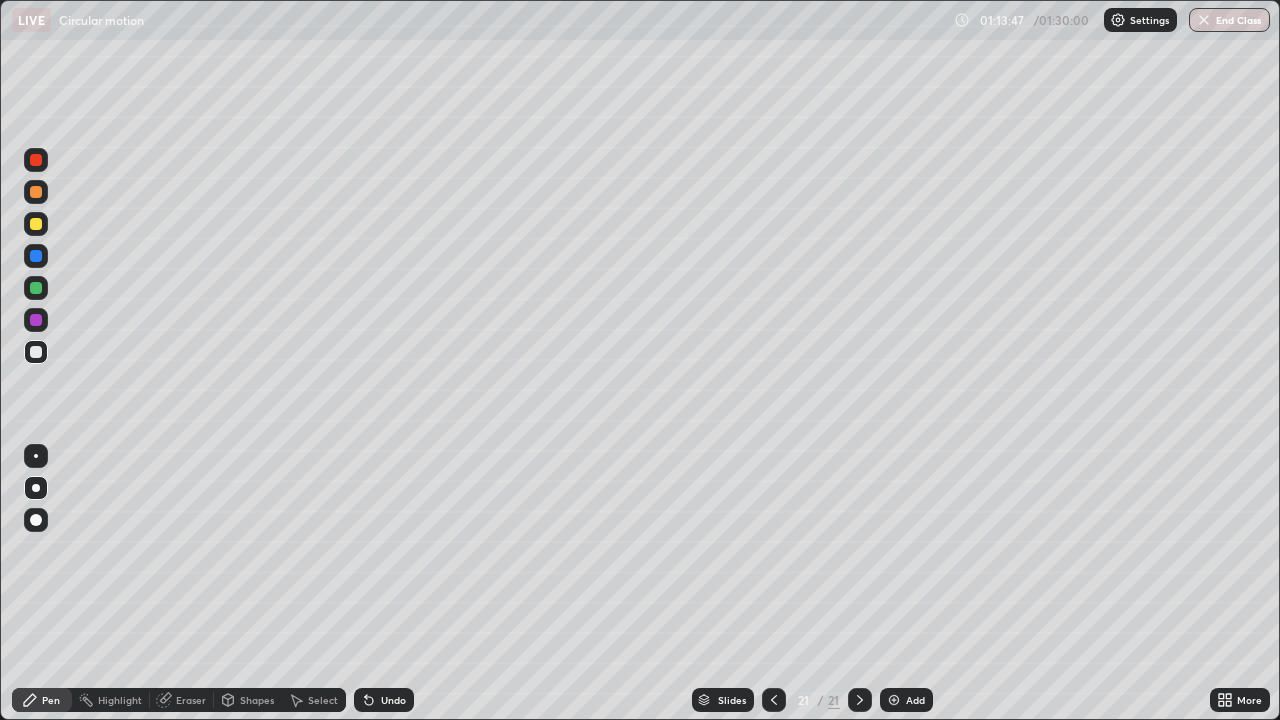 click on "Shapes" at bounding box center [257, 700] 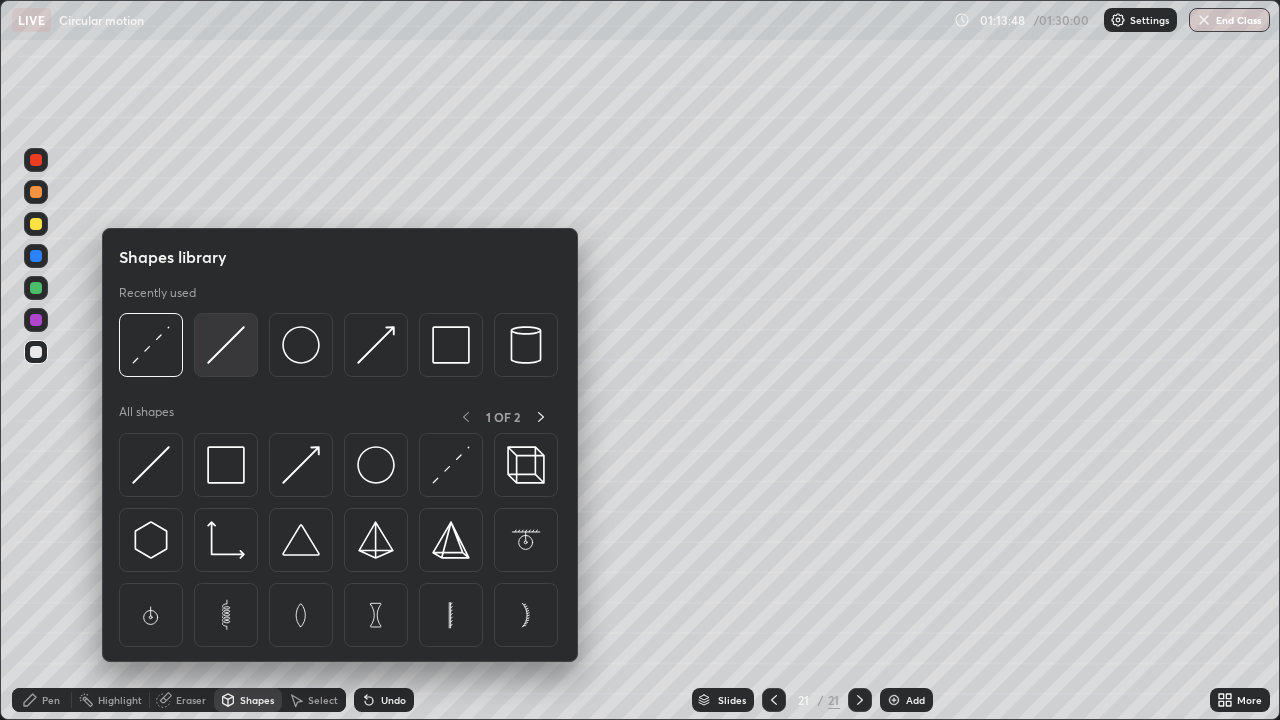 click at bounding box center (226, 345) 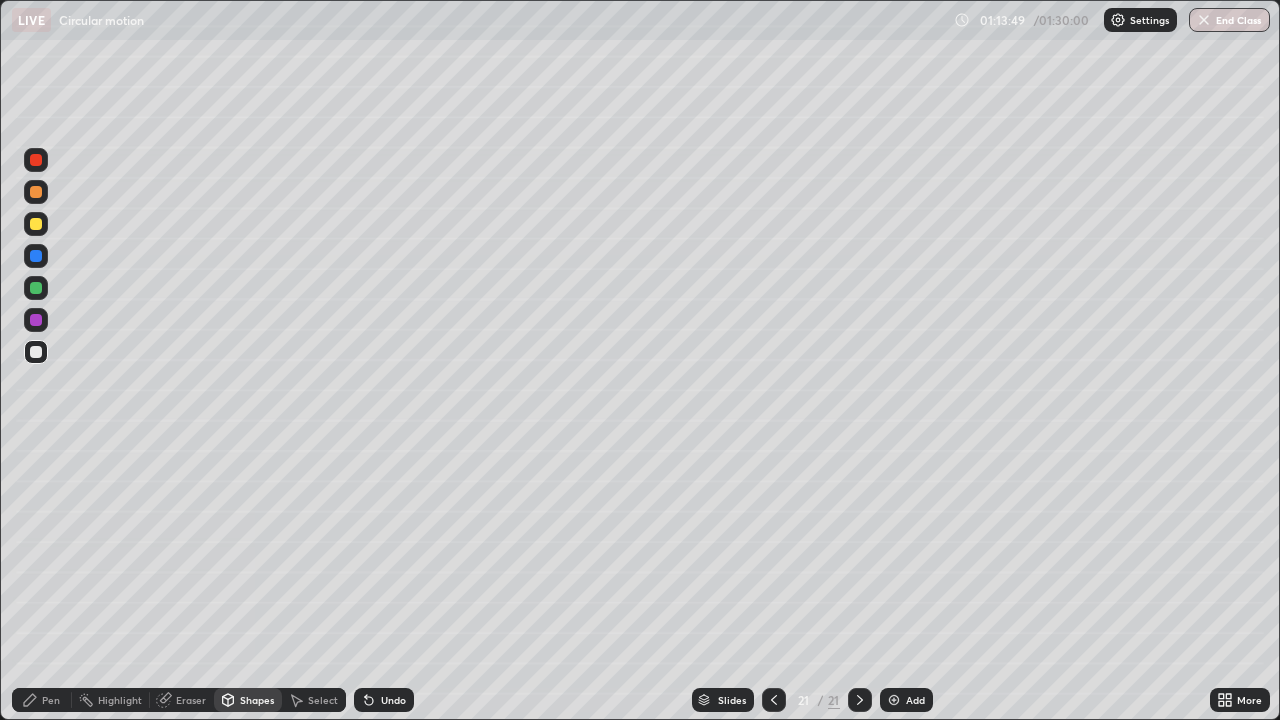 click on "Shapes" at bounding box center (257, 700) 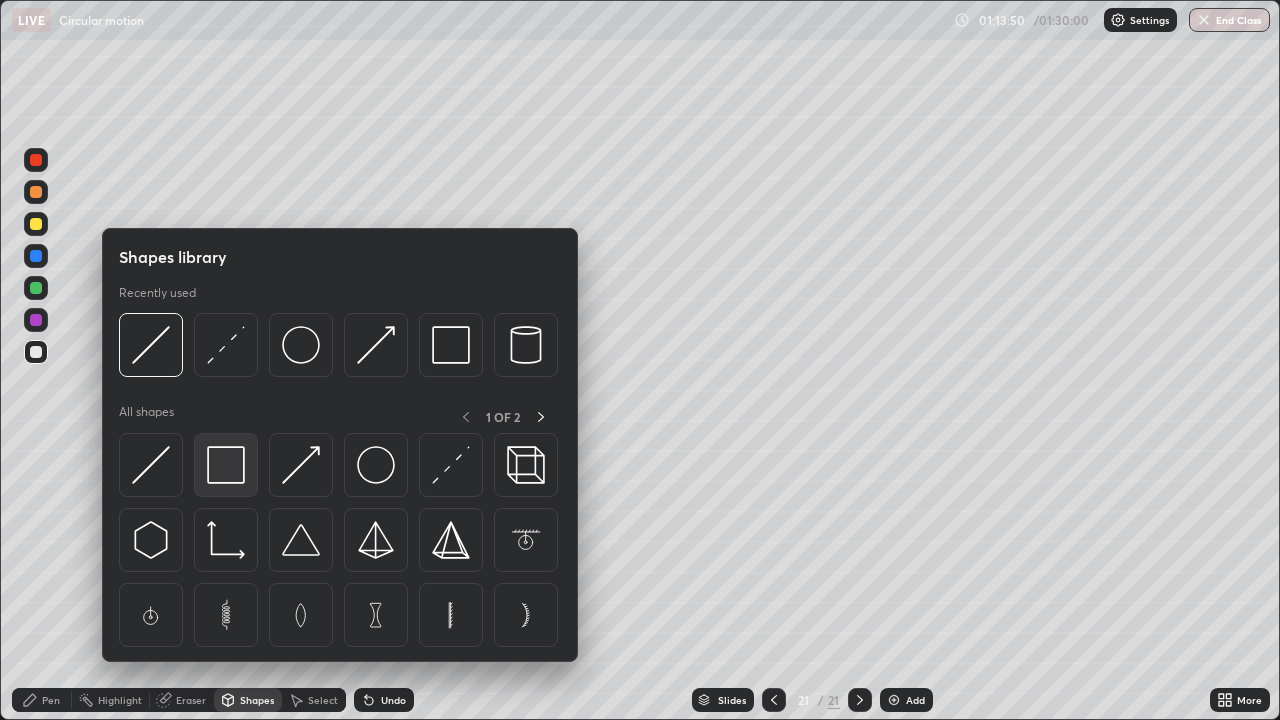click at bounding box center [226, 465] 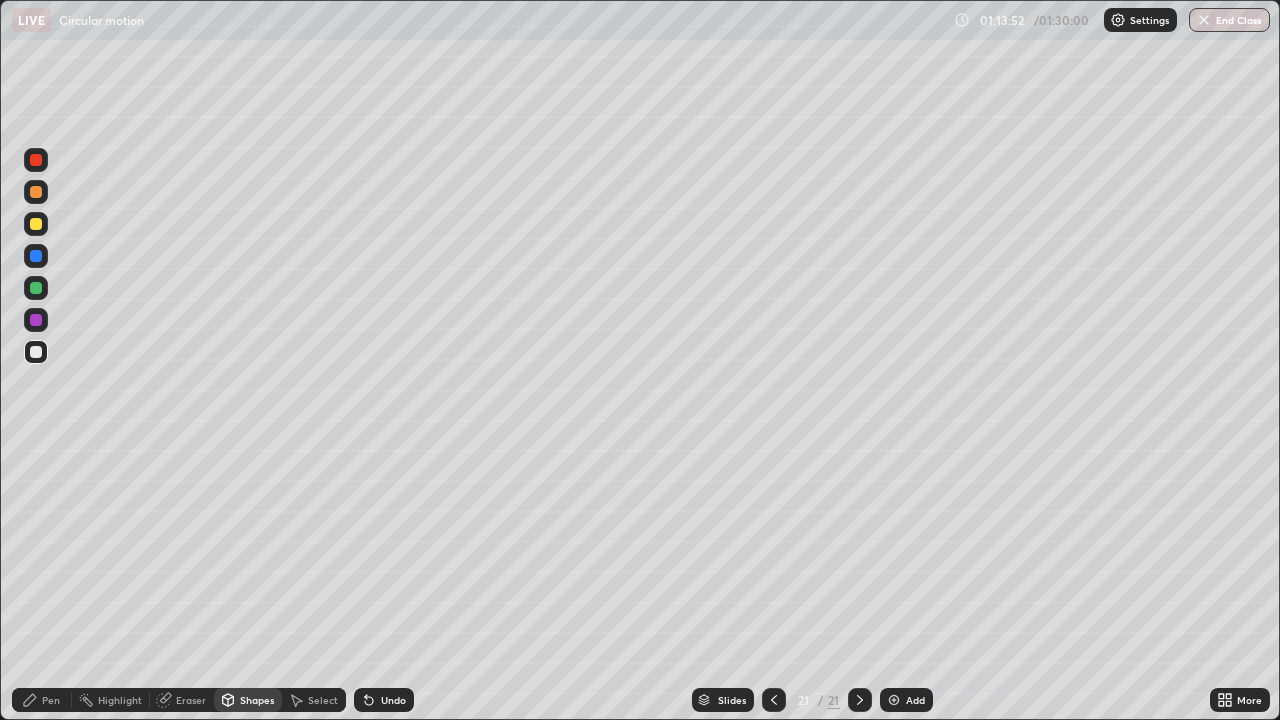 click on "Pen" at bounding box center [51, 700] 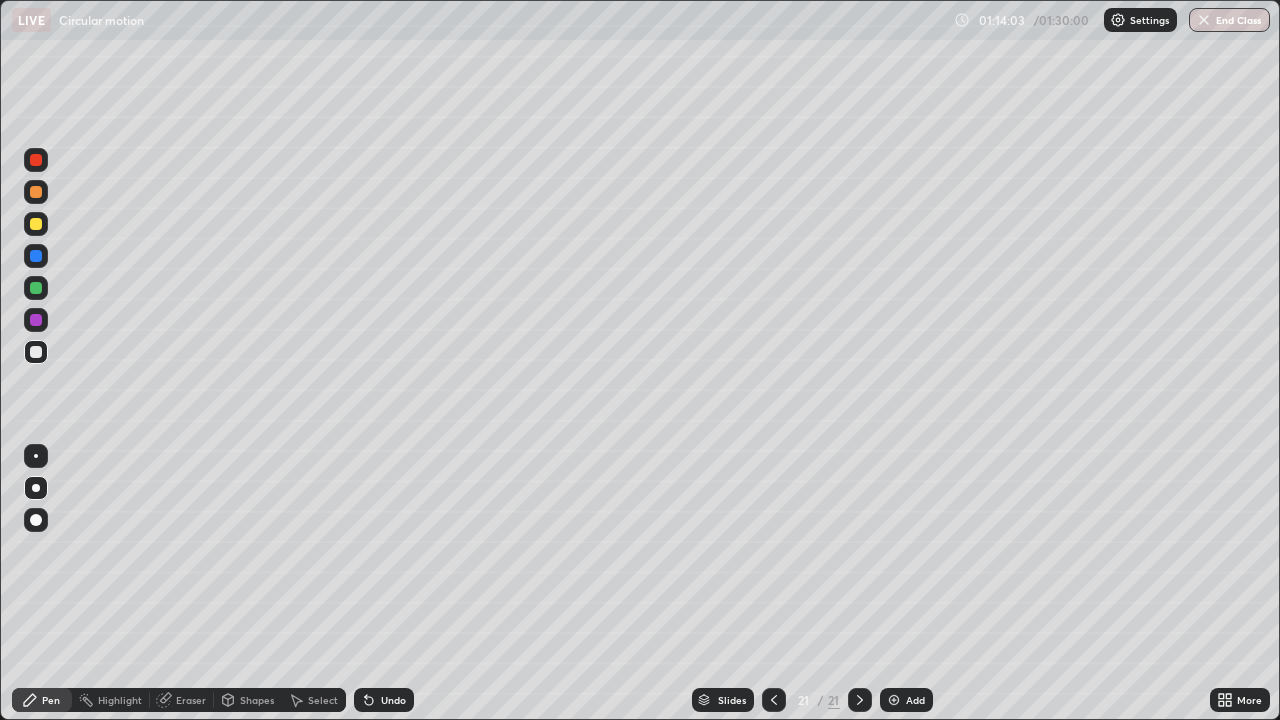 click at bounding box center (36, 224) 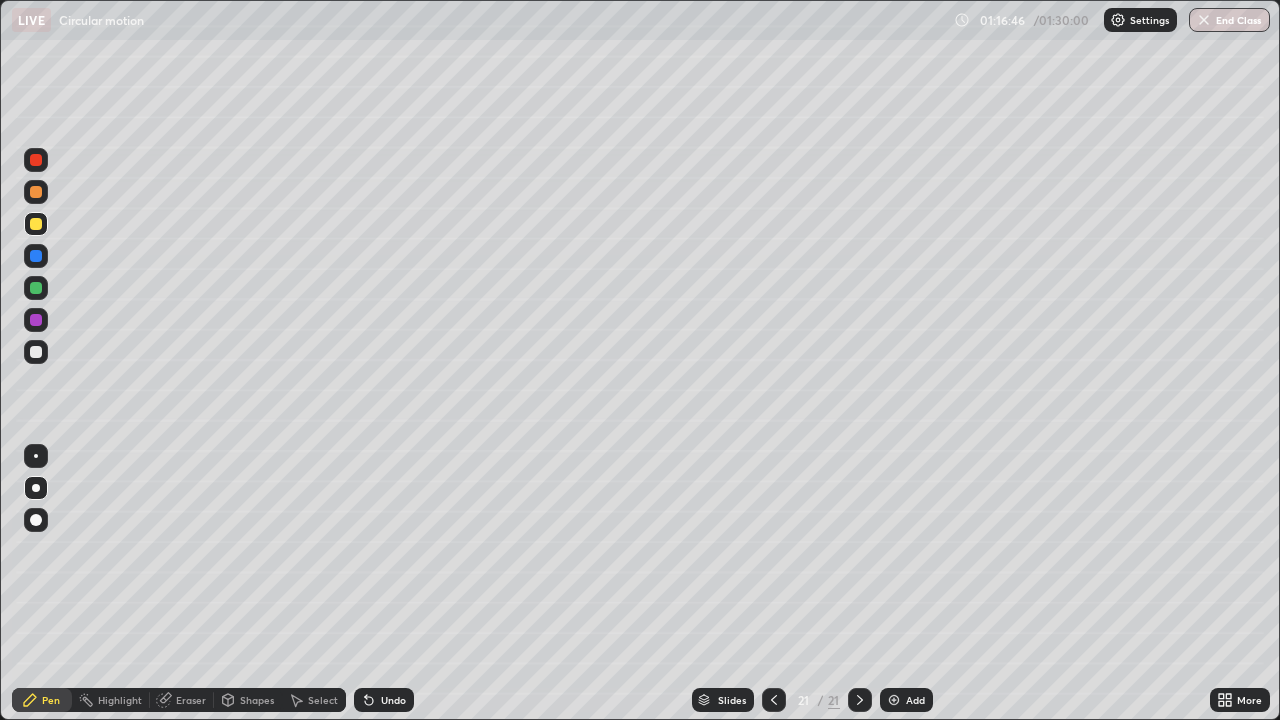 click on "End Class" at bounding box center [1229, 20] 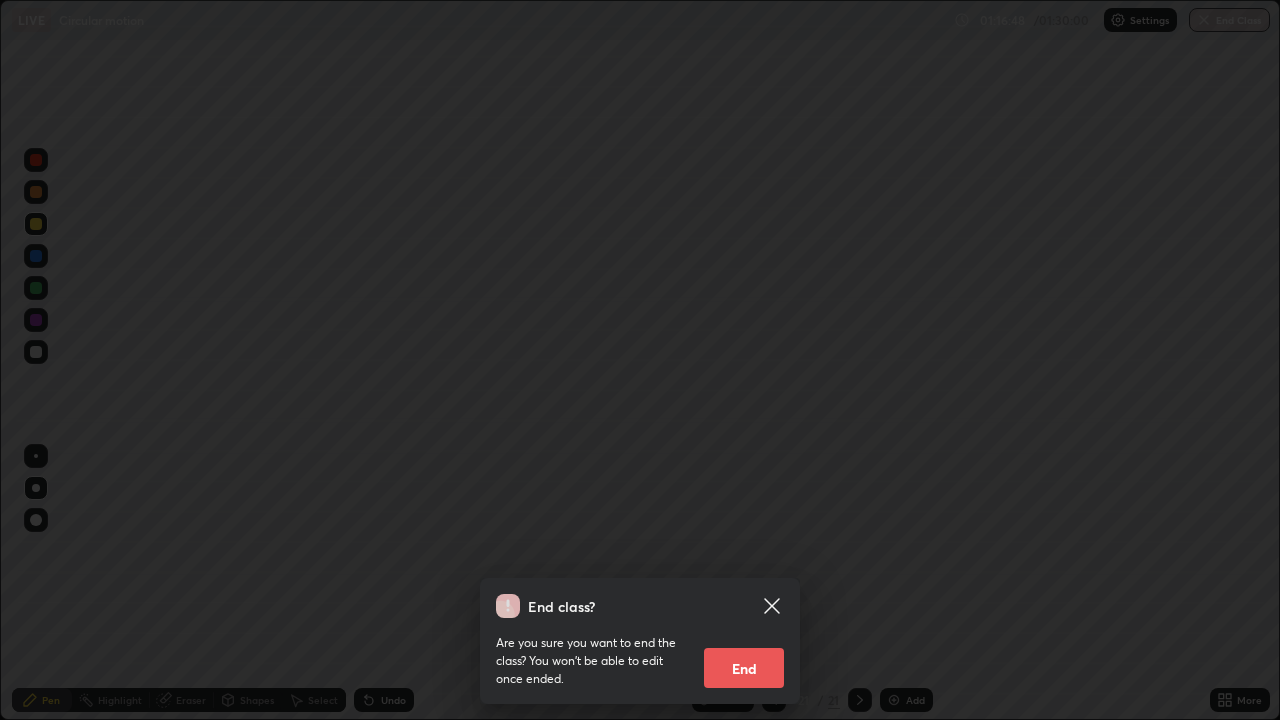 click on "End" at bounding box center [744, 668] 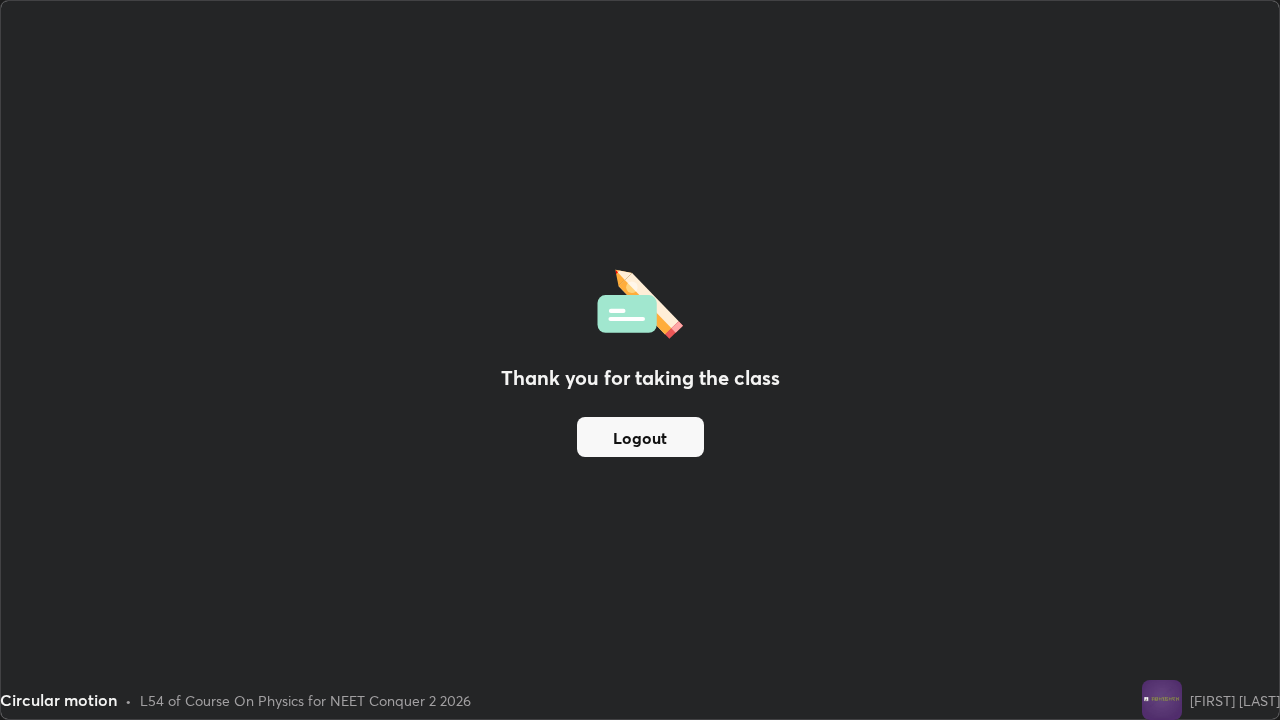 click on "Logout" at bounding box center [640, 437] 